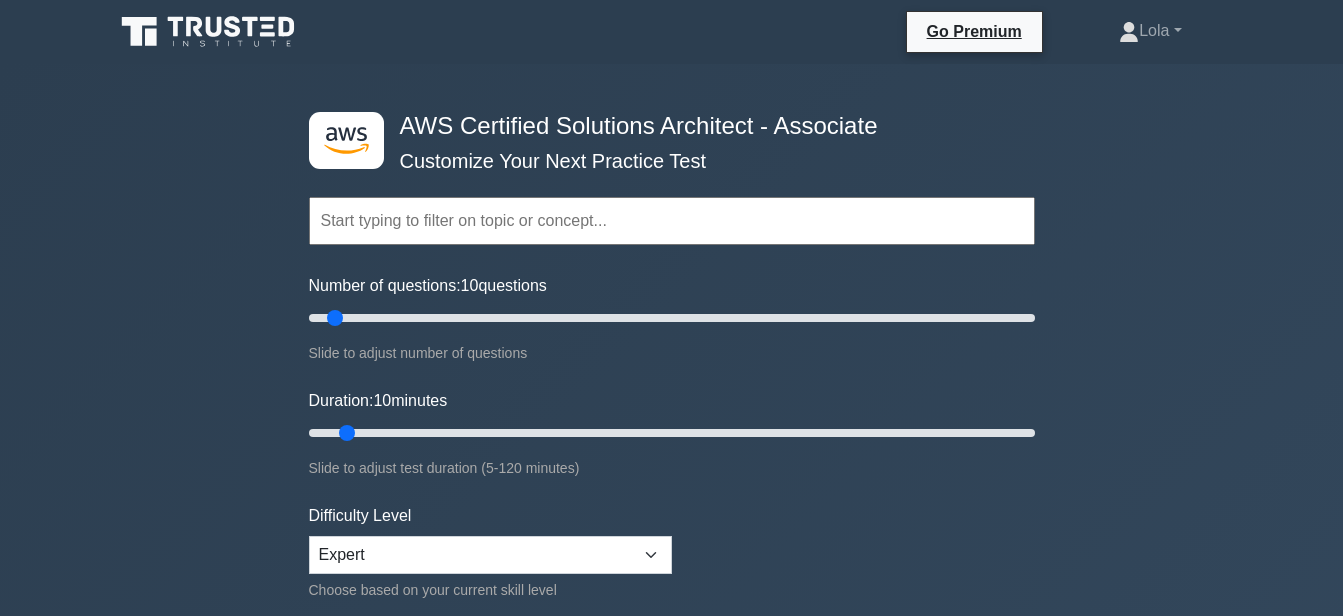 scroll, scrollTop: 5100, scrollLeft: 0, axis: vertical 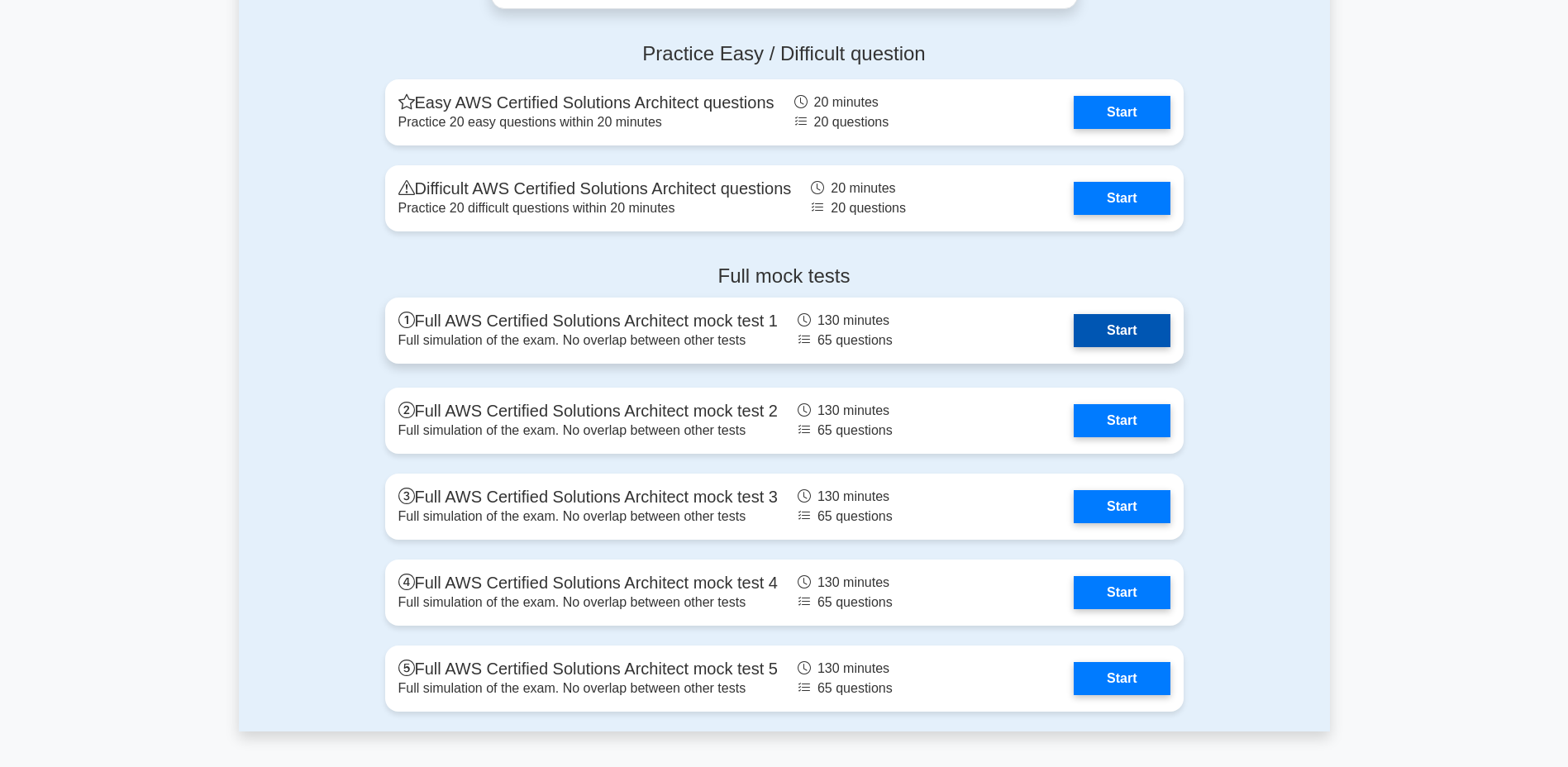 click on "Start" at bounding box center [1122, 331] 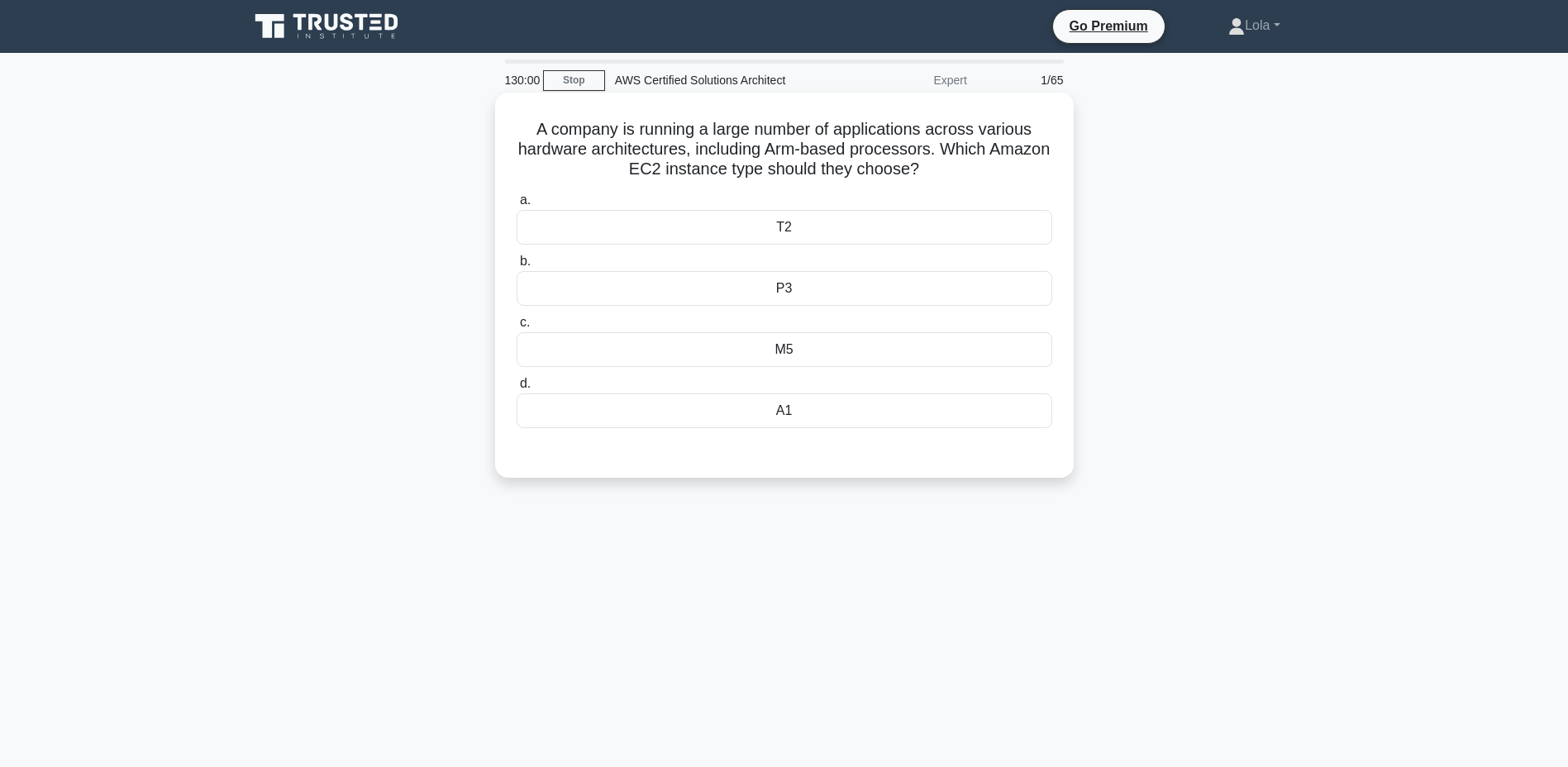 scroll, scrollTop: 0, scrollLeft: 0, axis: both 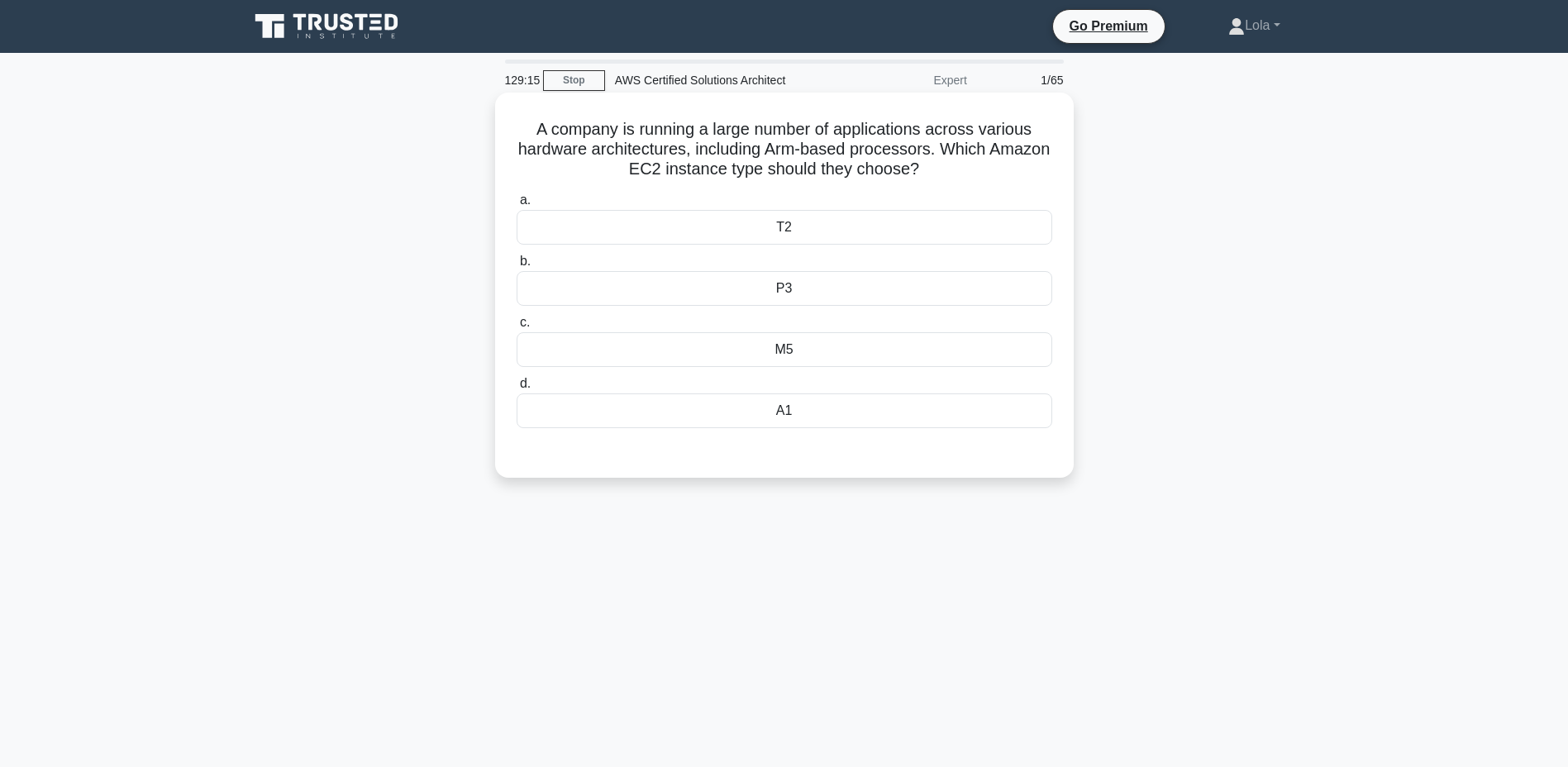click on "A1" at bounding box center (784, 411) 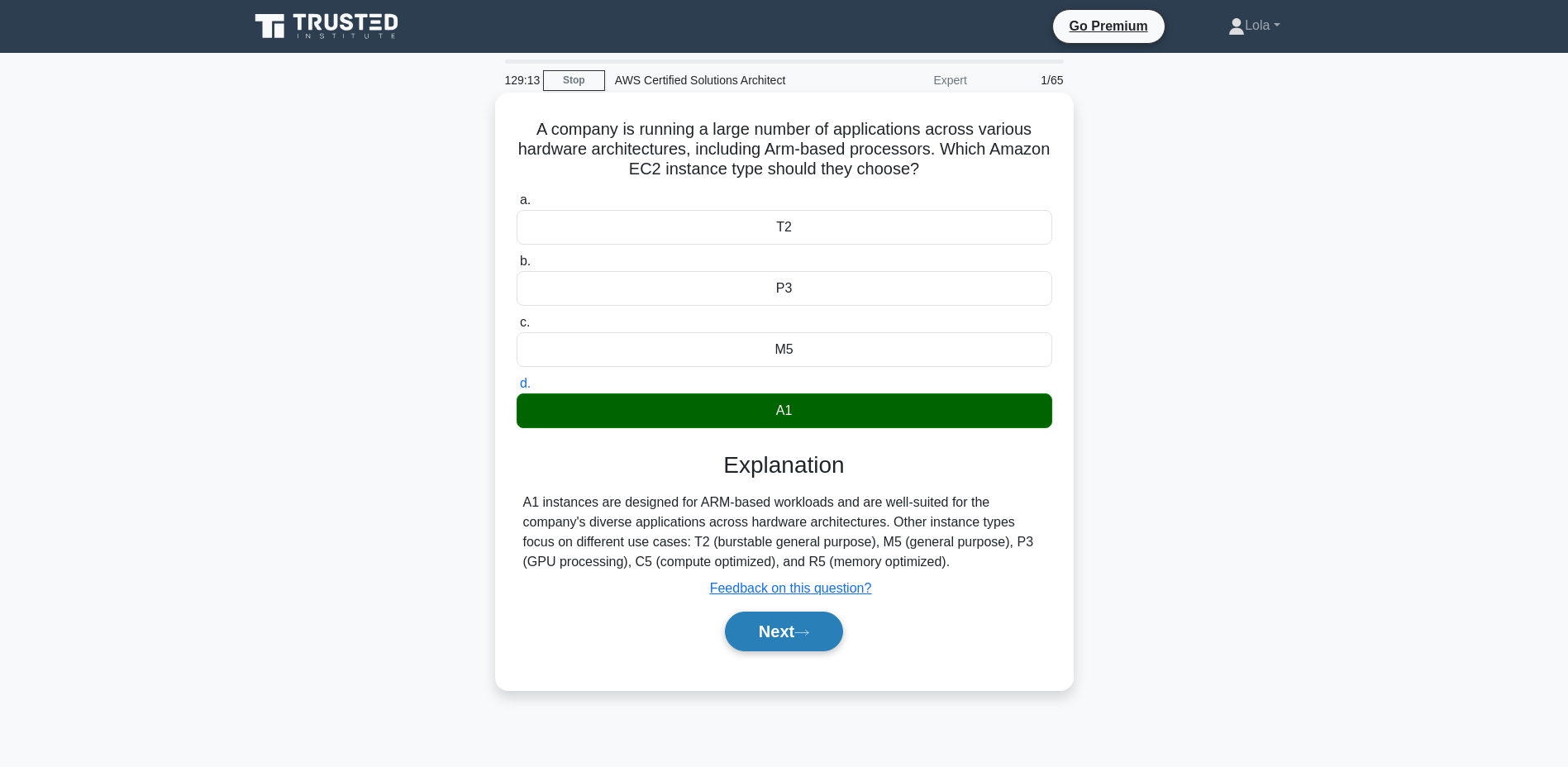 click 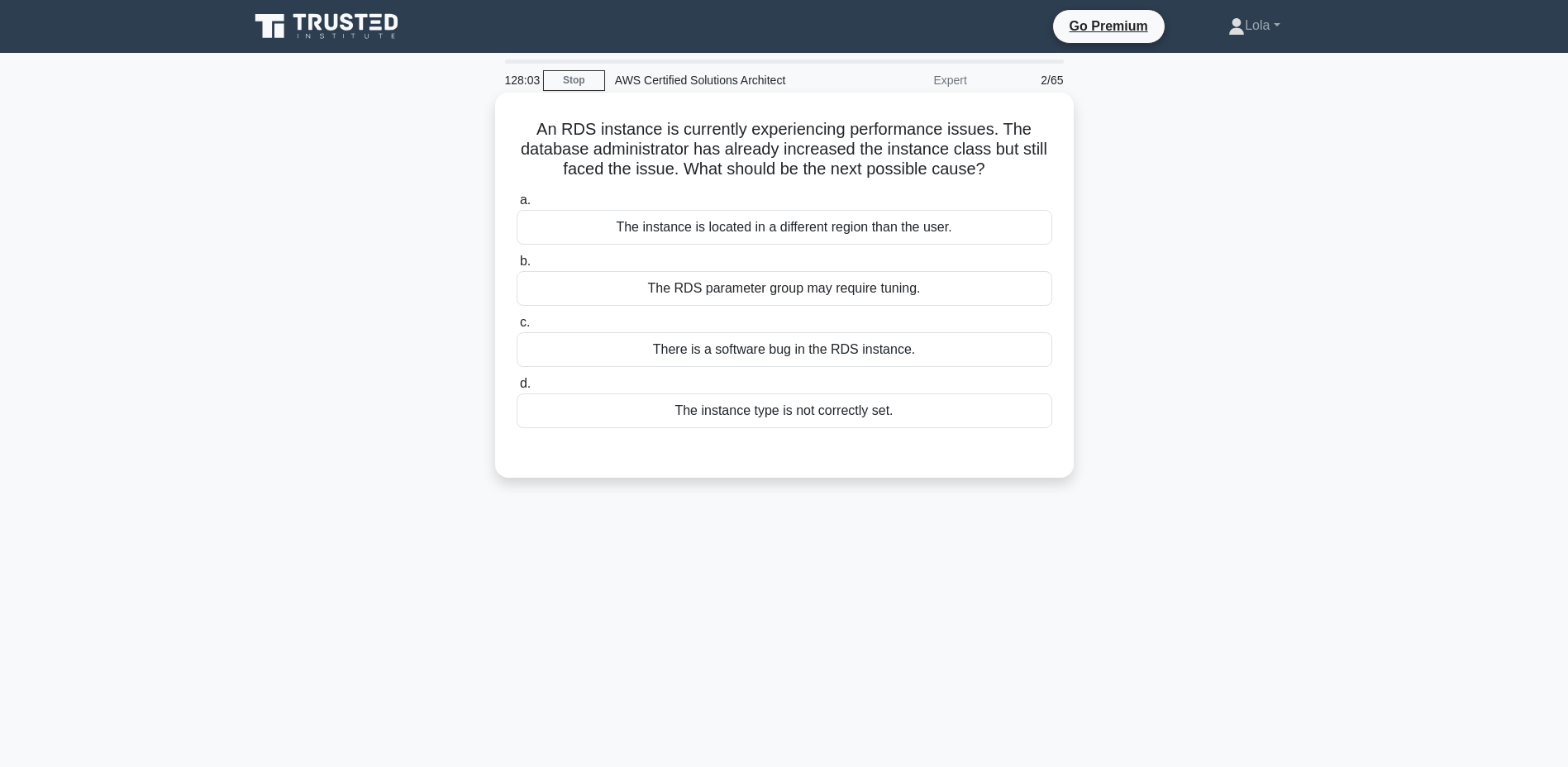 click on "The instance type is not correctly set." at bounding box center [784, 411] 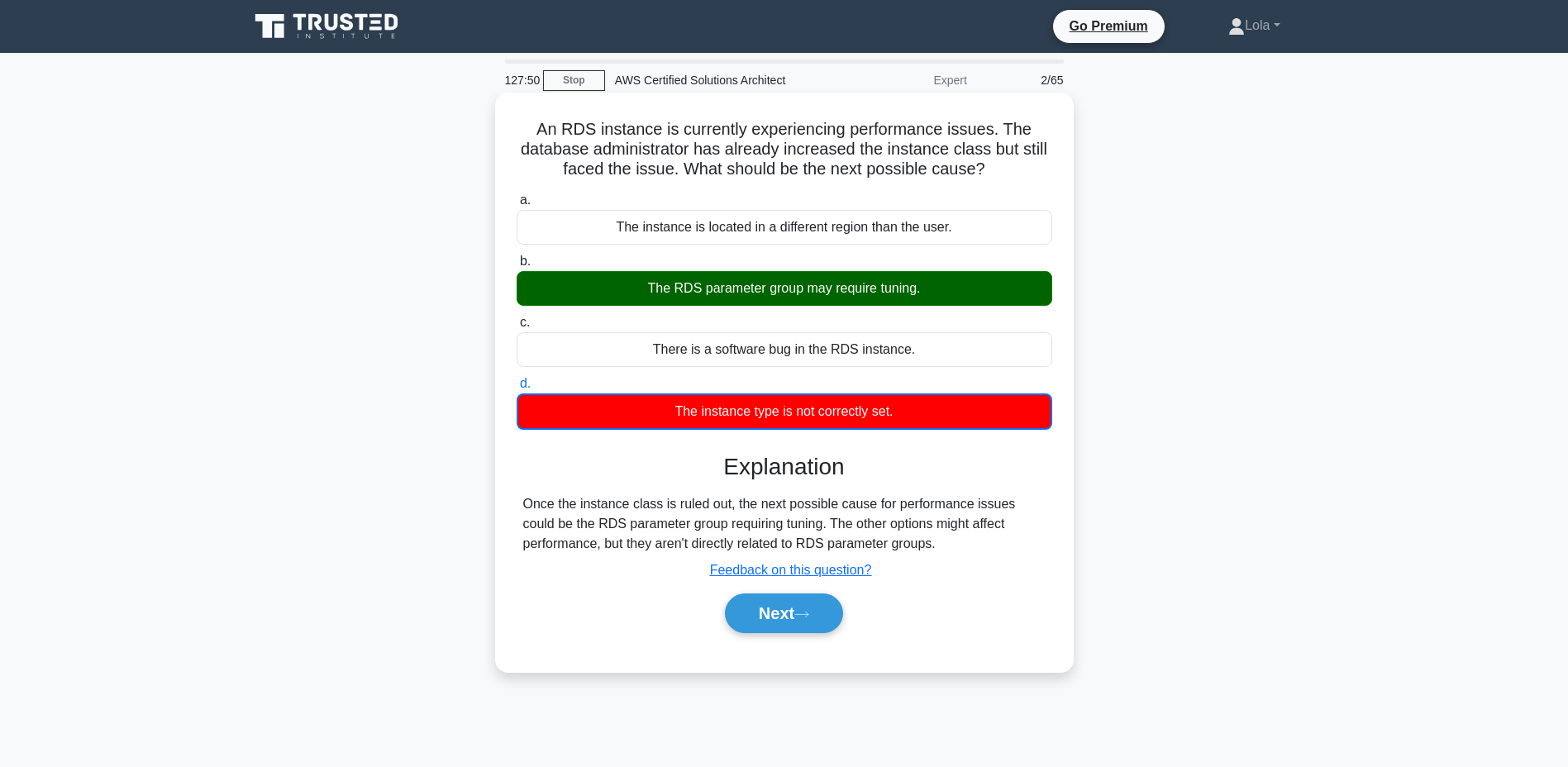 drag, startPoint x: 647, startPoint y: 285, endPoint x: 1002, endPoint y: 278, distance: 355.069 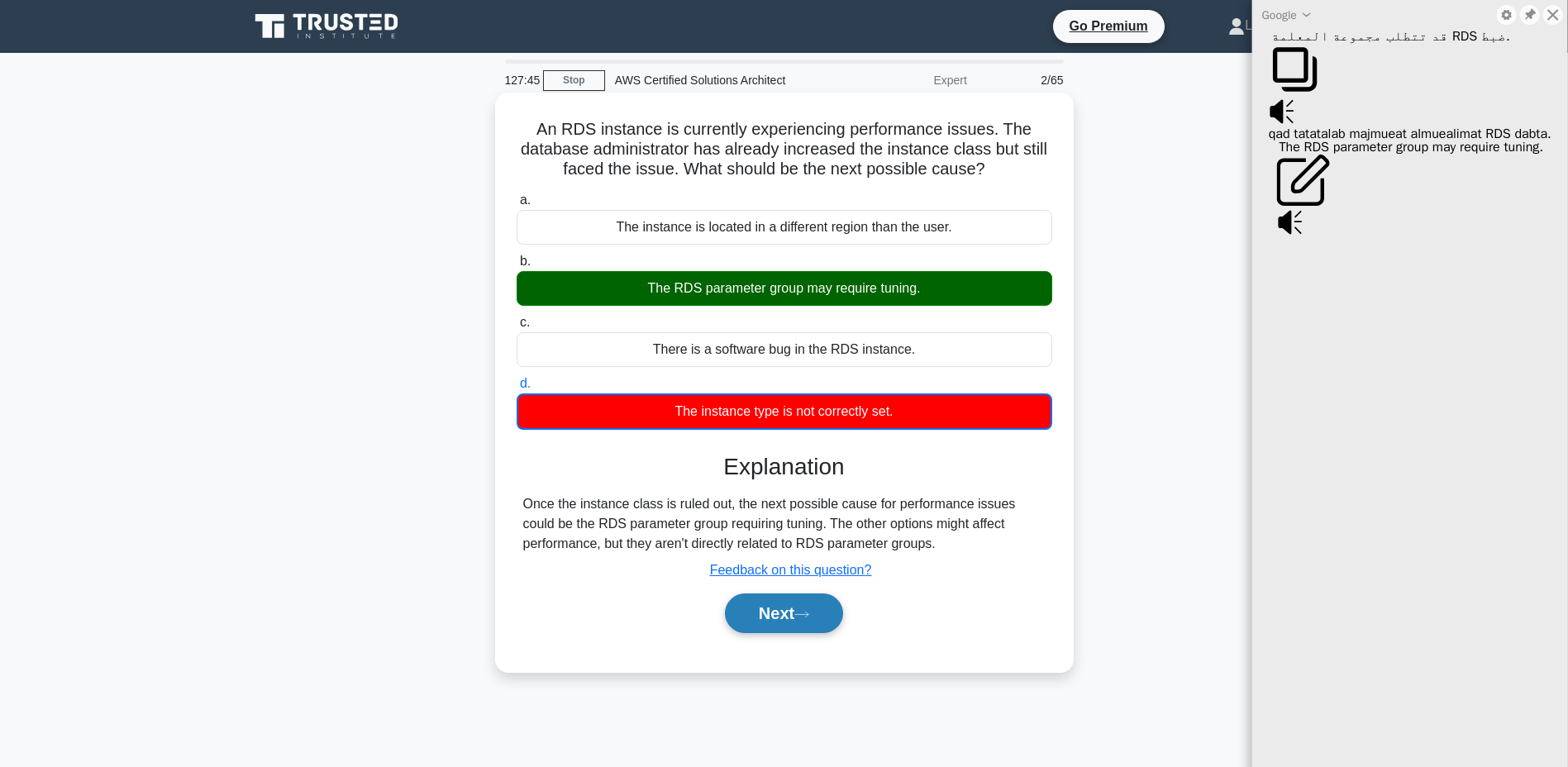 click on "Next" at bounding box center (784, 613) 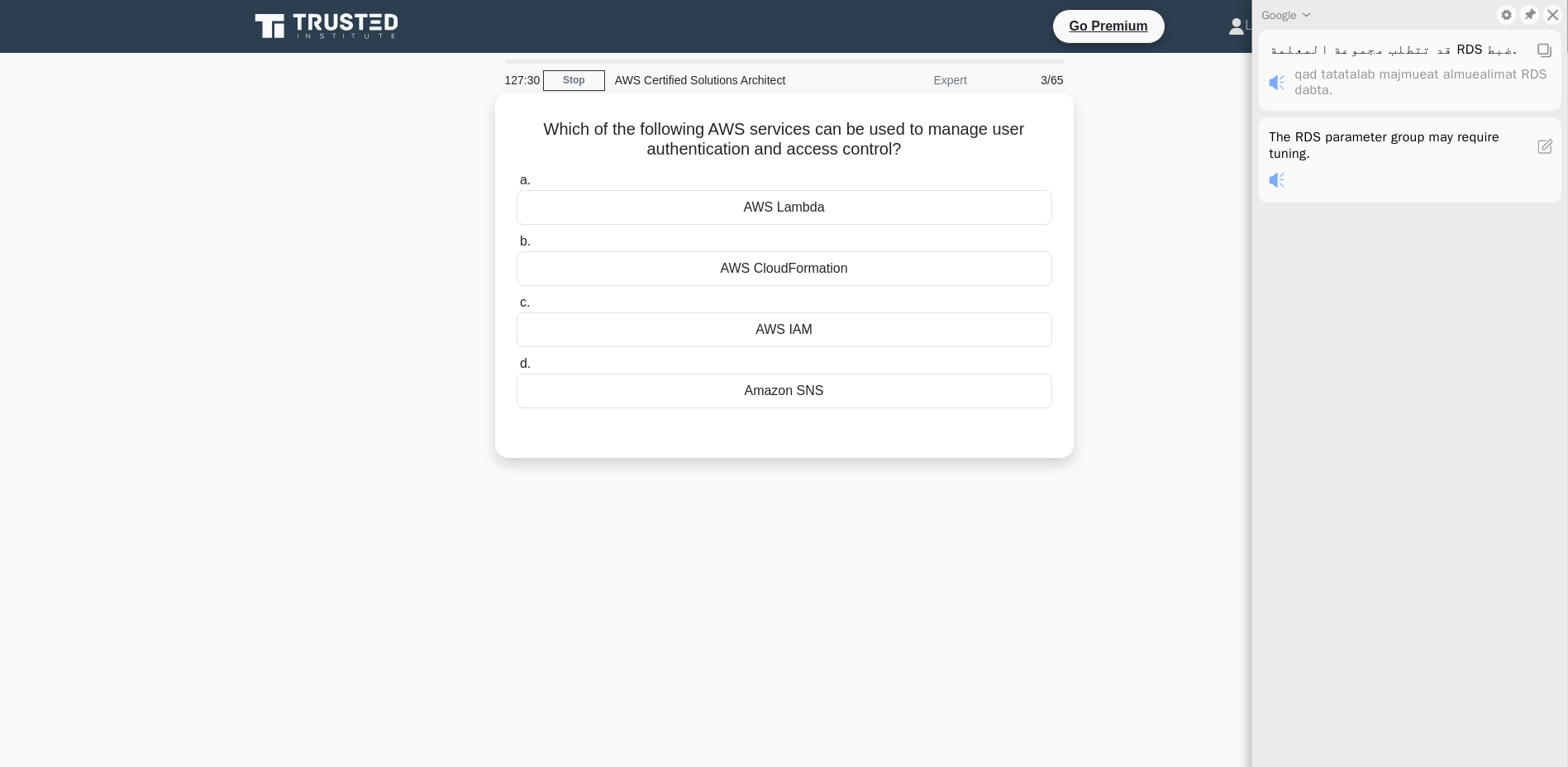 click on "AWS IAM" at bounding box center (784, 330) 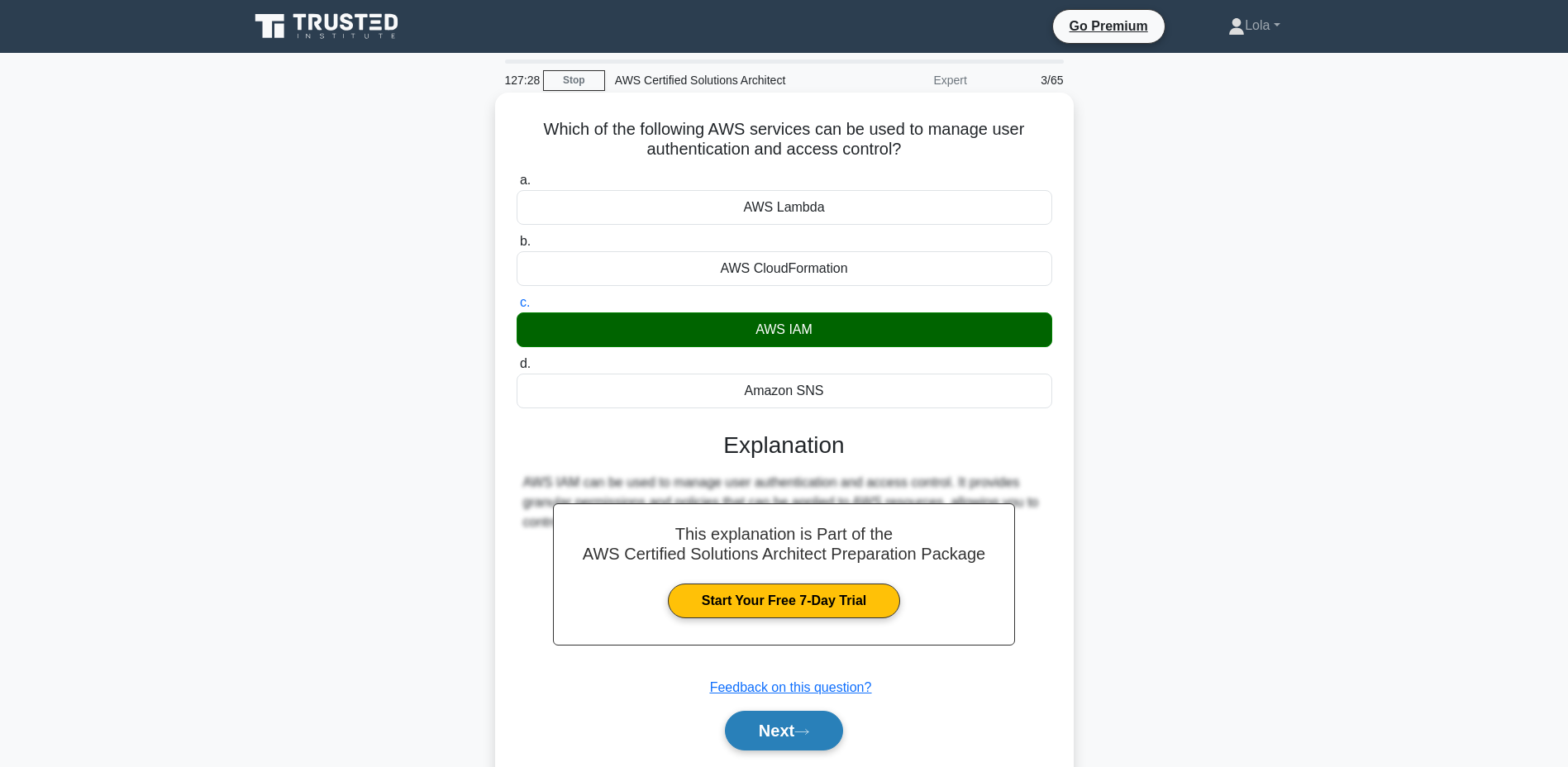click on "Next" at bounding box center (784, 731) 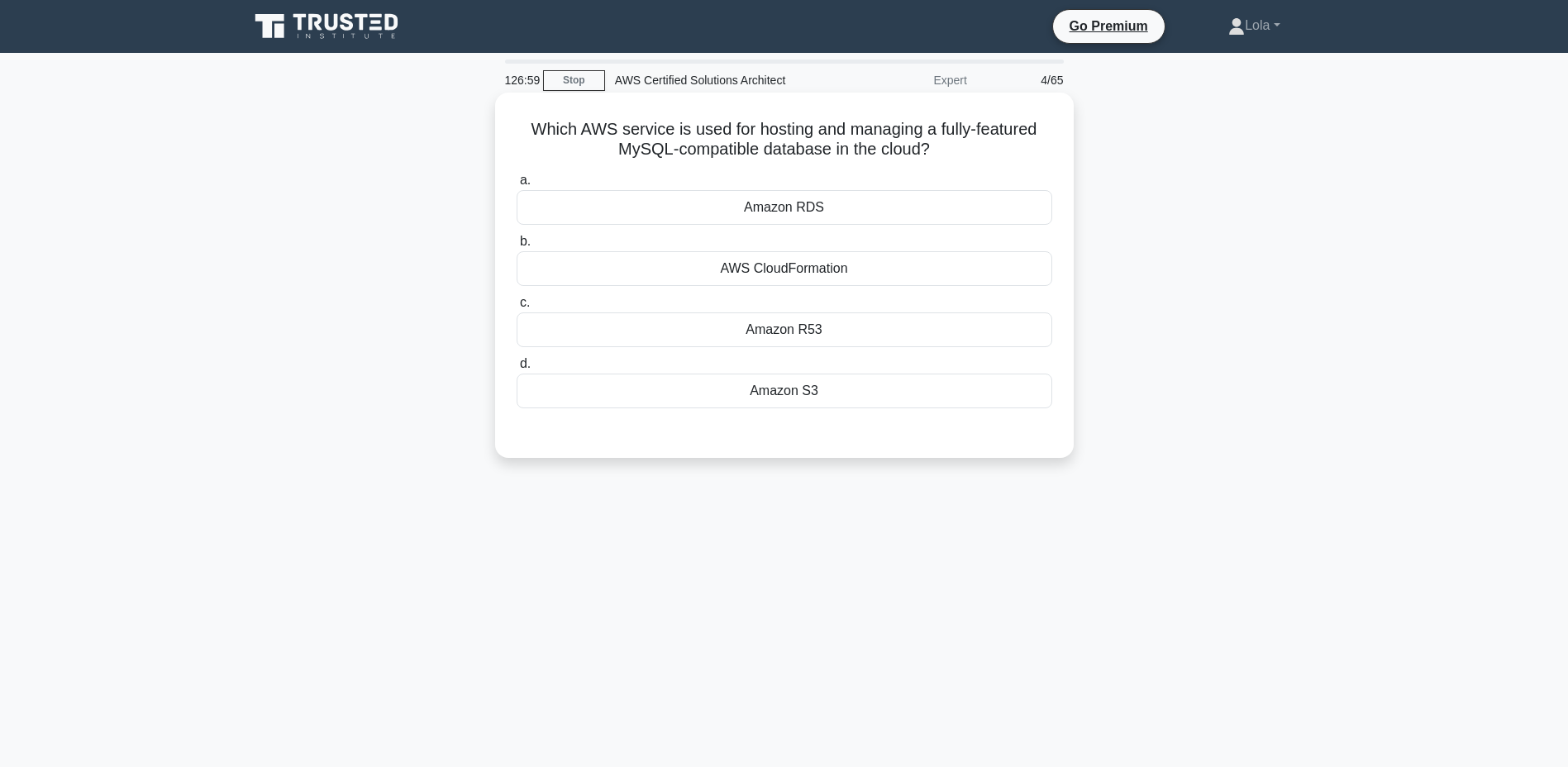click on "Amazon RDS" at bounding box center (784, 207) 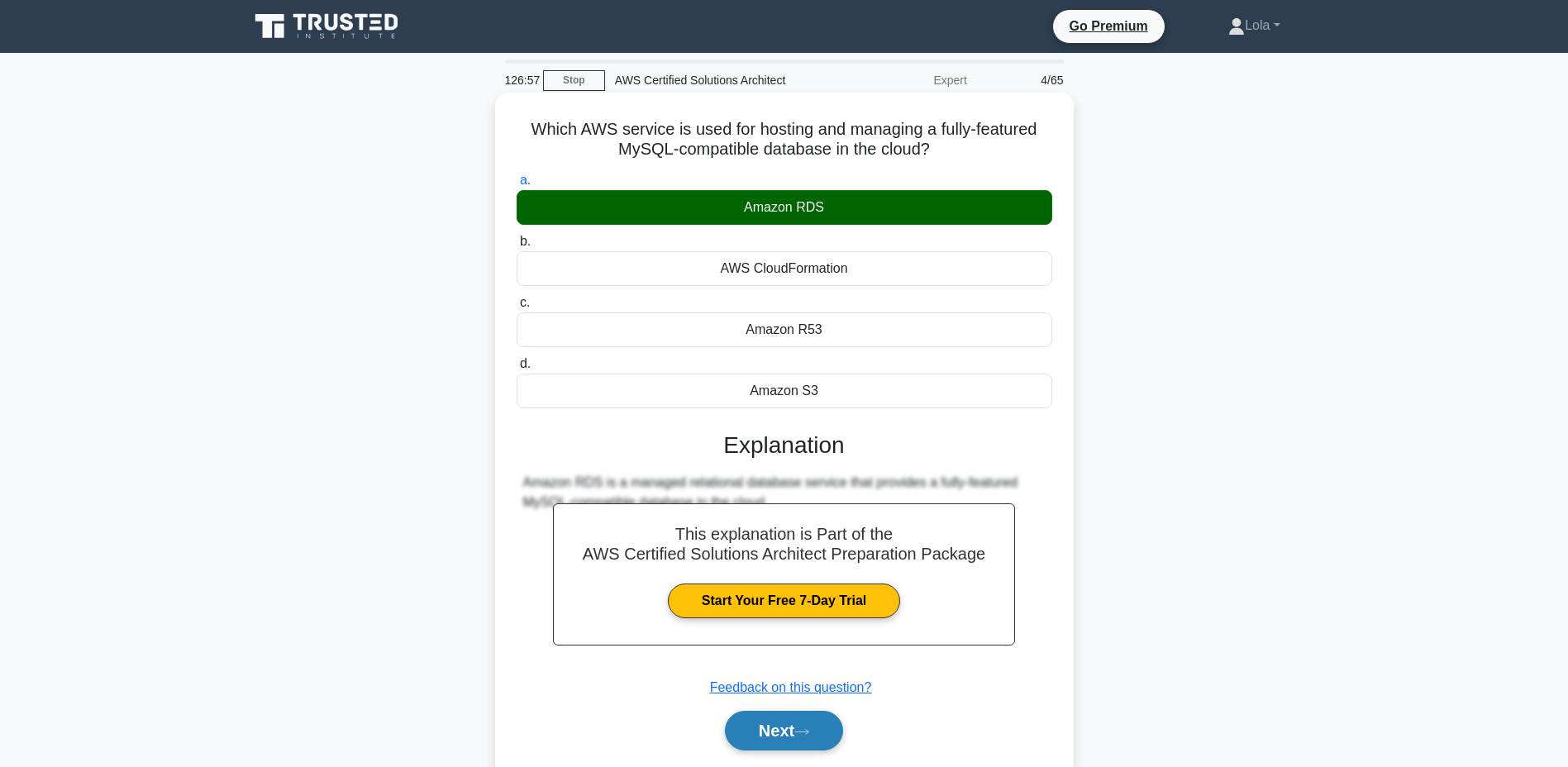 click on "Next" at bounding box center [784, 731] 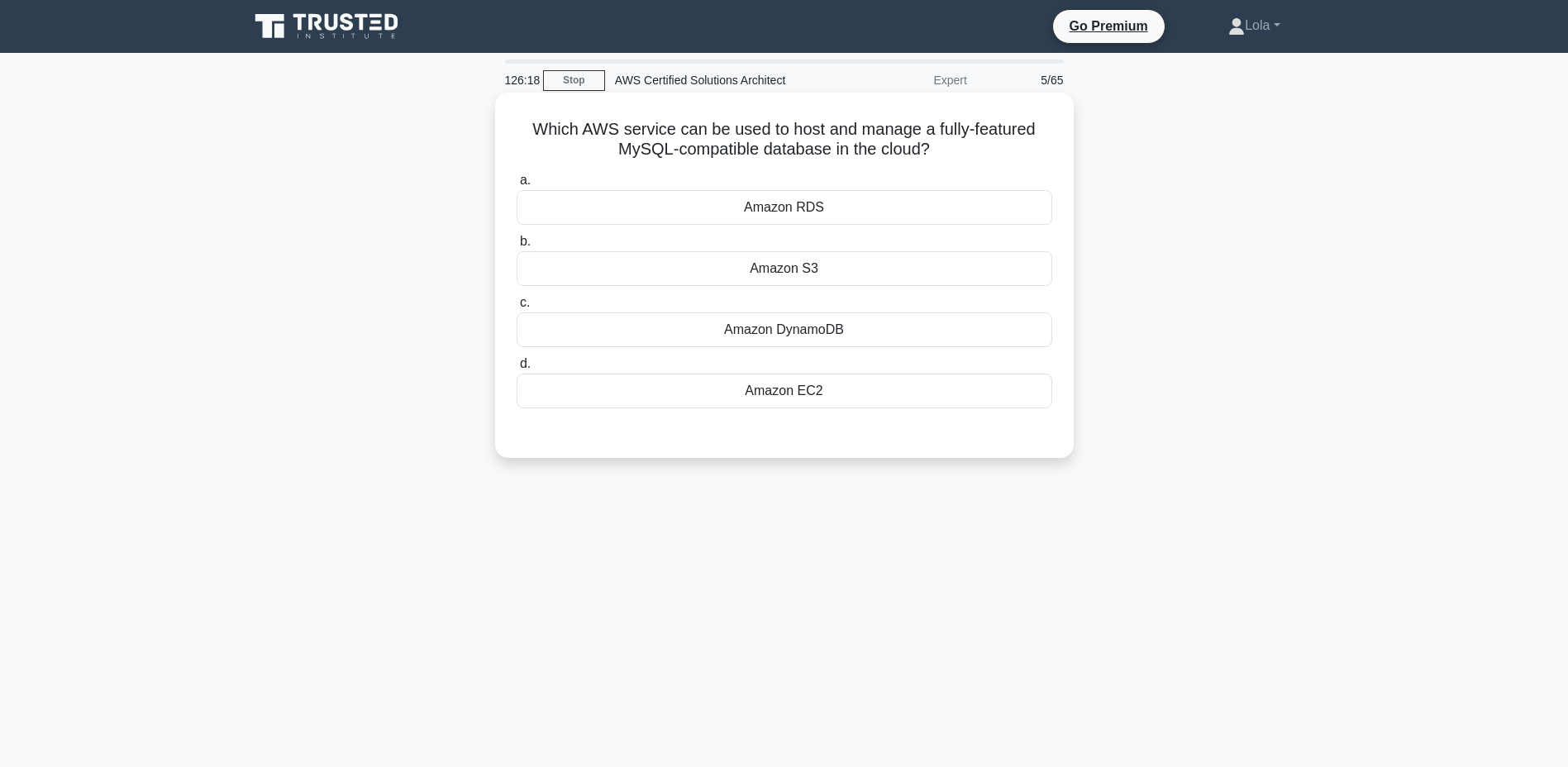 click on "Amazon RDS" at bounding box center [784, 207] 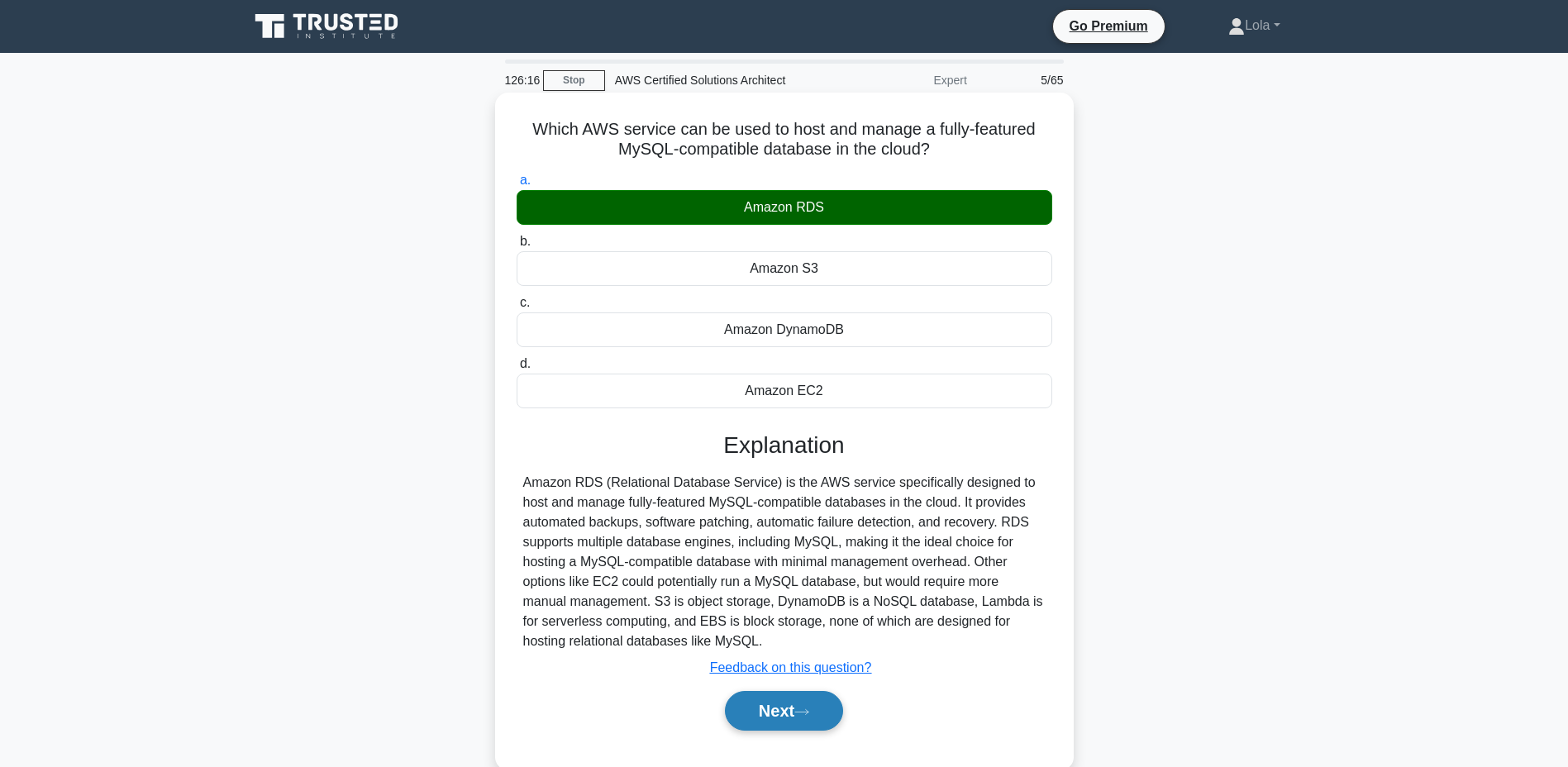click on "Next" at bounding box center [784, 711] 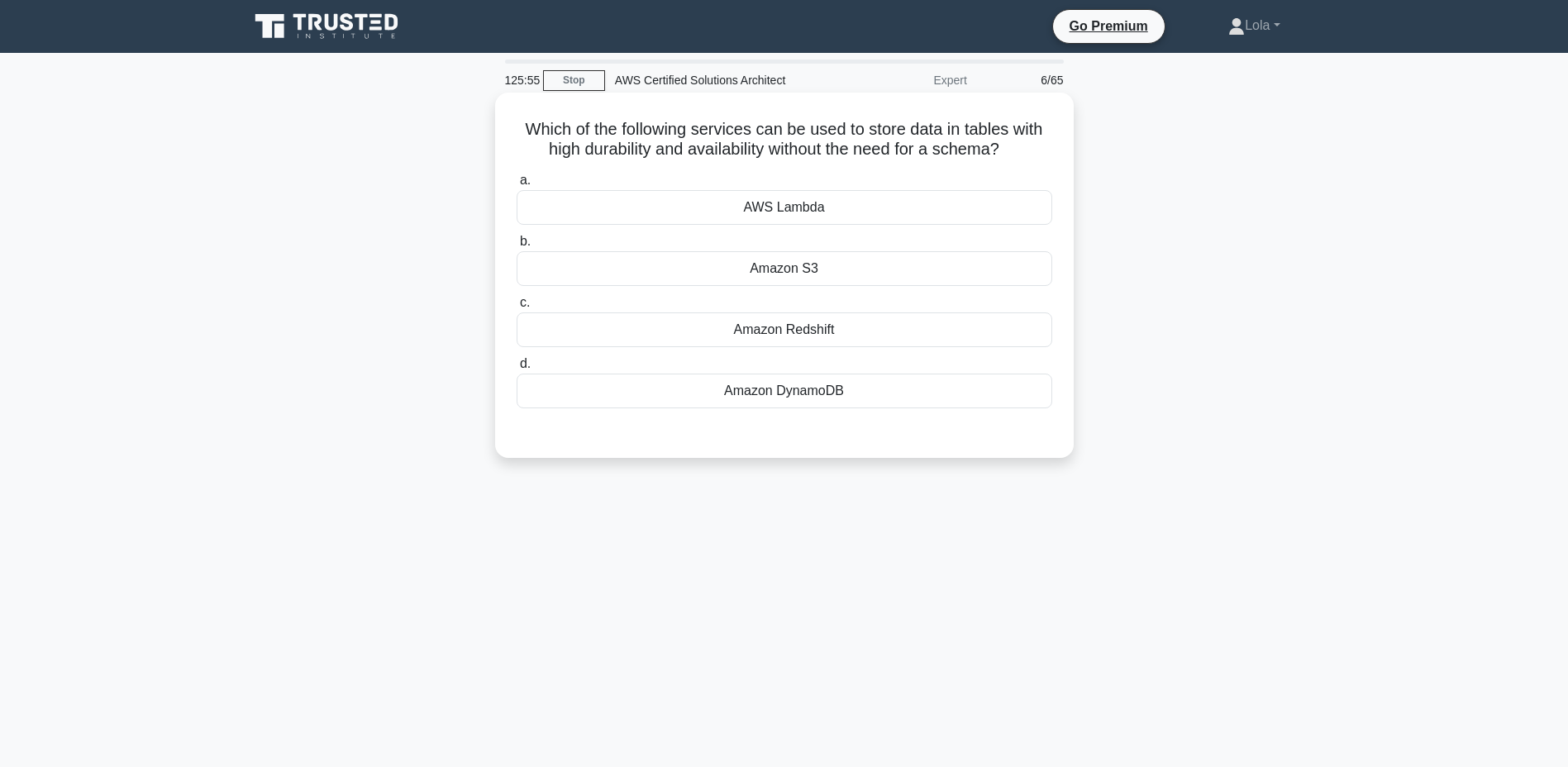 click on "Amazon Redshift" at bounding box center (784, 330) 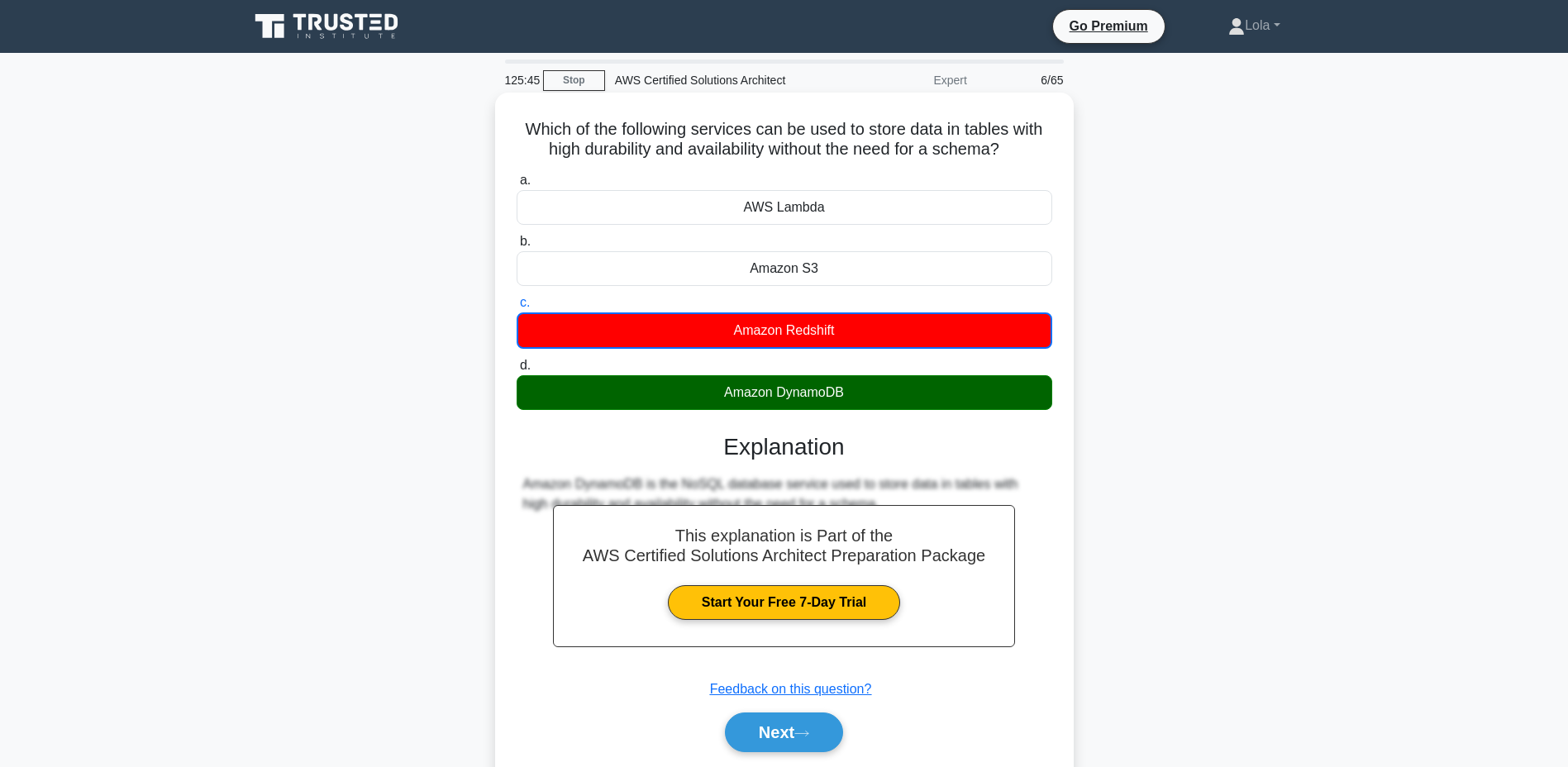 drag, startPoint x: 944, startPoint y: 150, endPoint x: 1008, endPoint y: 159, distance: 64.62971 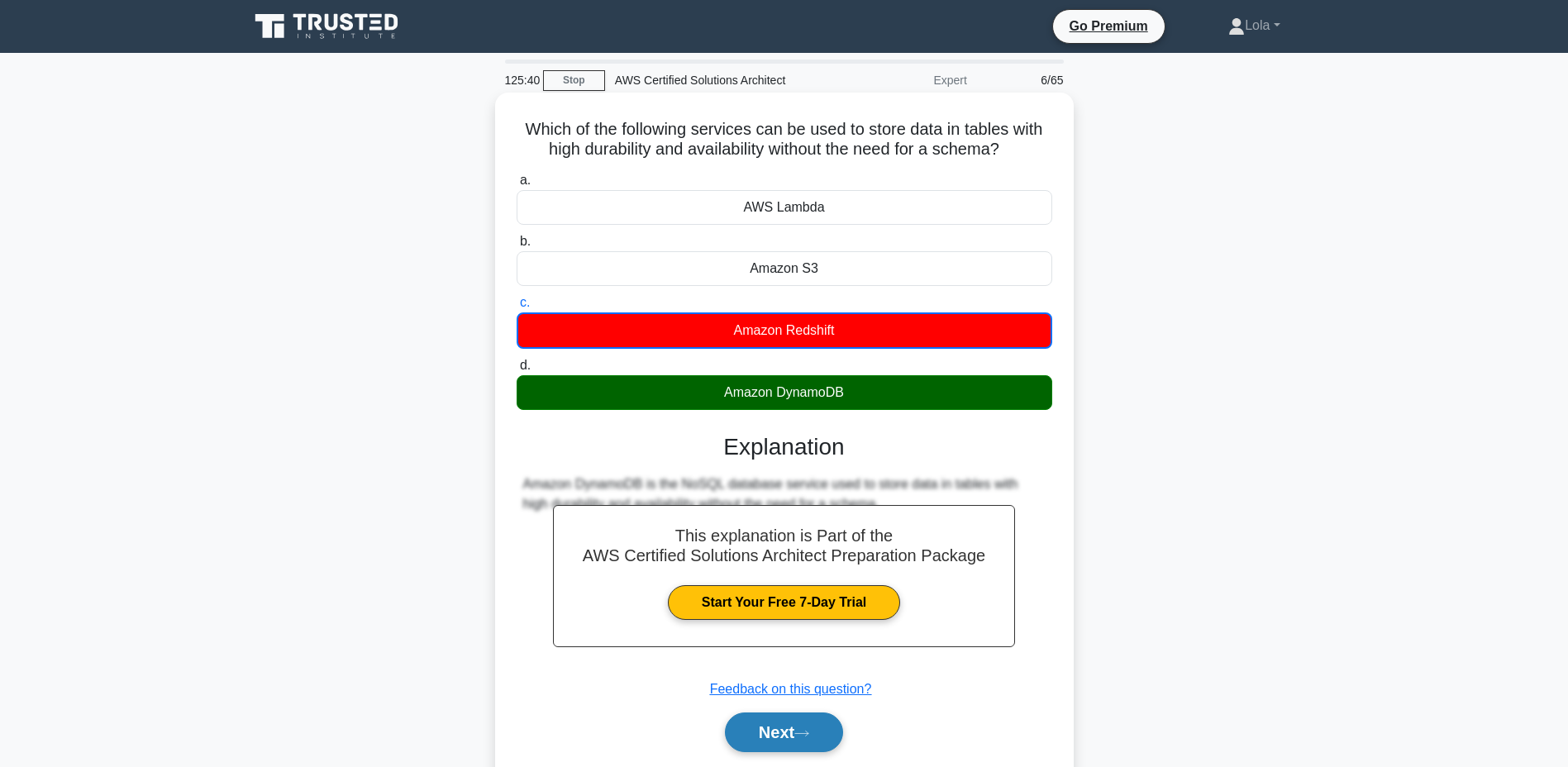 click on "Next" at bounding box center (784, 732) 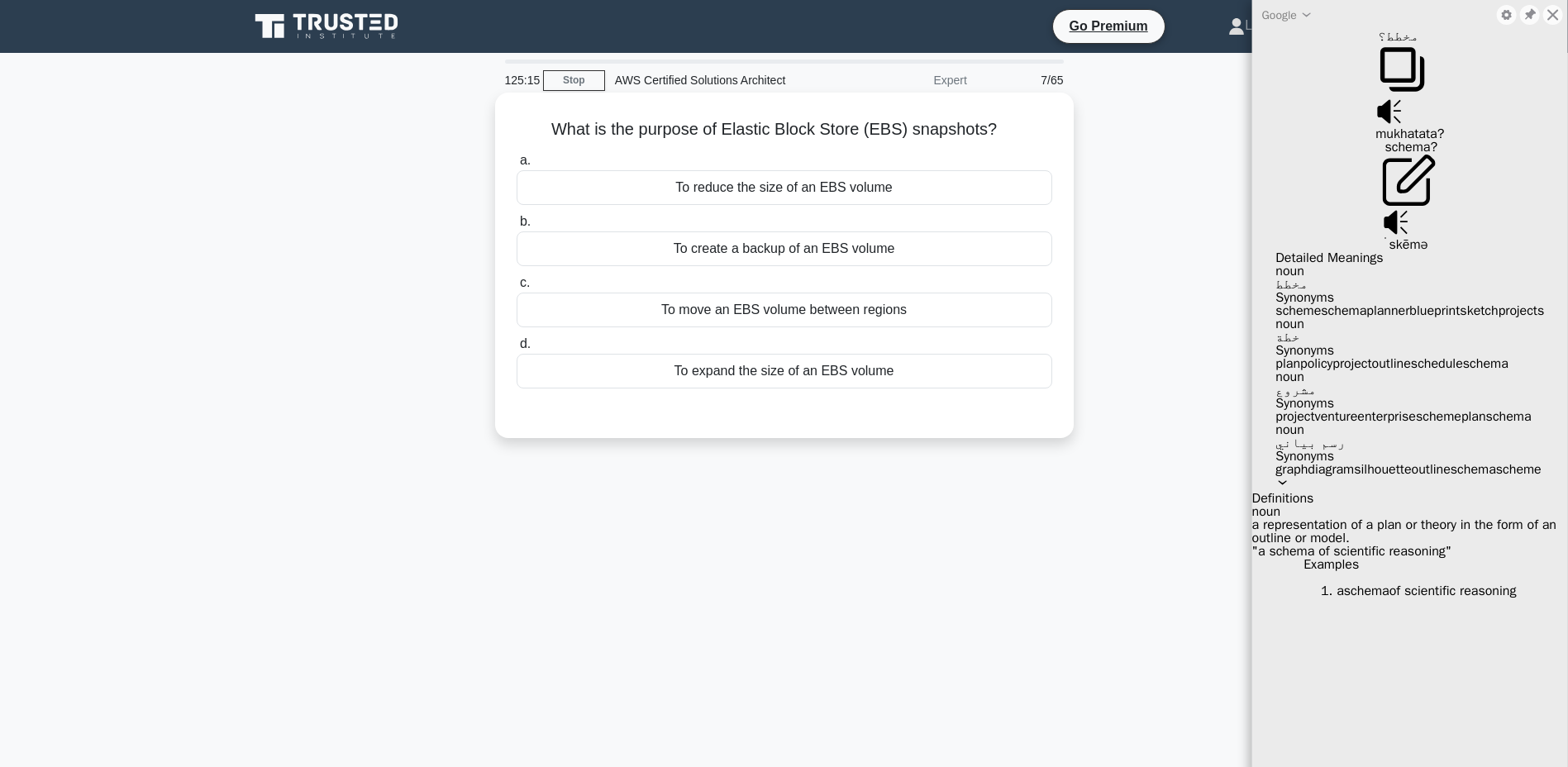 click on "To create a backup of an EBS volume" at bounding box center [784, 249] 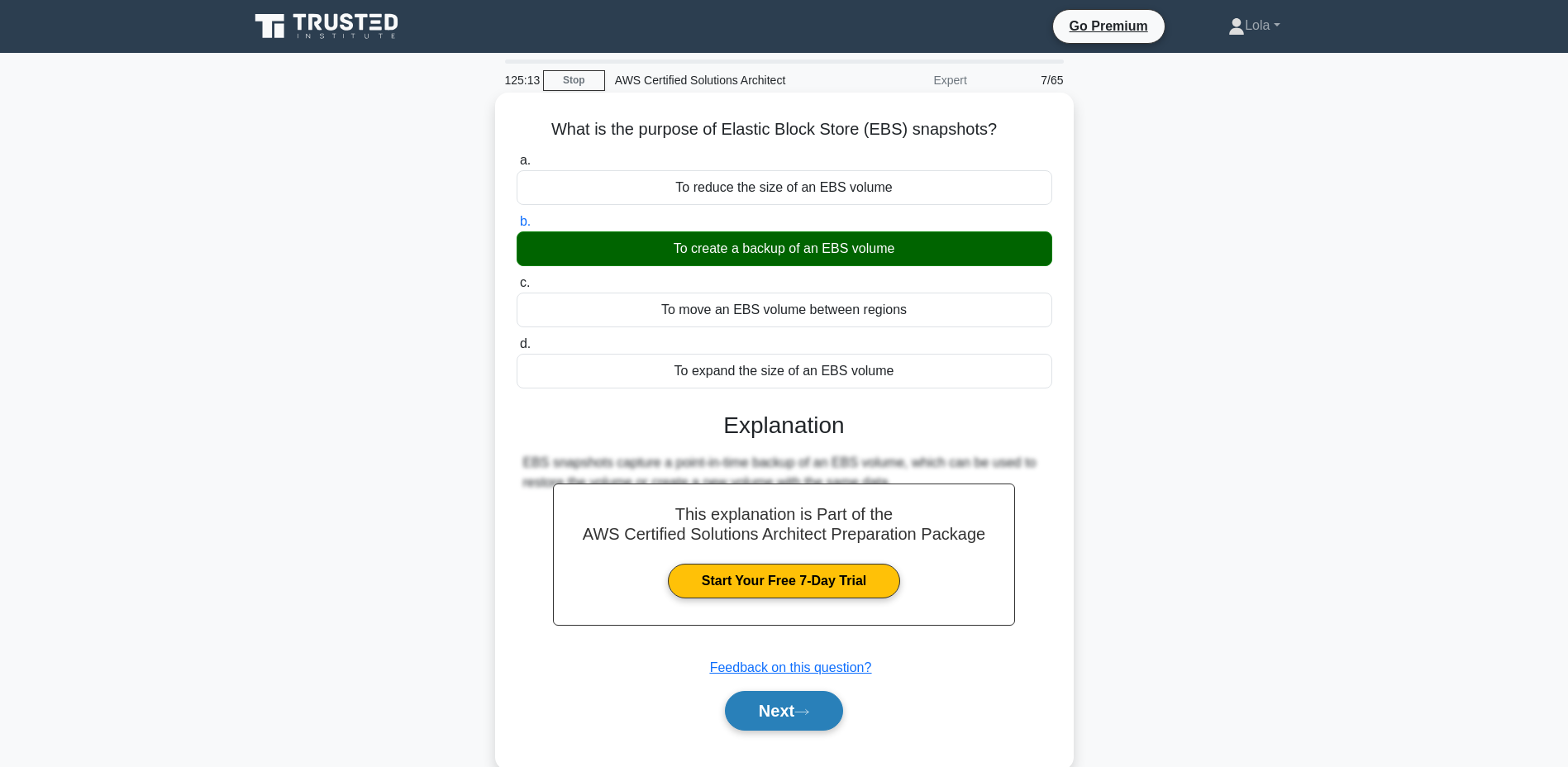 click on "Next" at bounding box center [784, 711] 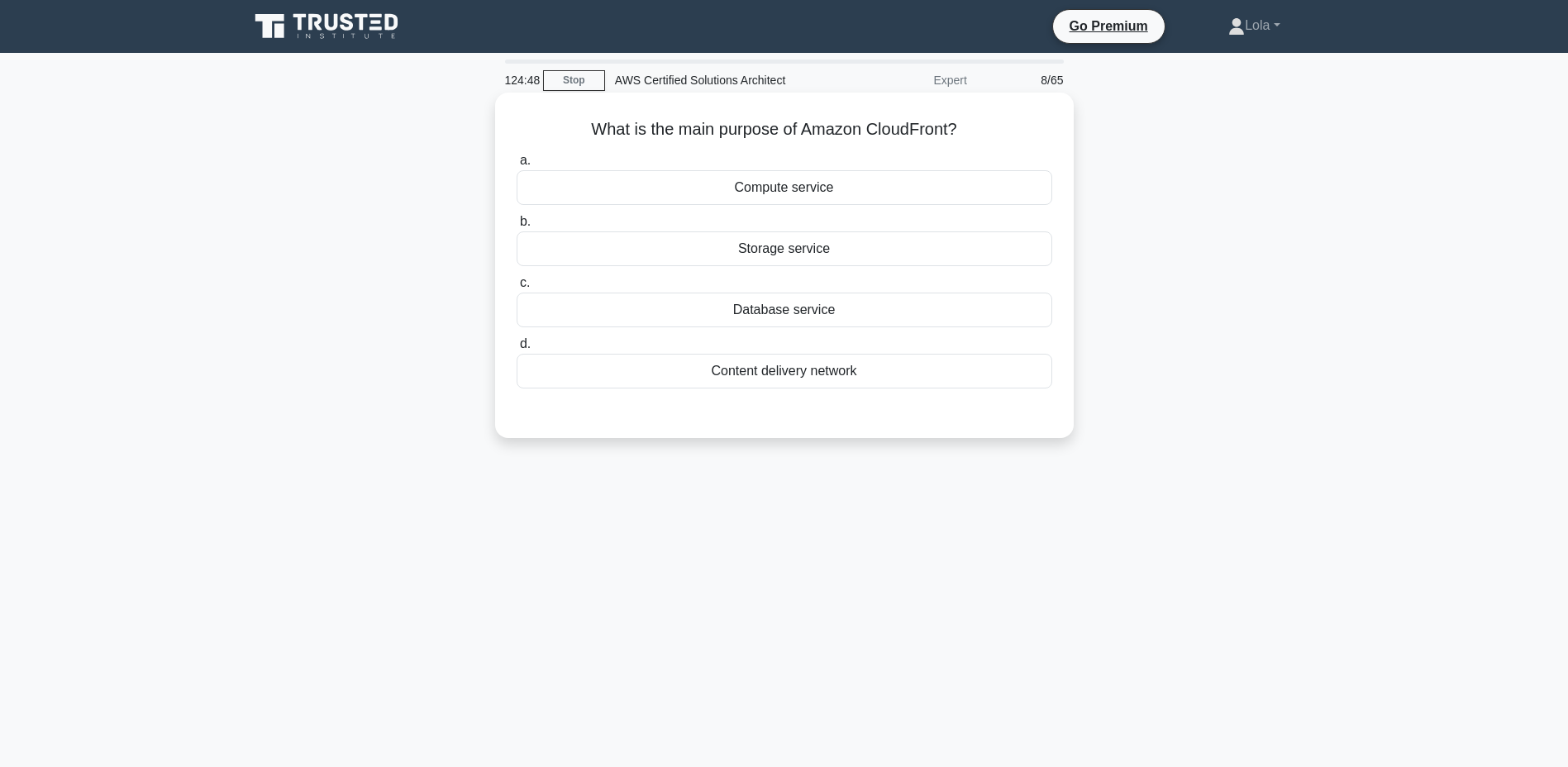 click on "Content delivery network" at bounding box center [784, 371] 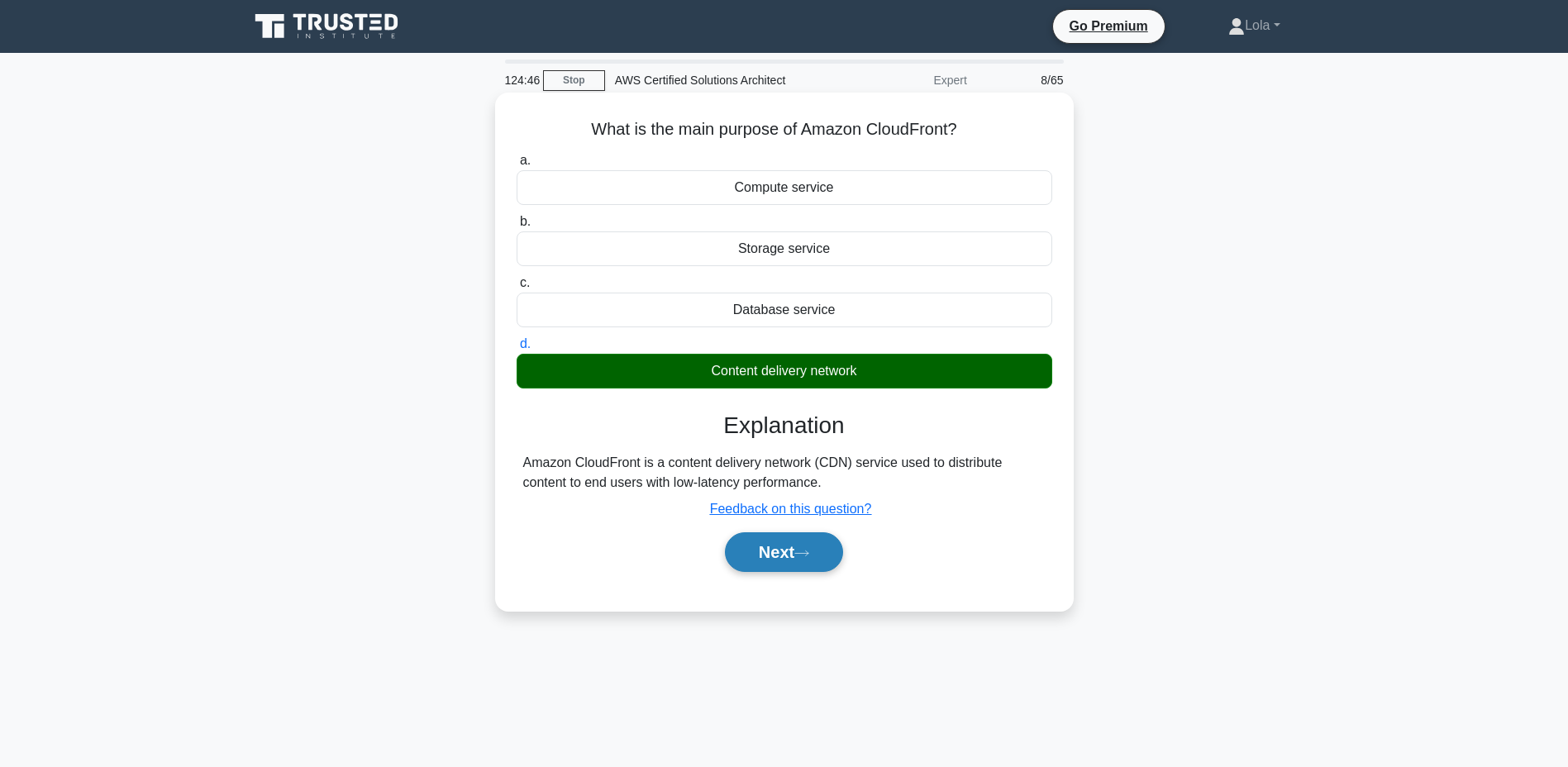 click on "Next" at bounding box center (784, 552) 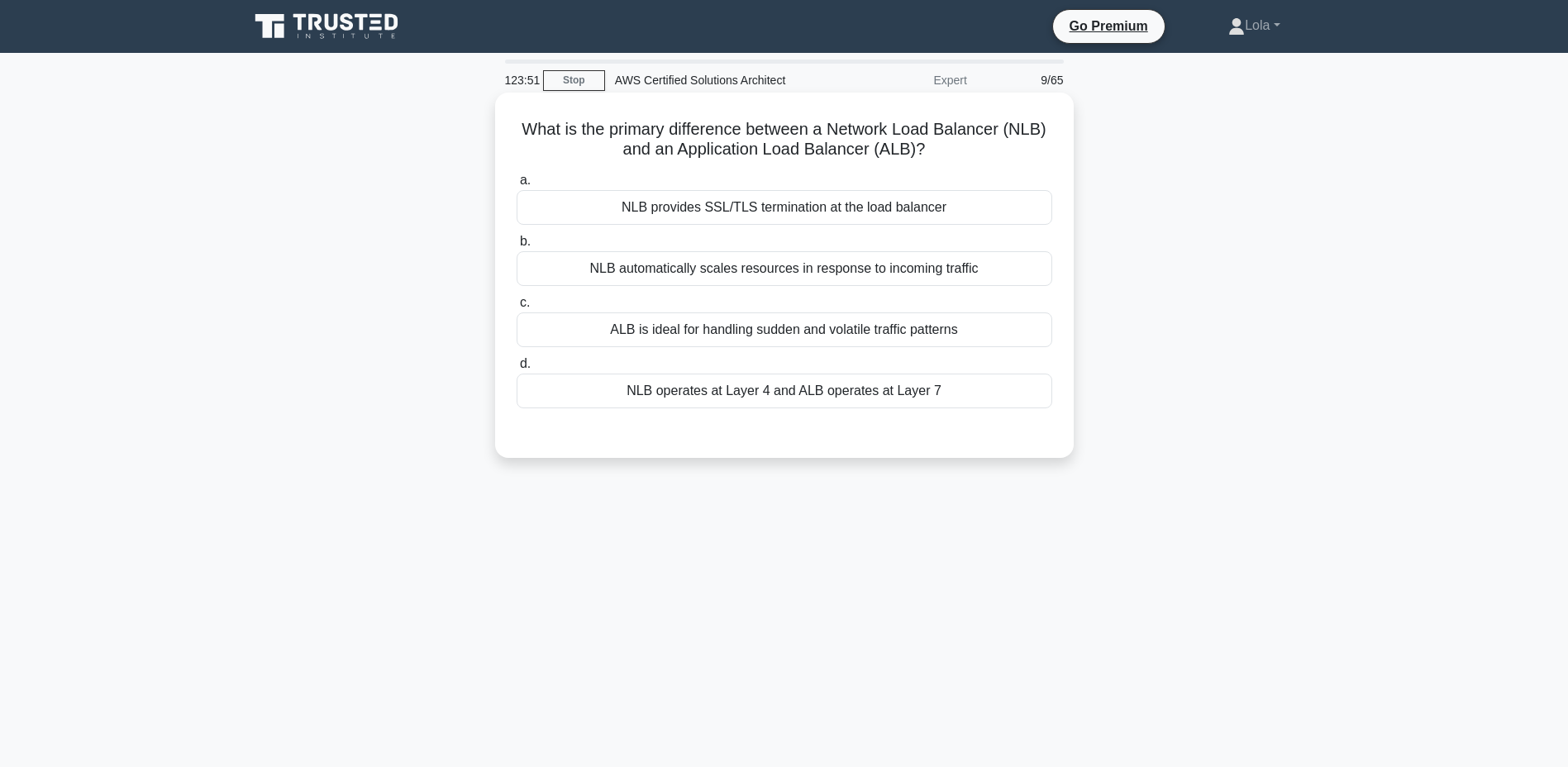 drag, startPoint x: 643, startPoint y: 331, endPoint x: 681, endPoint y: 333, distance: 38.0526 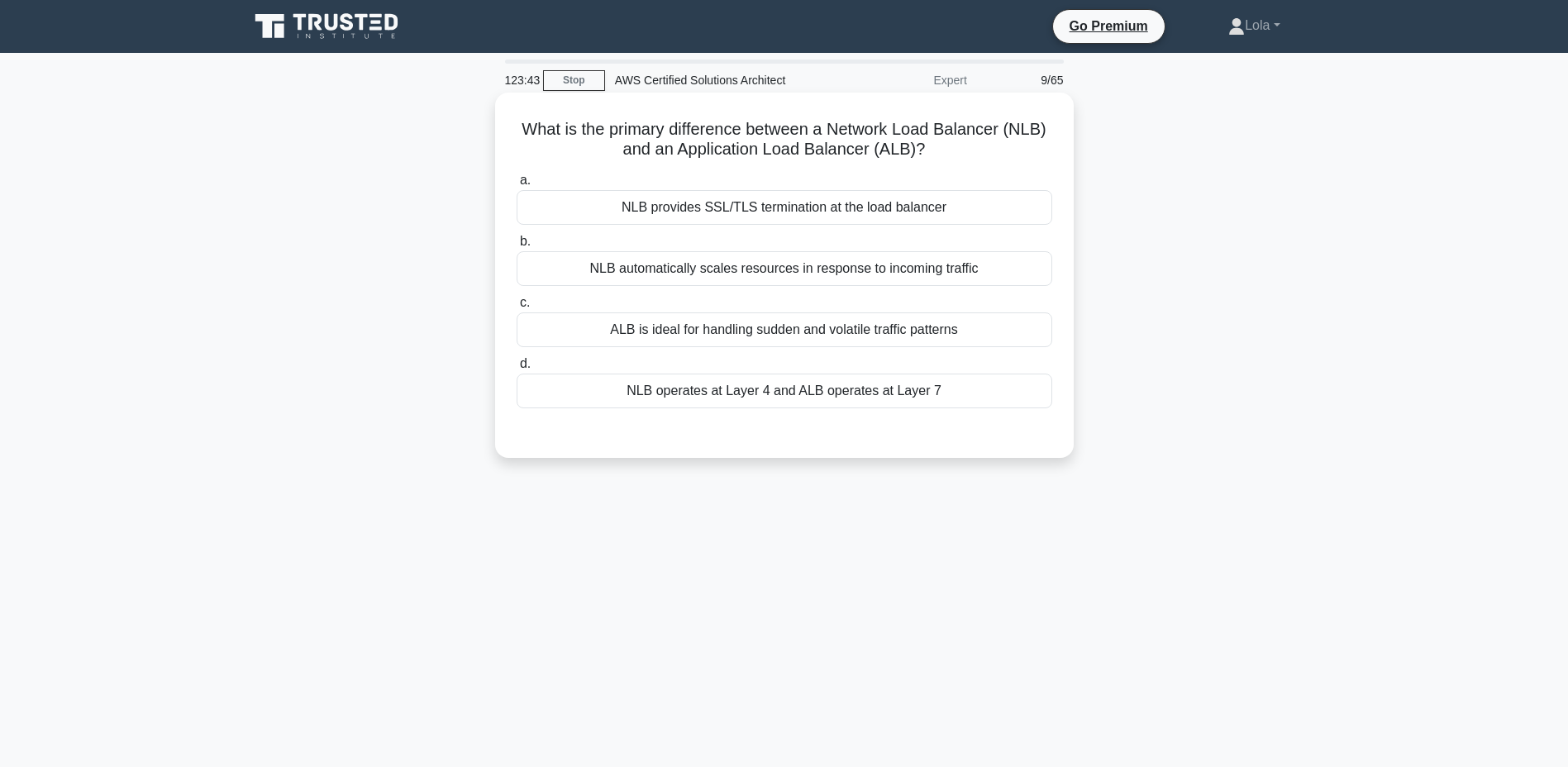 drag, startPoint x: 681, startPoint y: 333, endPoint x: 869, endPoint y: 331, distance: 188.0106 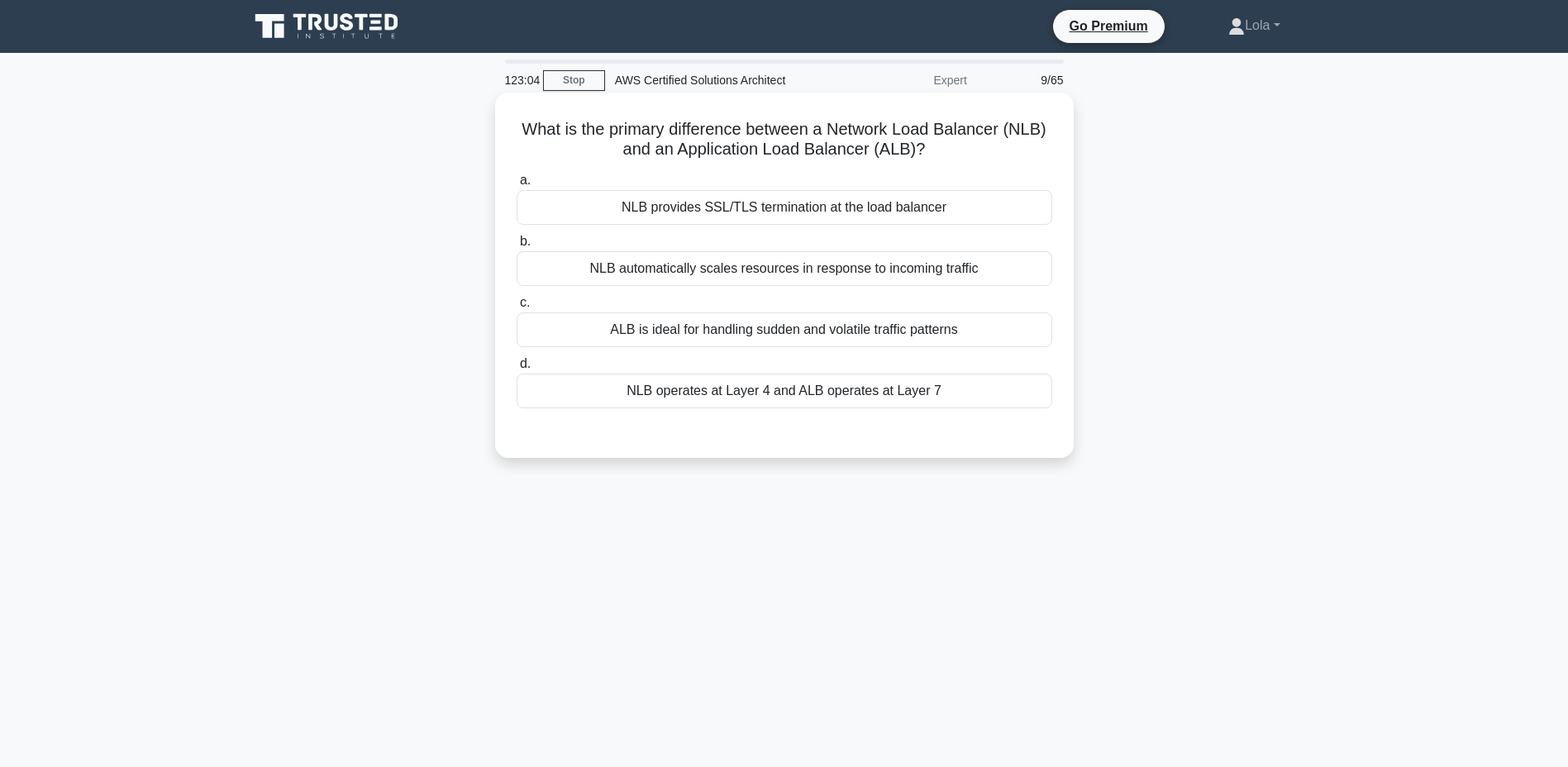 drag, startPoint x: 593, startPoint y: 325, endPoint x: 992, endPoint y: 336, distance: 399.1516 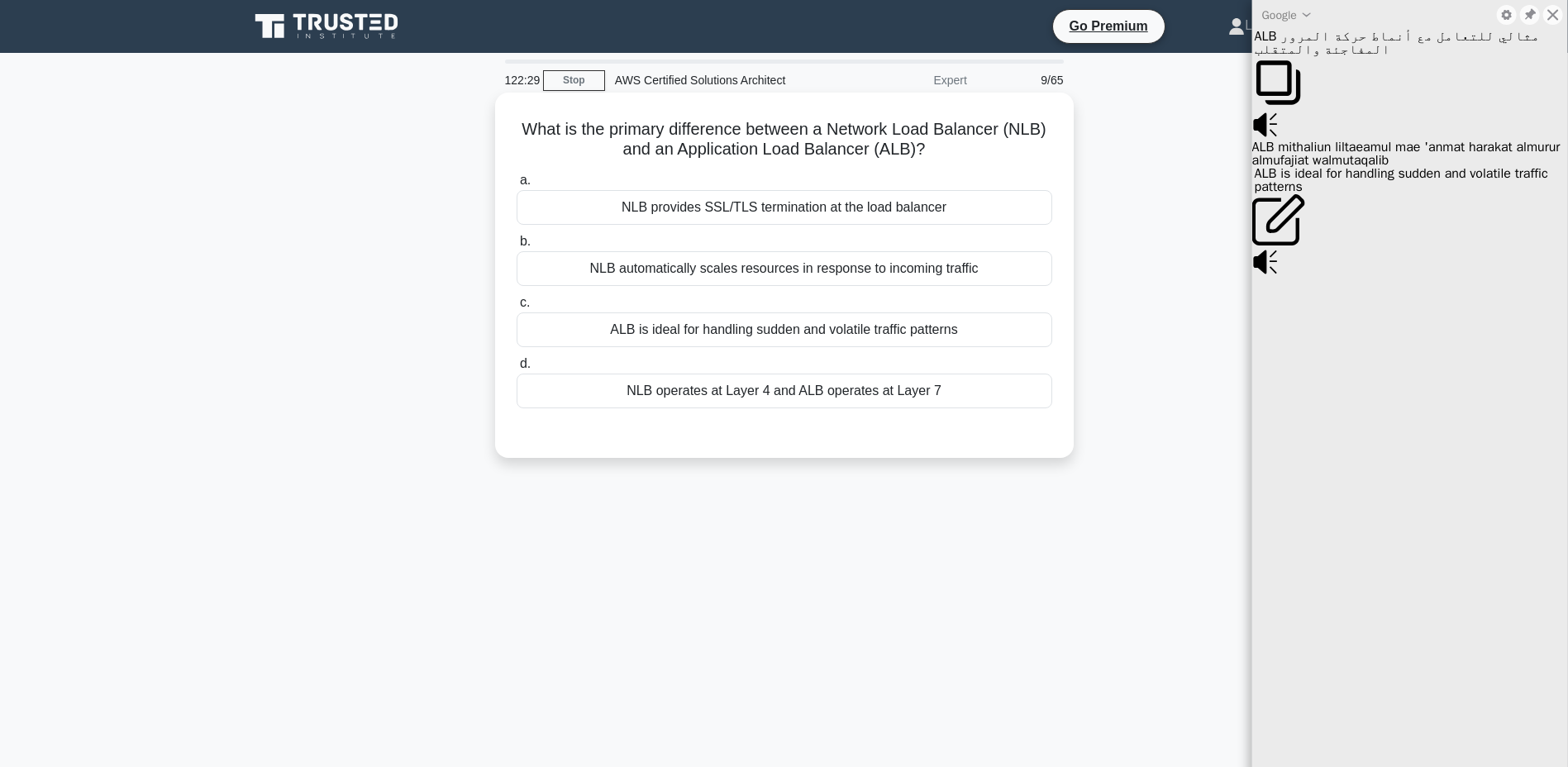 click on "NLB operates at Layer 4 and ALB operates at Layer 7" at bounding box center [784, 391] 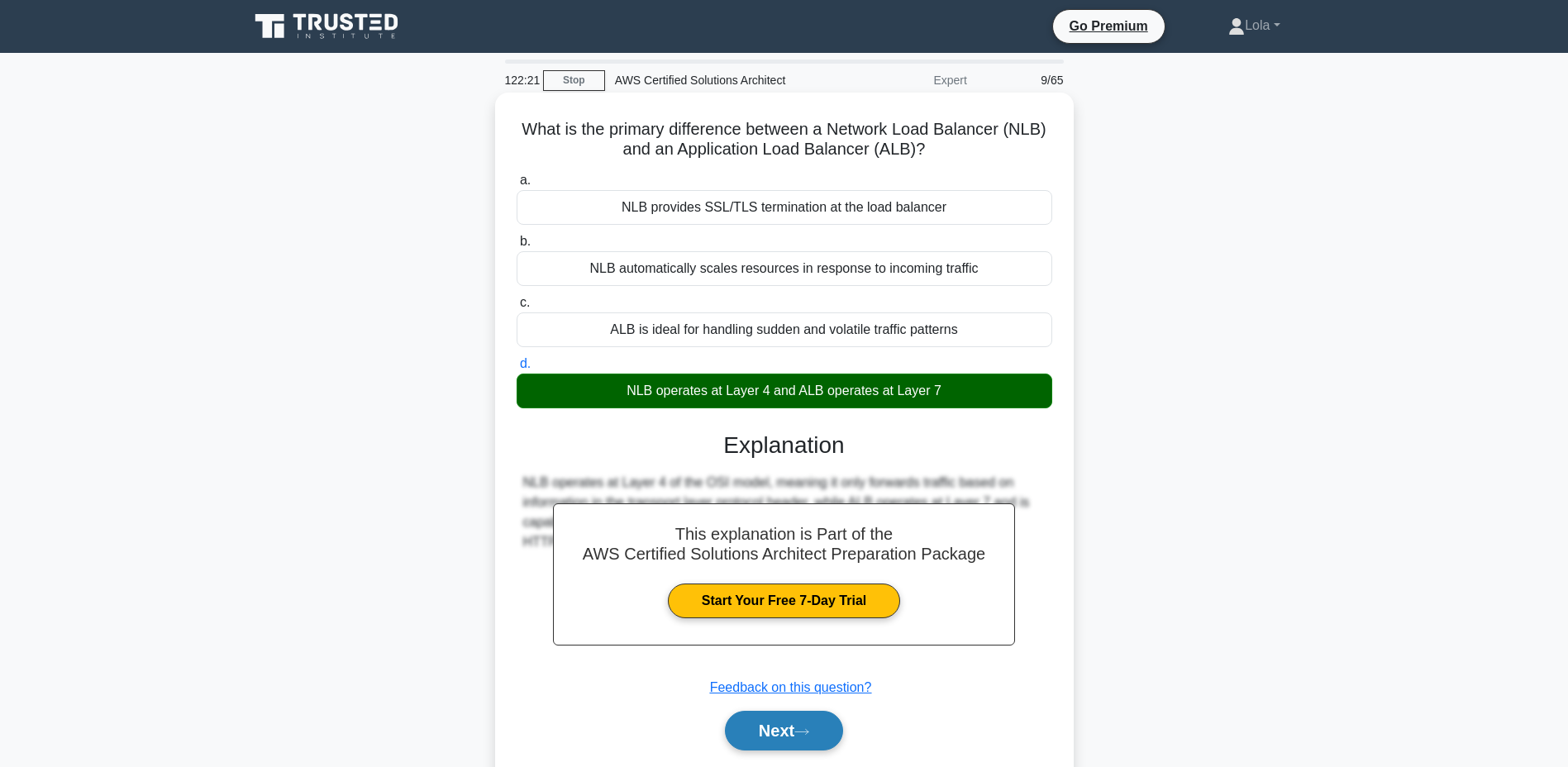 click on "Next" at bounding box center [784, 731] 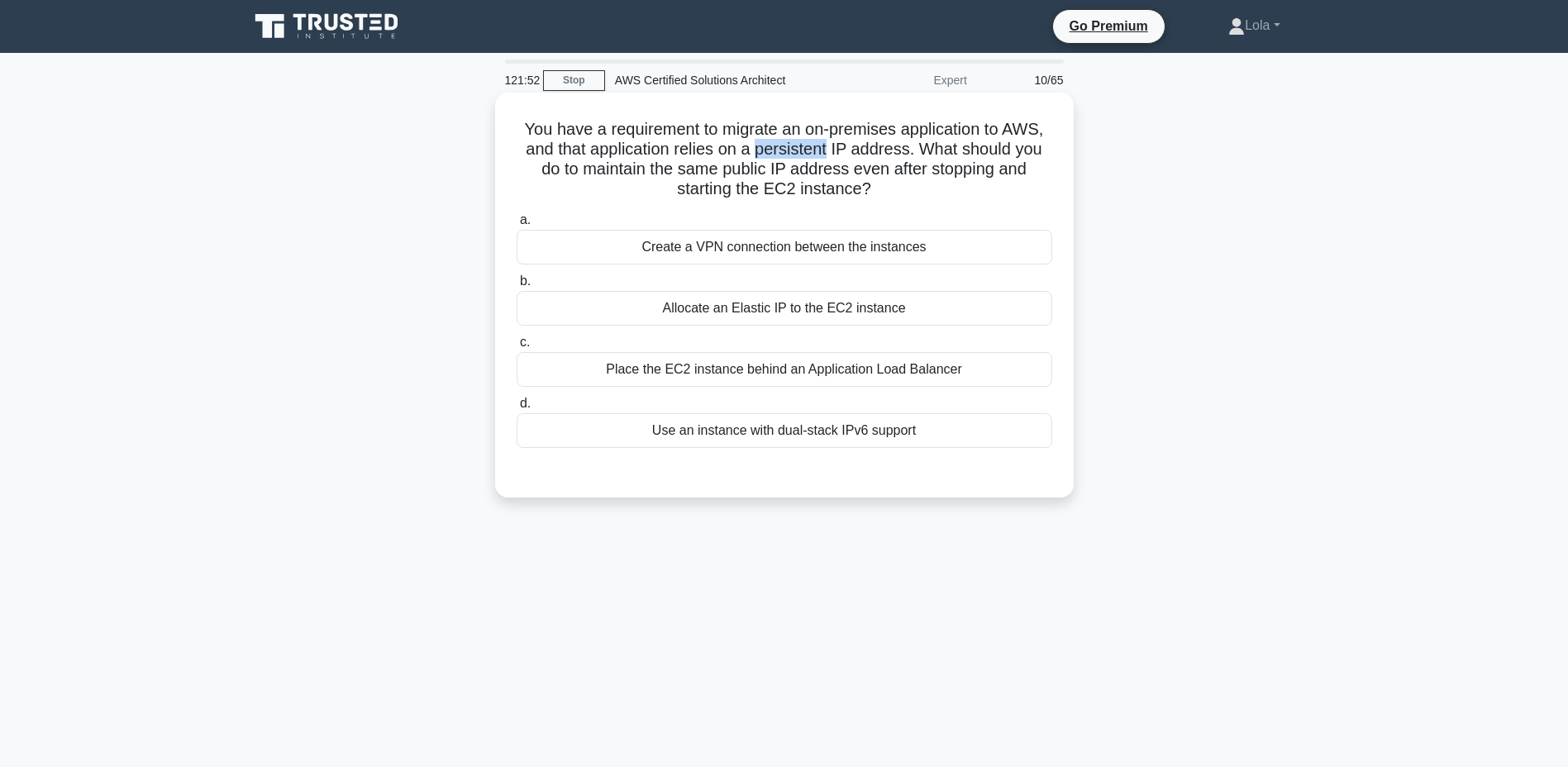 drag, startPoint x: 756, startPoint y: 153, endPoint x: 832, endPoint y: 144, distance: 76.53104 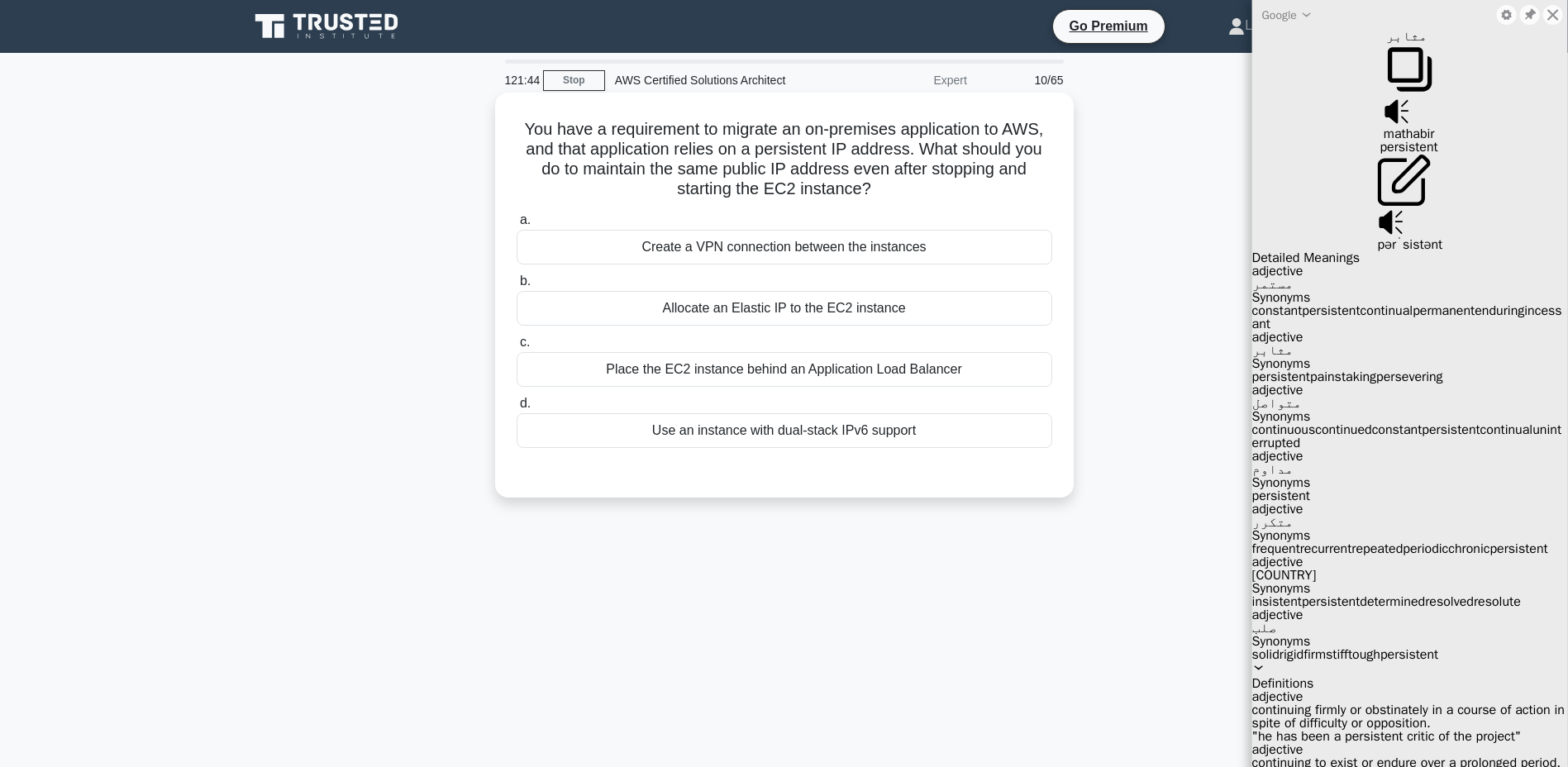 drag, startPoint x: 832, startPoint y: 144, endPoint x: 931, endPoint y: 207, distance: 117.34564 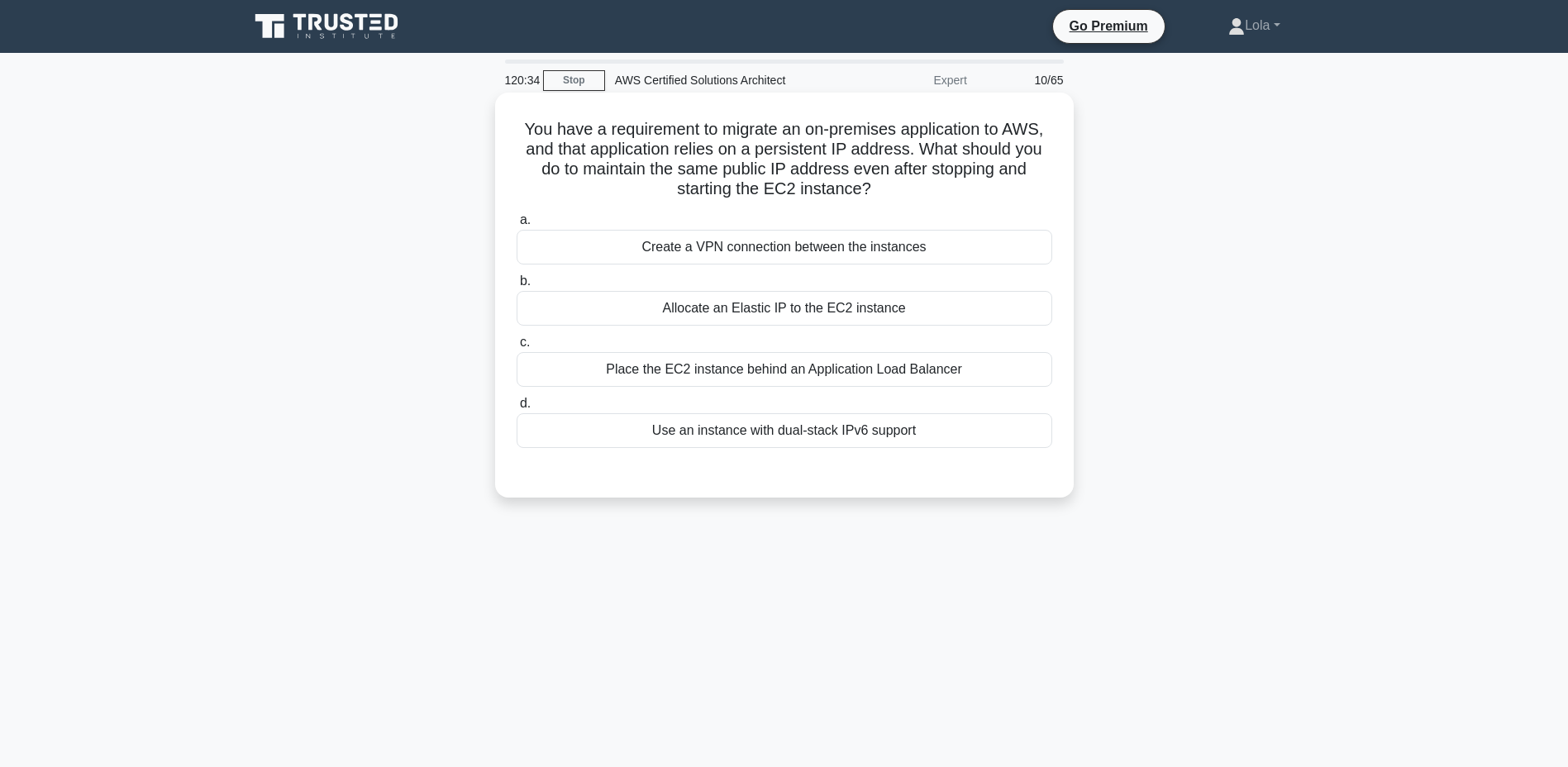 click on "Allocate an Elastic IP to the EC2 instance" at bounding box center (784, 308) 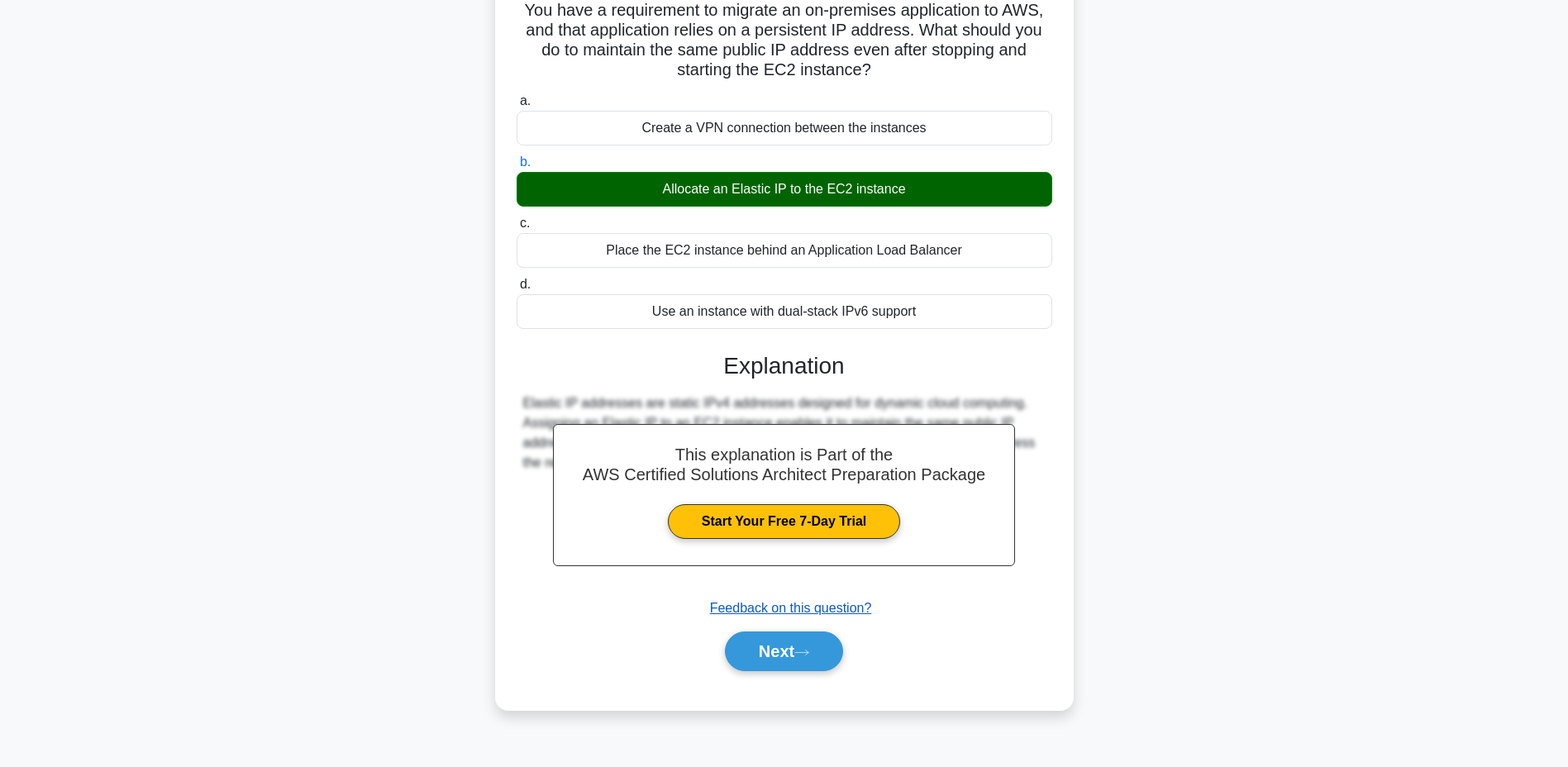 scroll, scrollTop: 126, scrollLeft: 0, axis: vertical 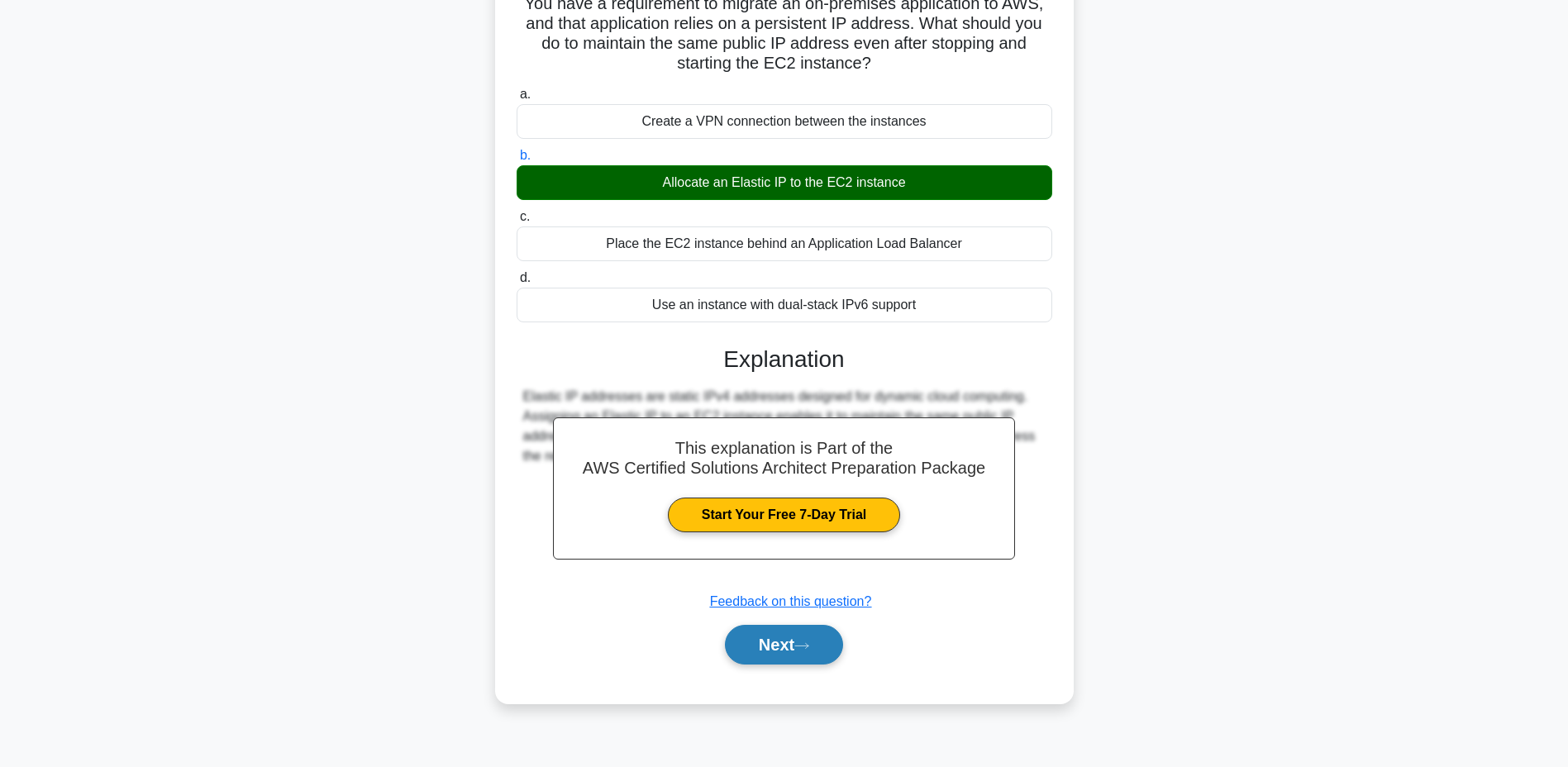 click 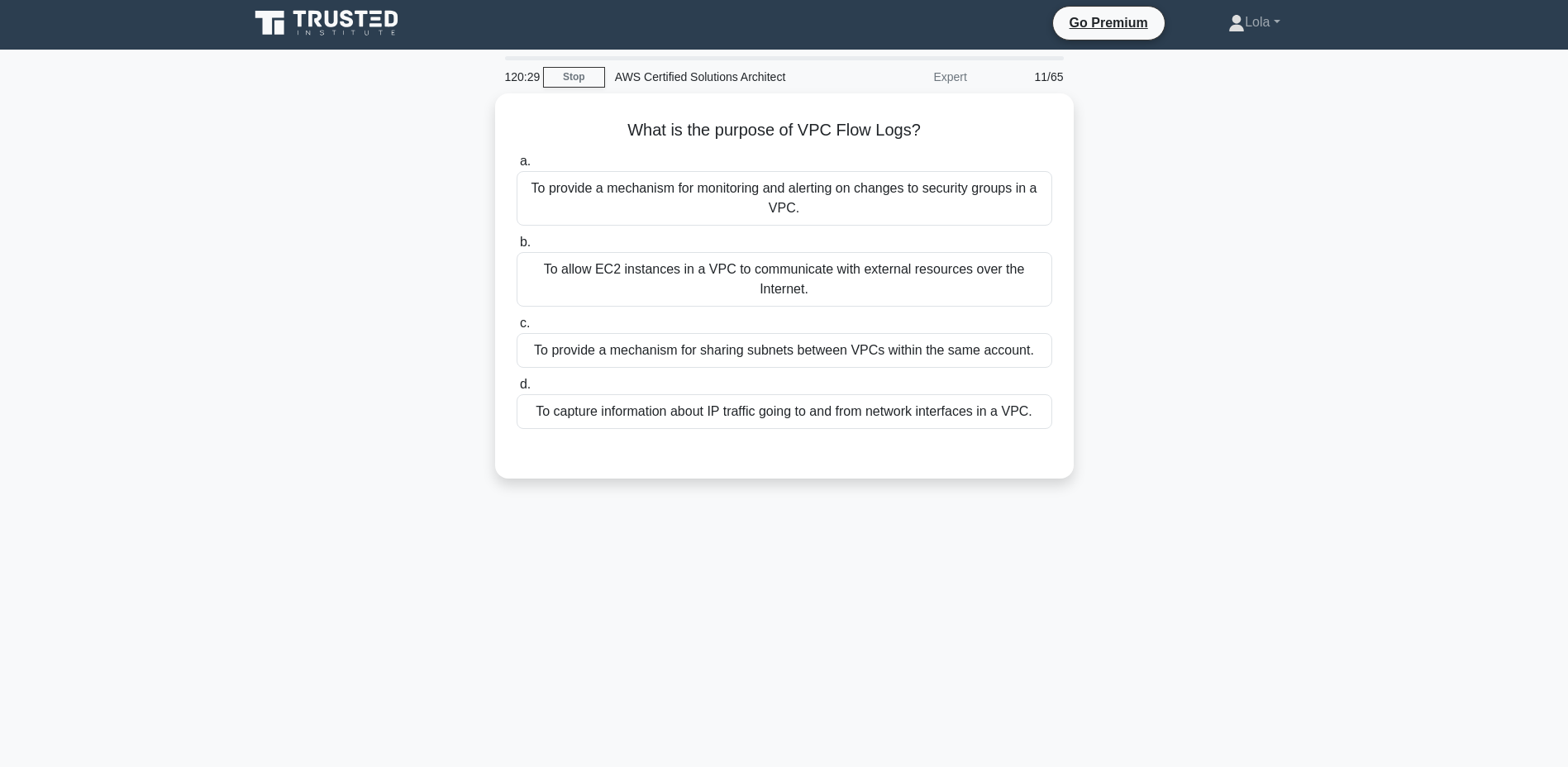 scroll, scrollTop: 0, scrollLeft: 0, axis: both 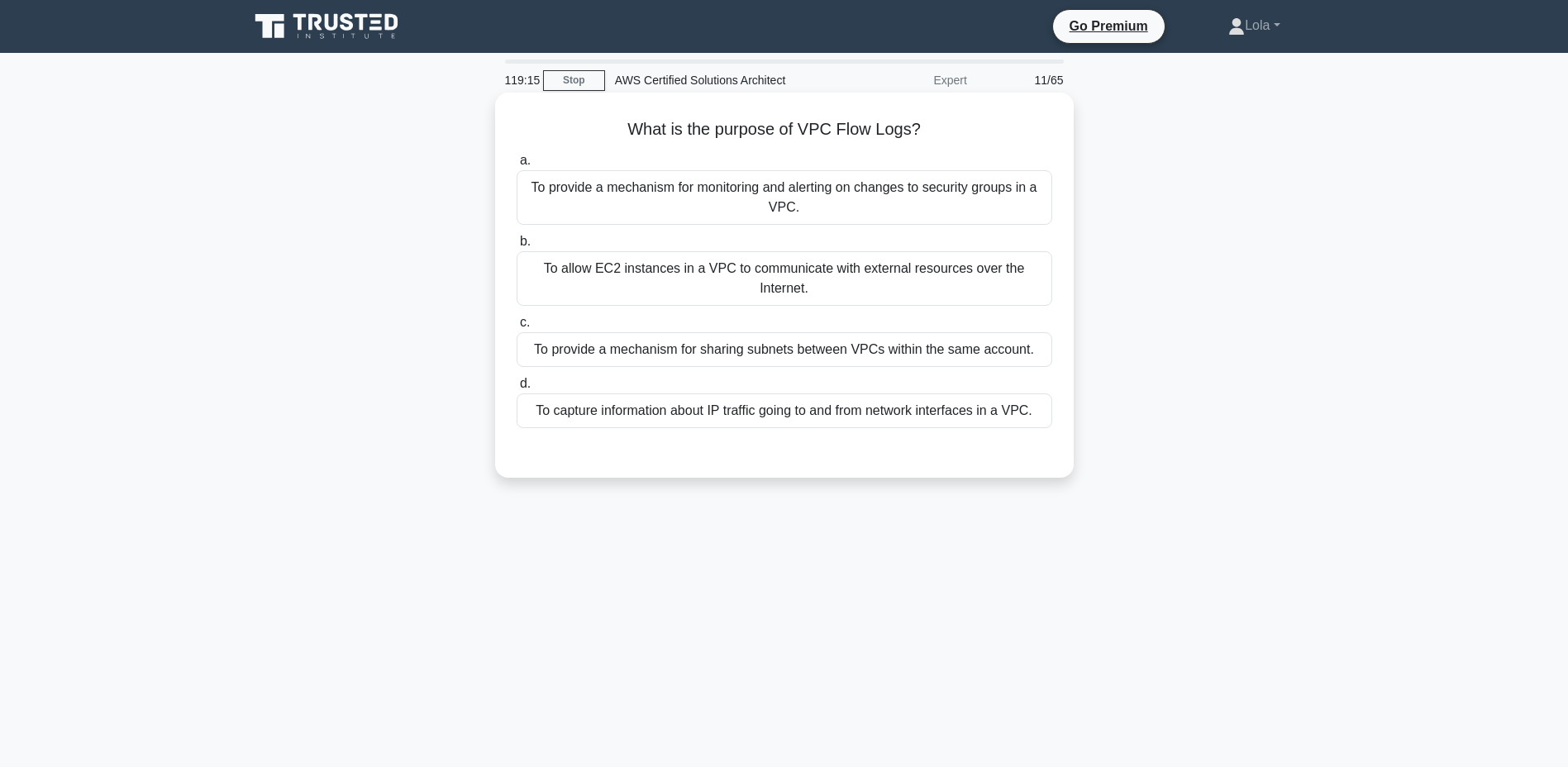 click on "To capture information about IP traffic going to and from network interfaces in a VPC." at bounding box center (784, 411) 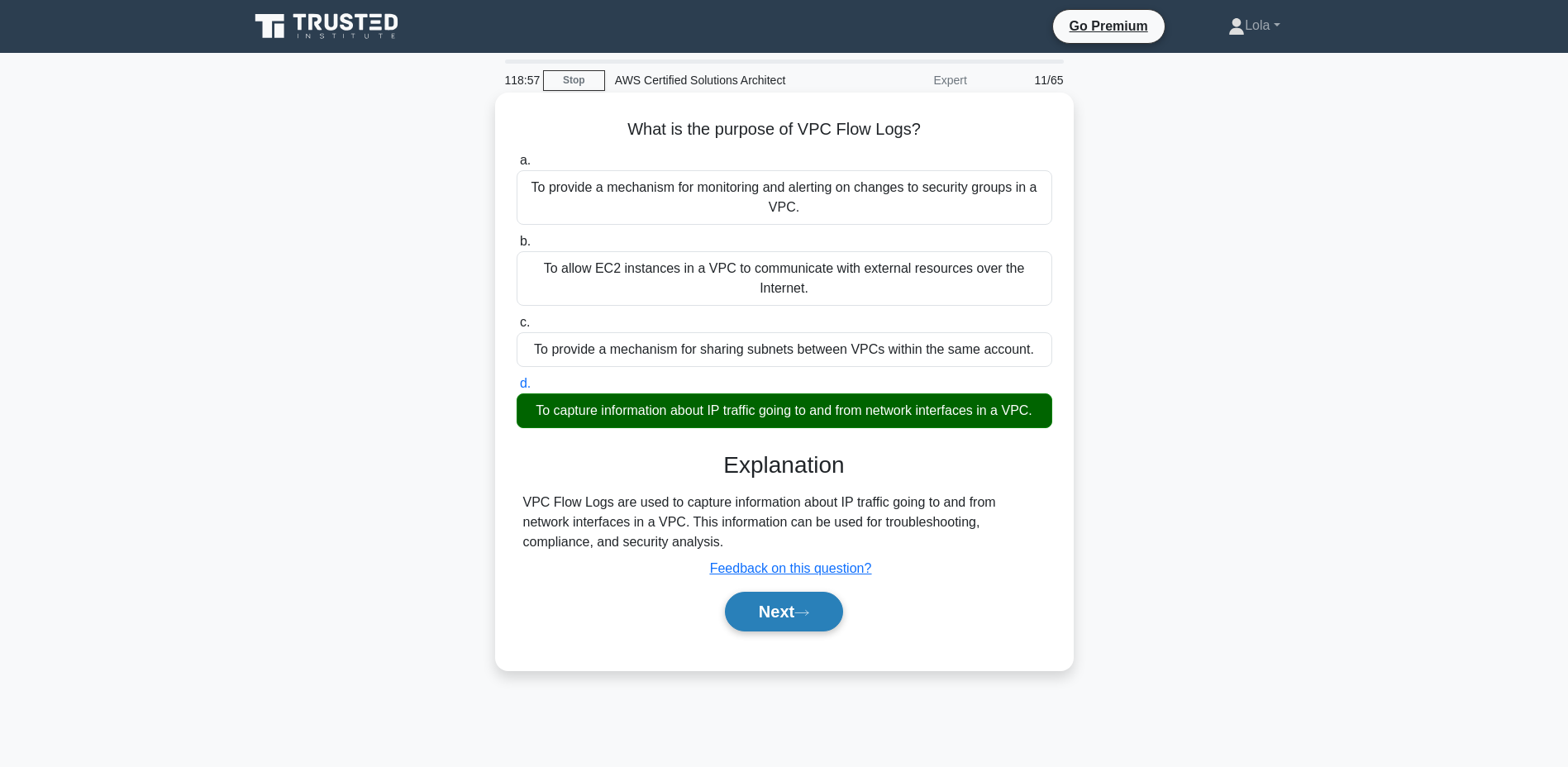 click on "Next" at bounding box center [784, 612] 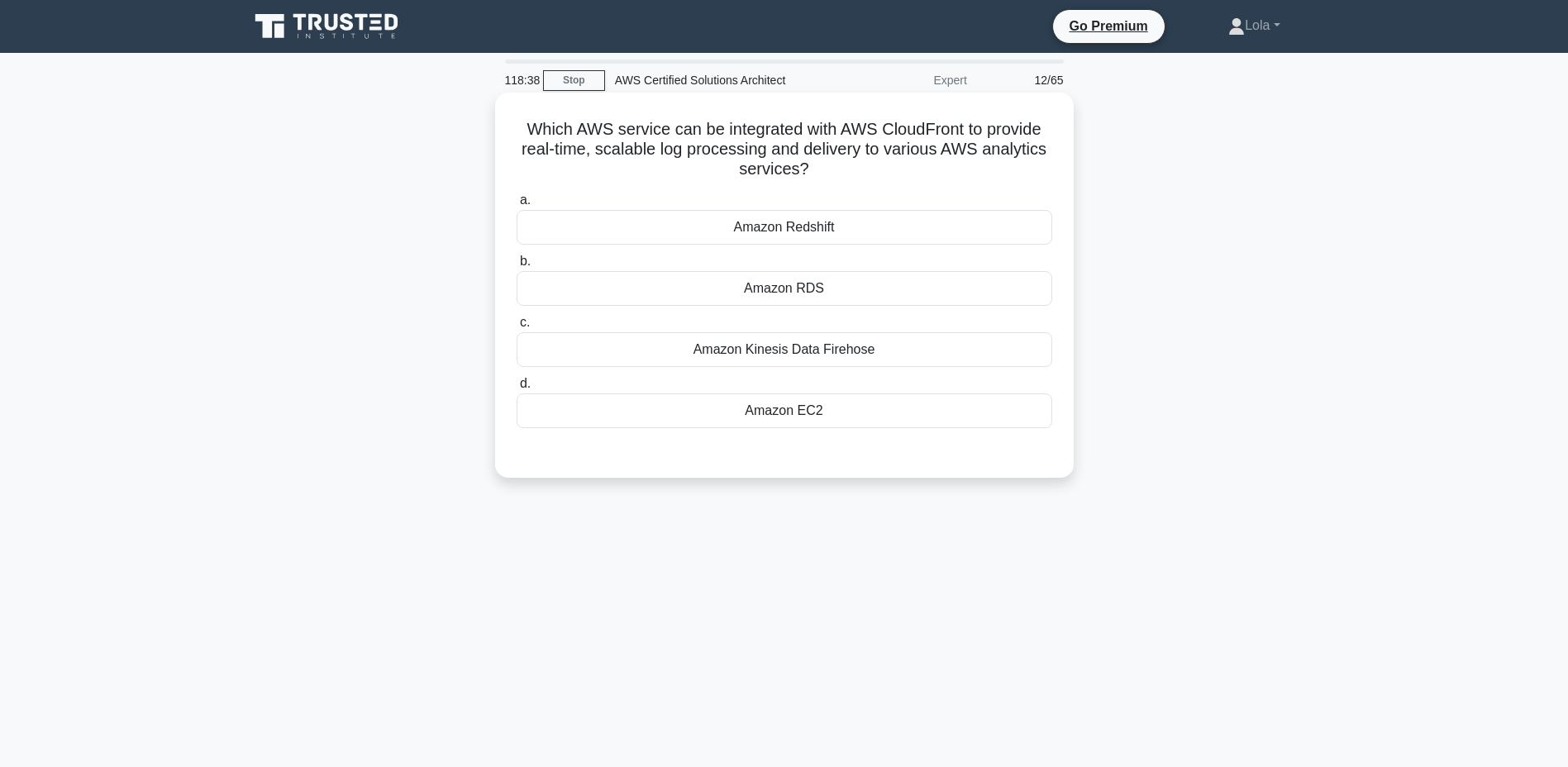 click on "Amazon Kinesis Data Firehose" at bounding box center (784, 350) 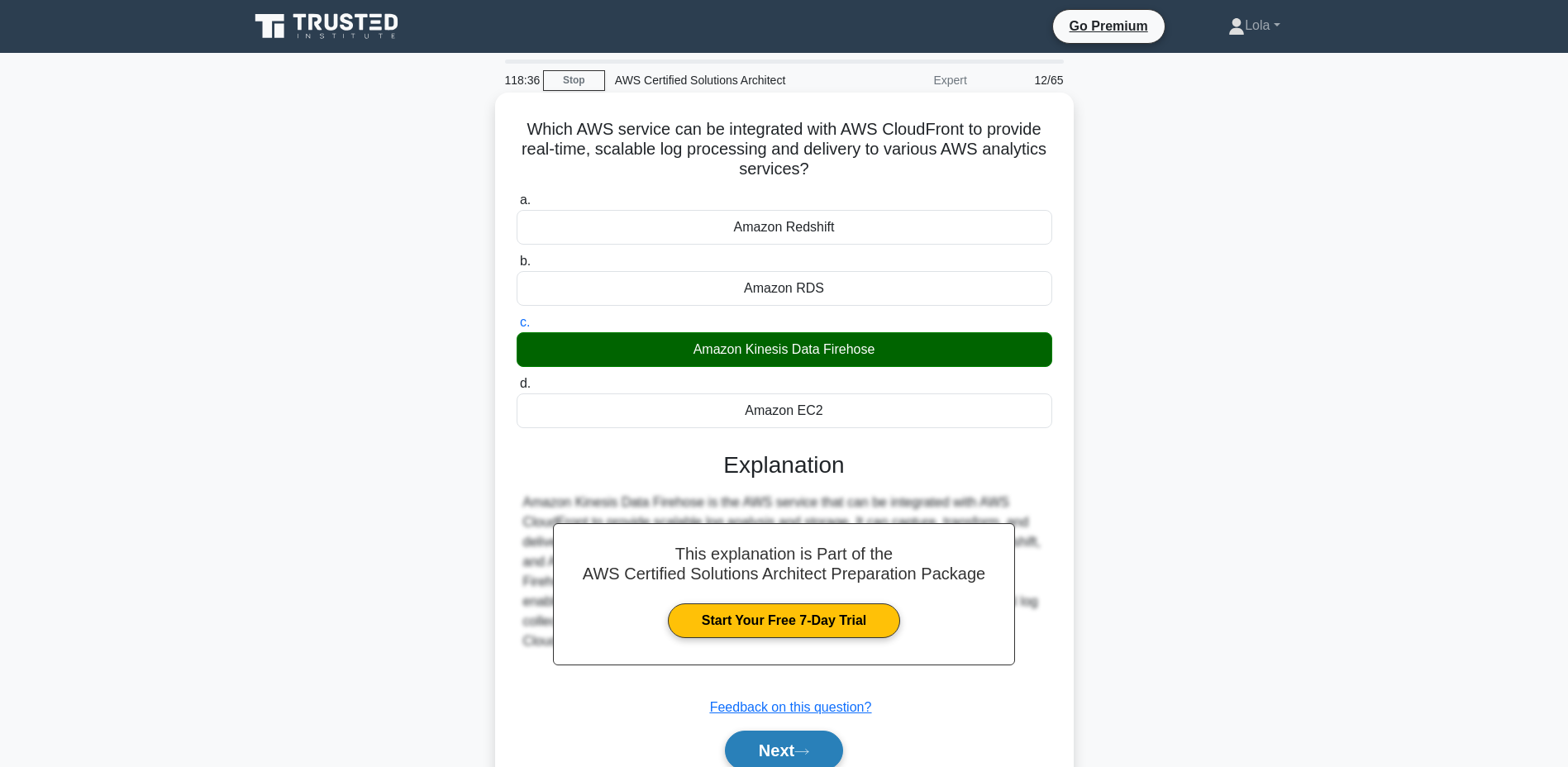 click on "Next" at bounding box center (784, 750) 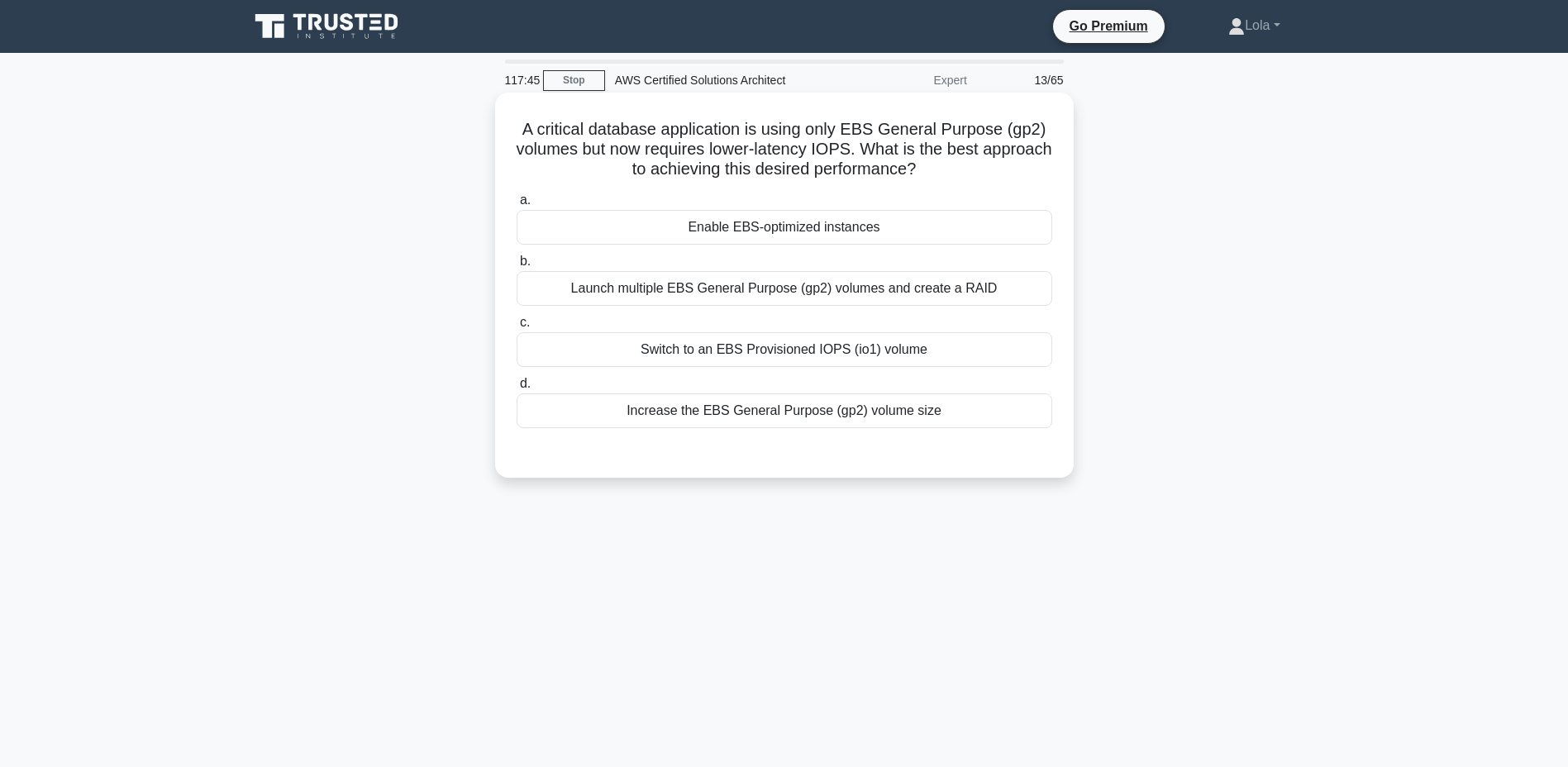 click on "Switch to an EBS Provisioned IOPS (io1) volume" at bounding box center [784, 350] 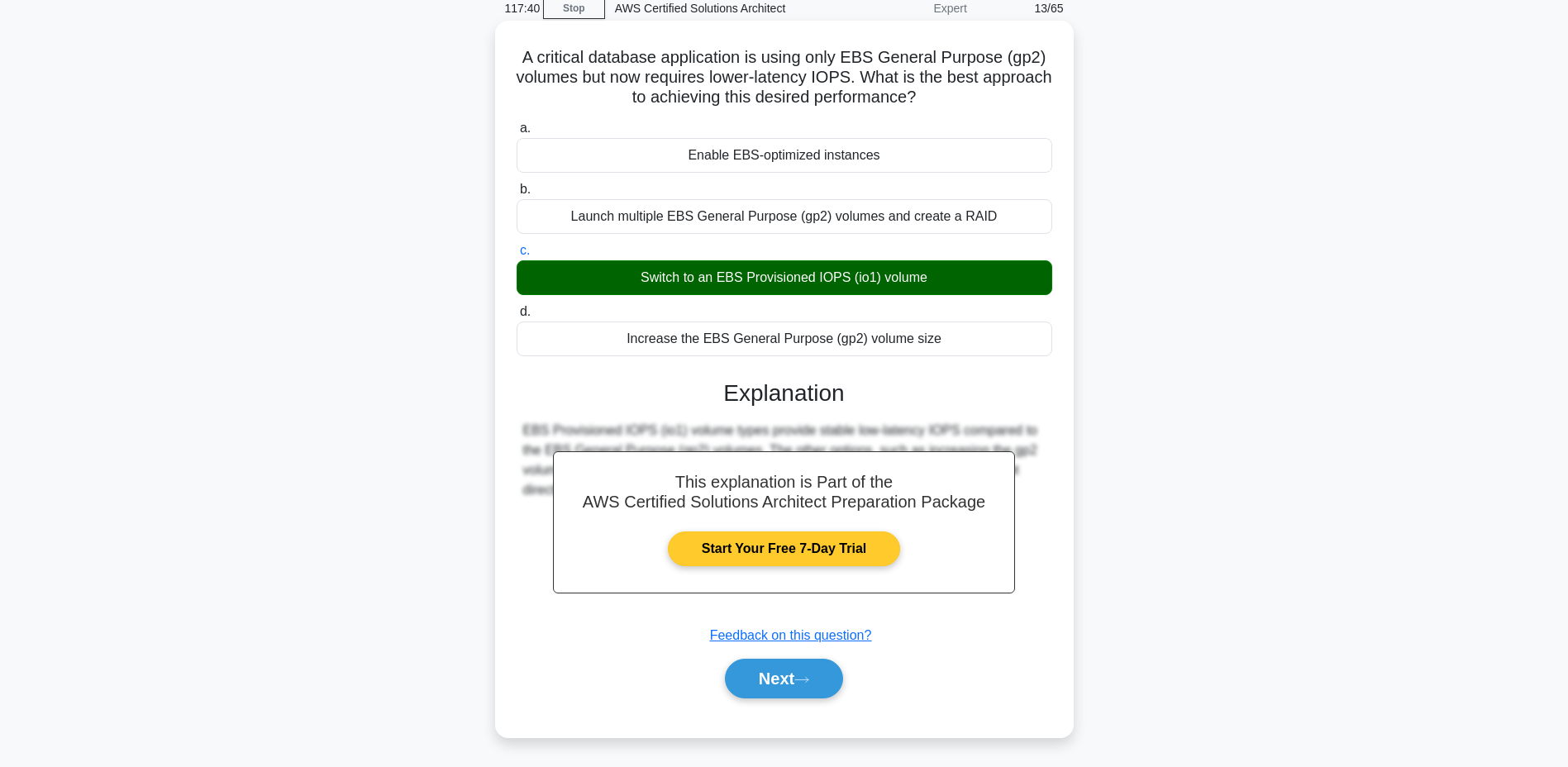 scroll, scrollTop: 43, scrollLeft: 0, axis: vertical 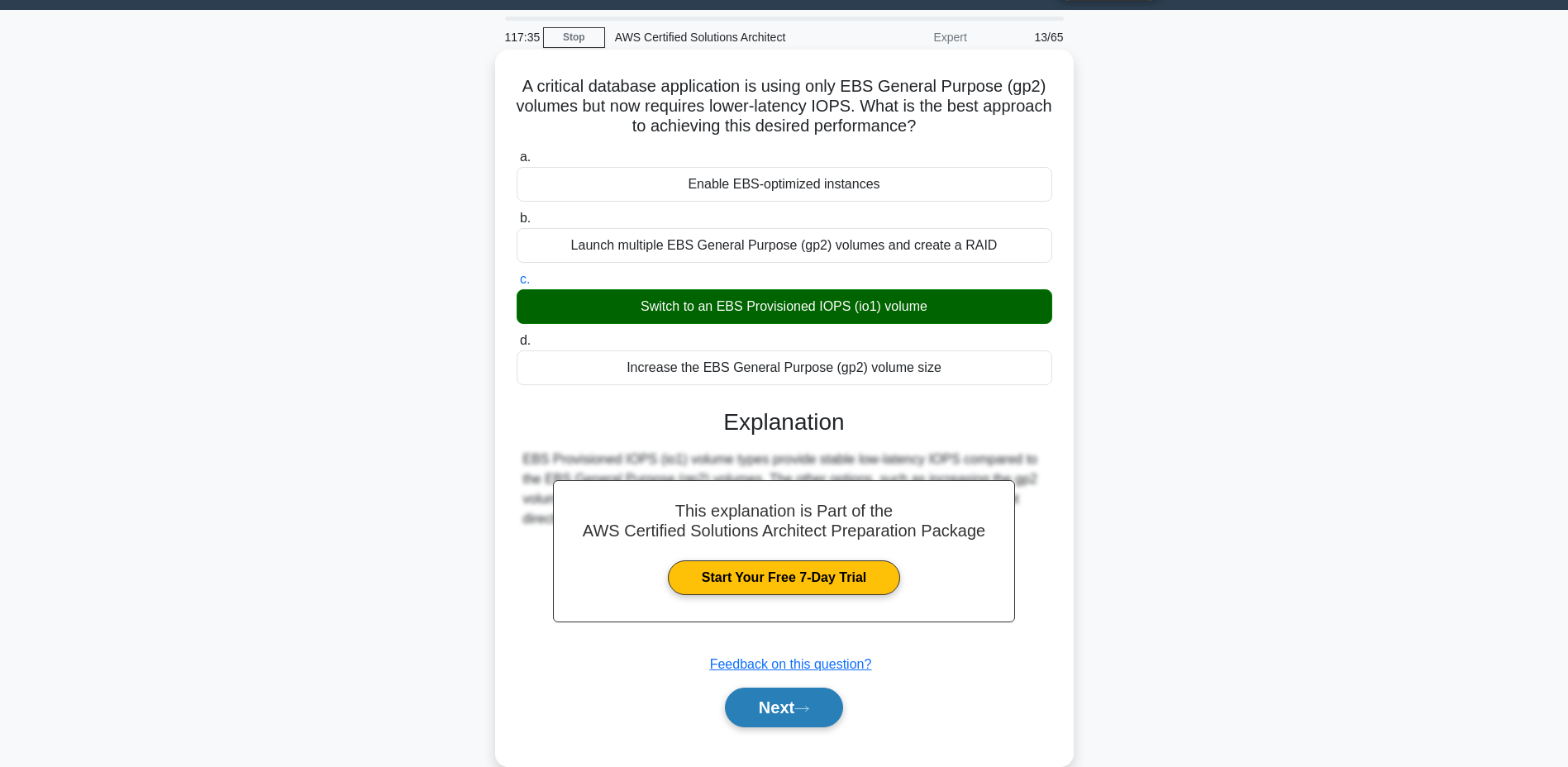 click on "Next" at bounding box center (784, 707) 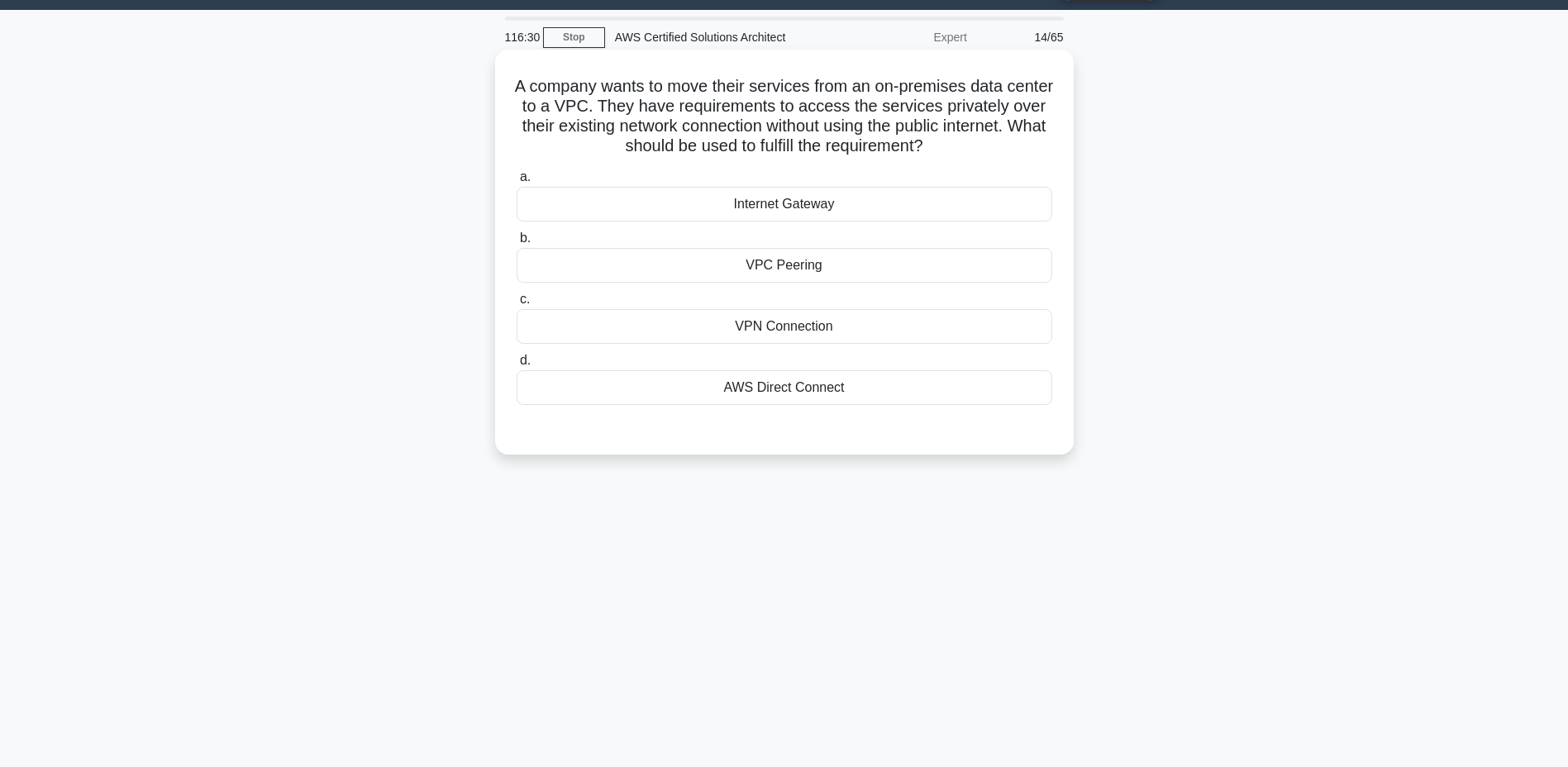 click on "AWS Direct Connect" at bounding box center (784, 388) 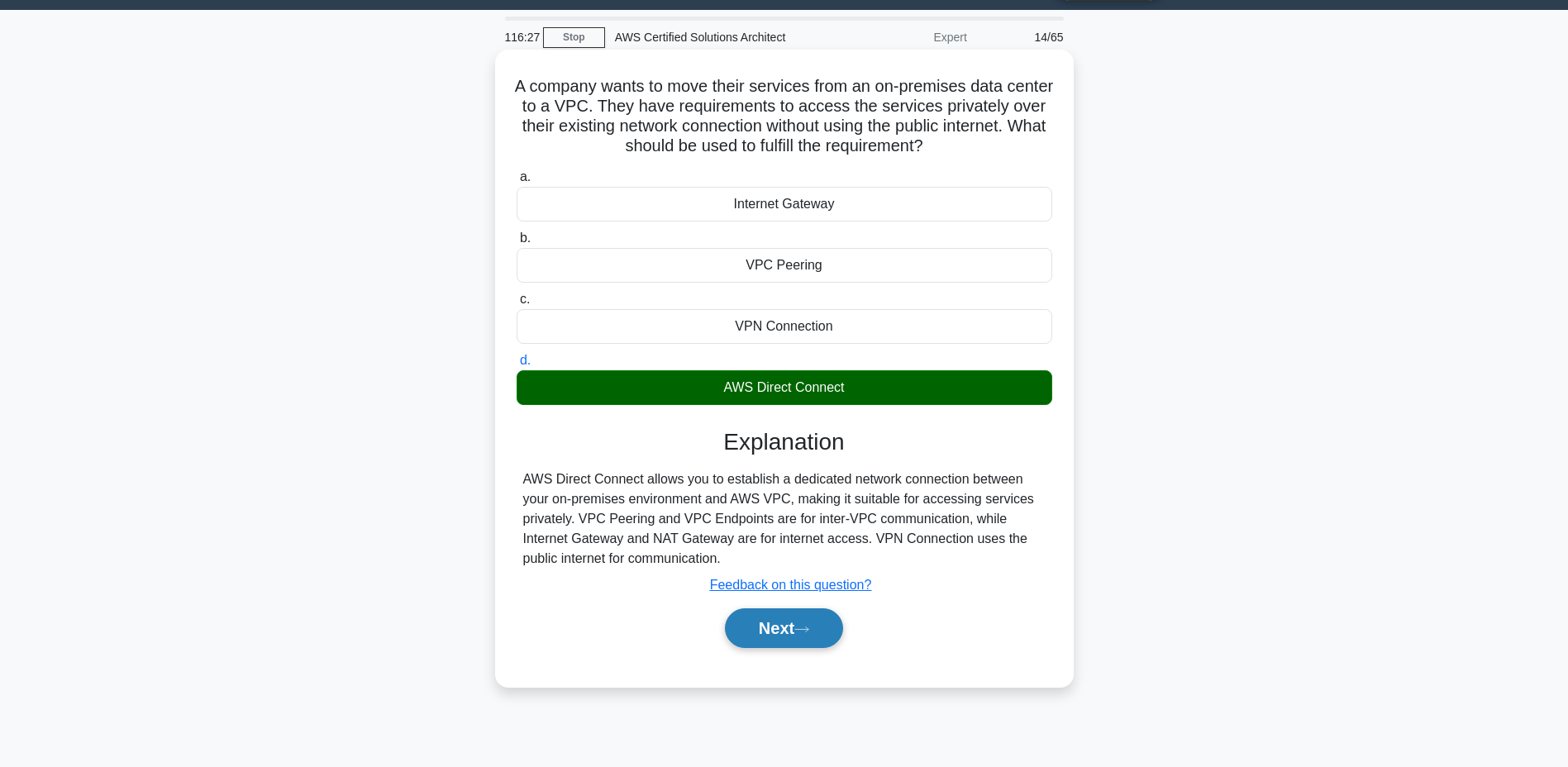 click on "Next" at bounding box center [784, 628] 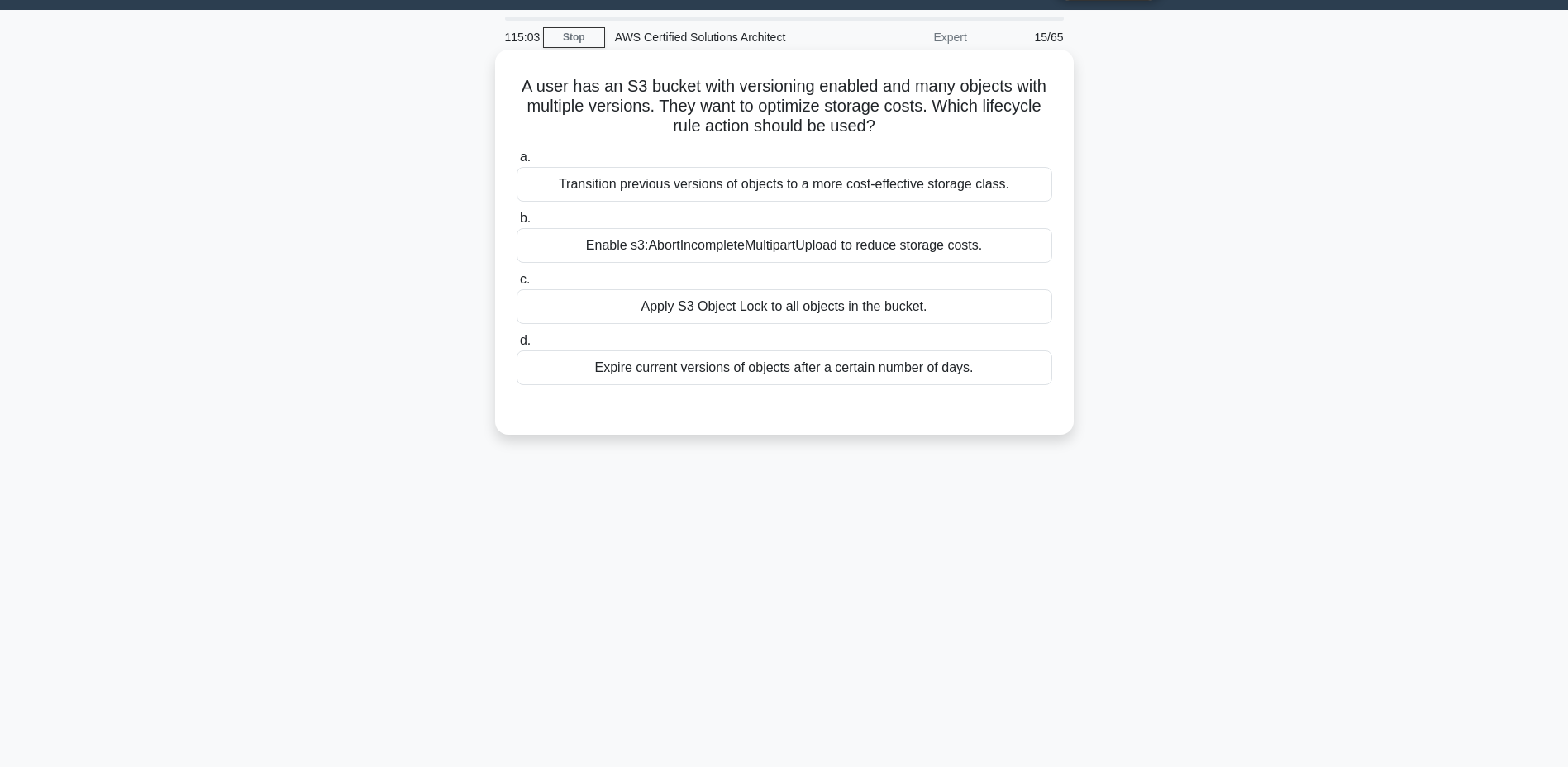 click on "Transition previous versions of objects to a more cost-effective storage class." at bounding box center [784, 184] 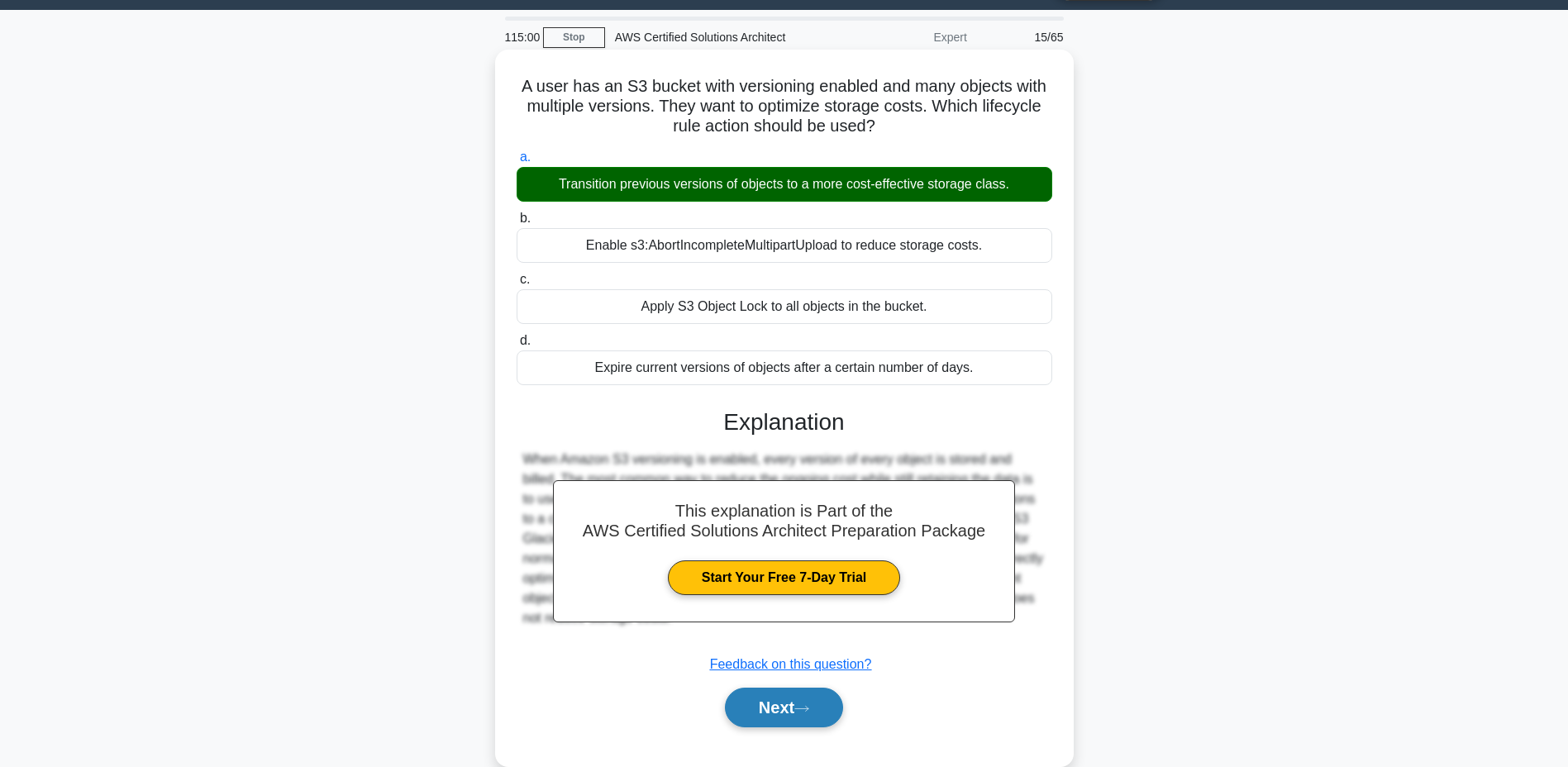 click on "Next" at bounding box center [784, 707] 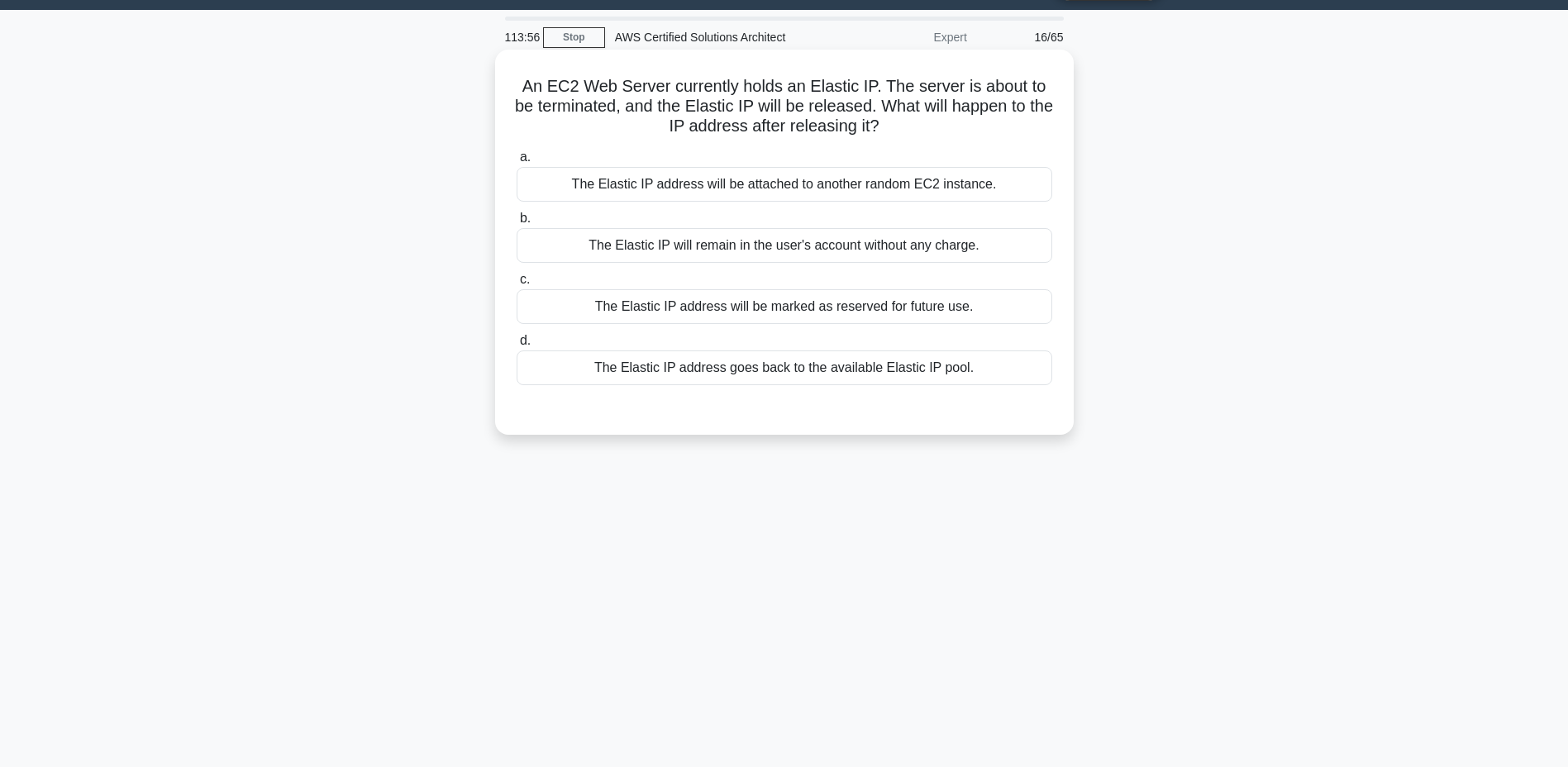 click on "The Elastic IP address goes back to the available Elastic IP pool." at bounding box center (784, 368) 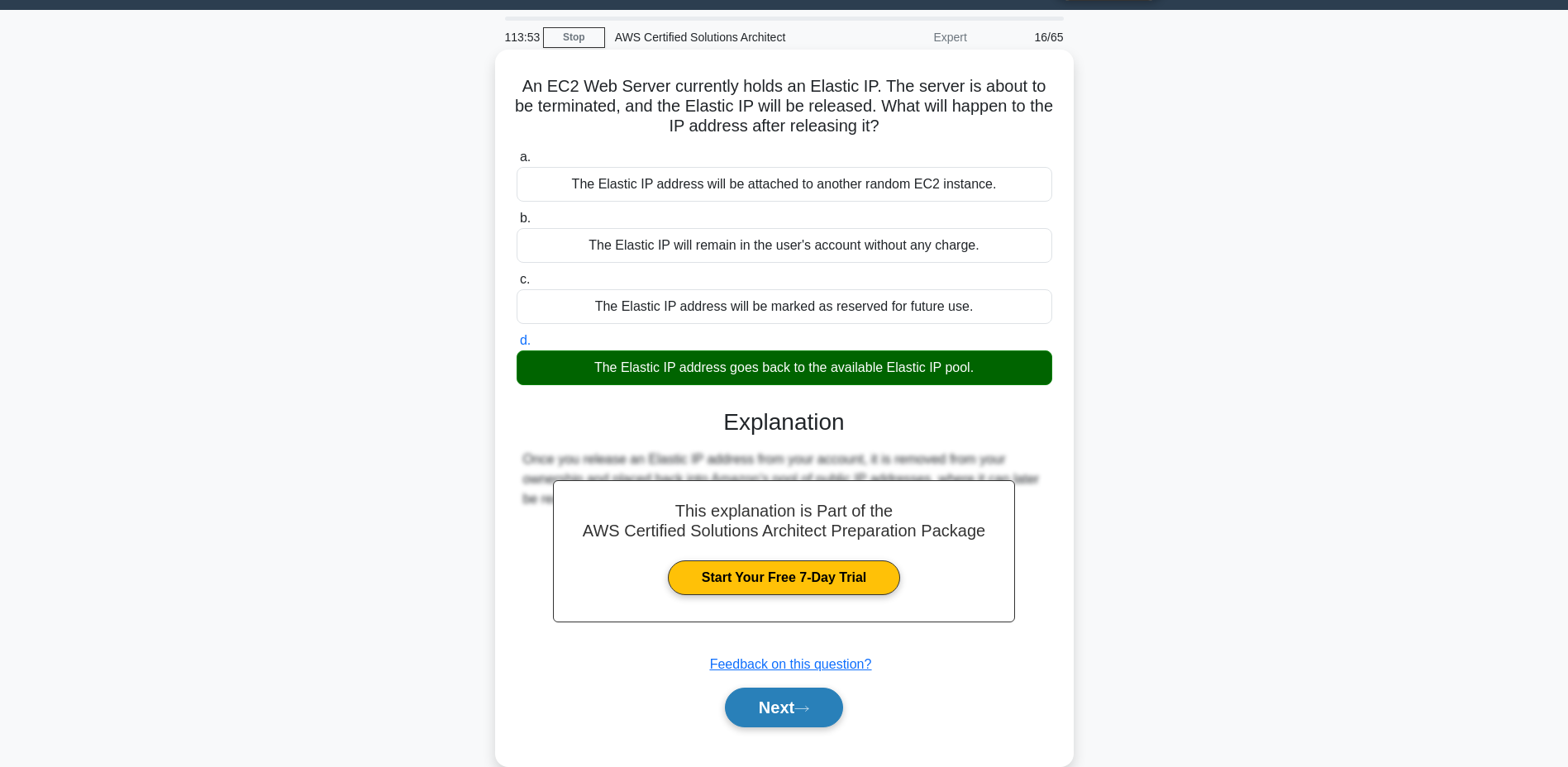 click on "Next" at bounding box center (784, 707) 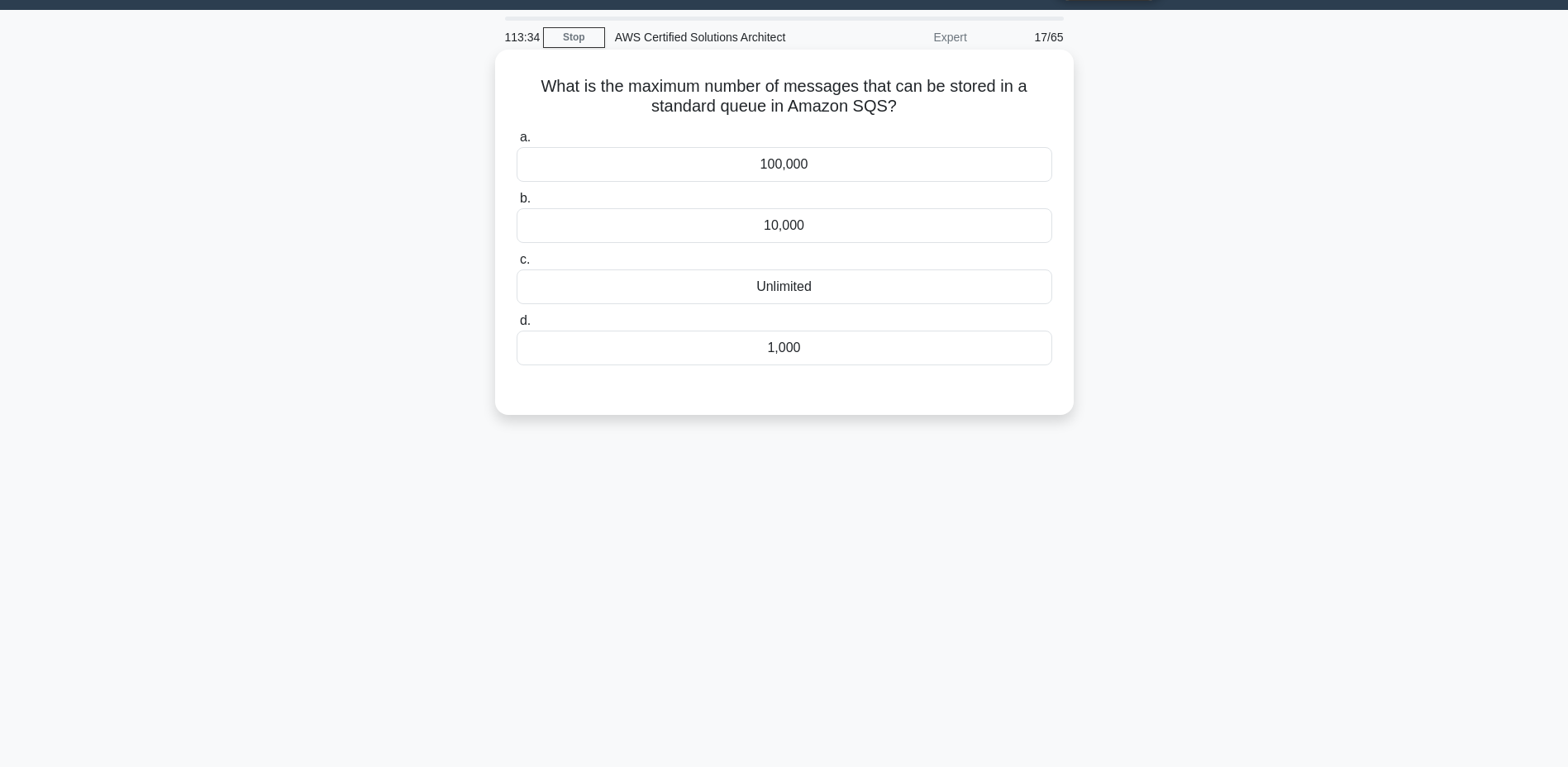 click on "Unlimited" at bounding box center [784, 287] 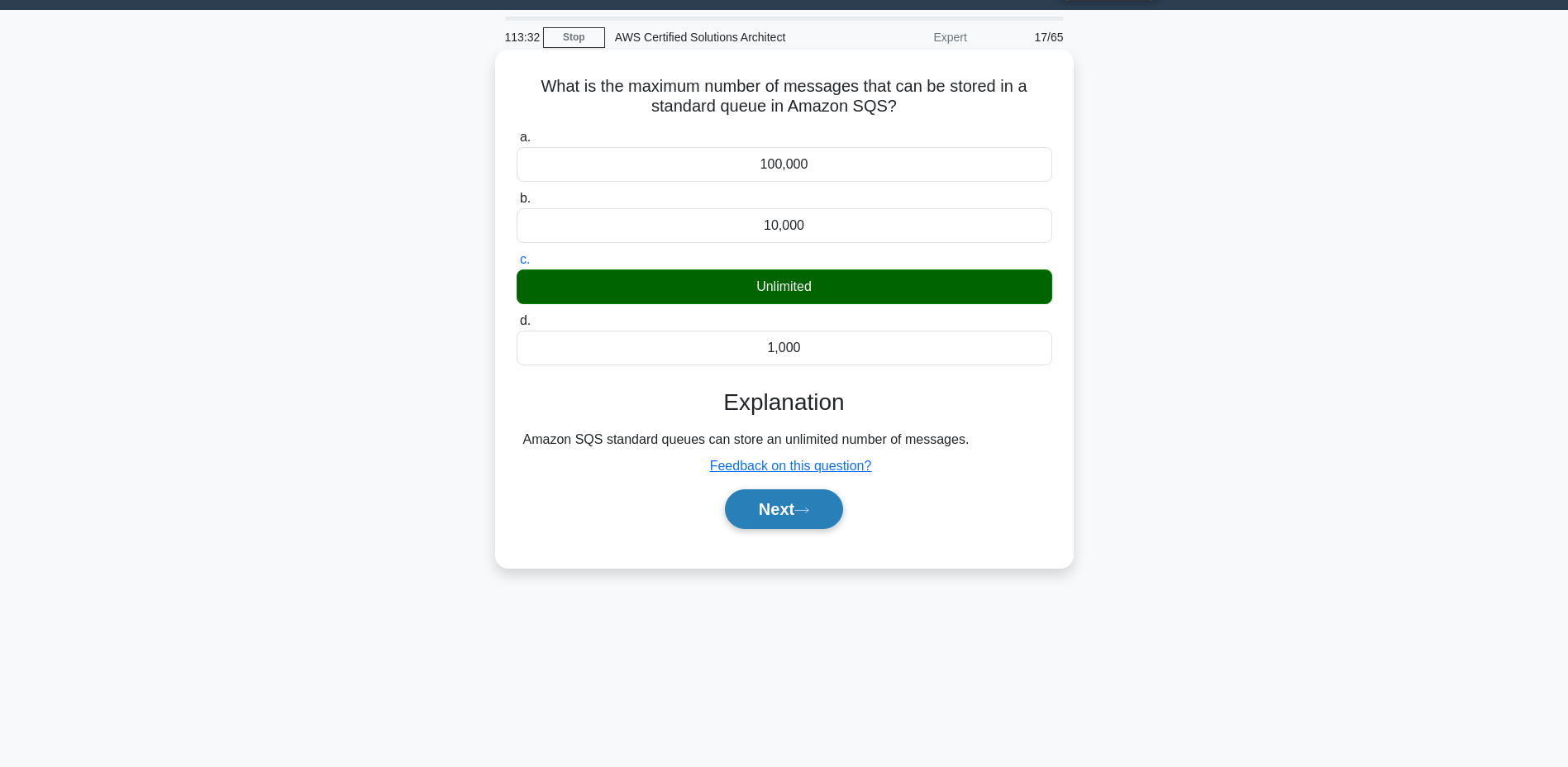click 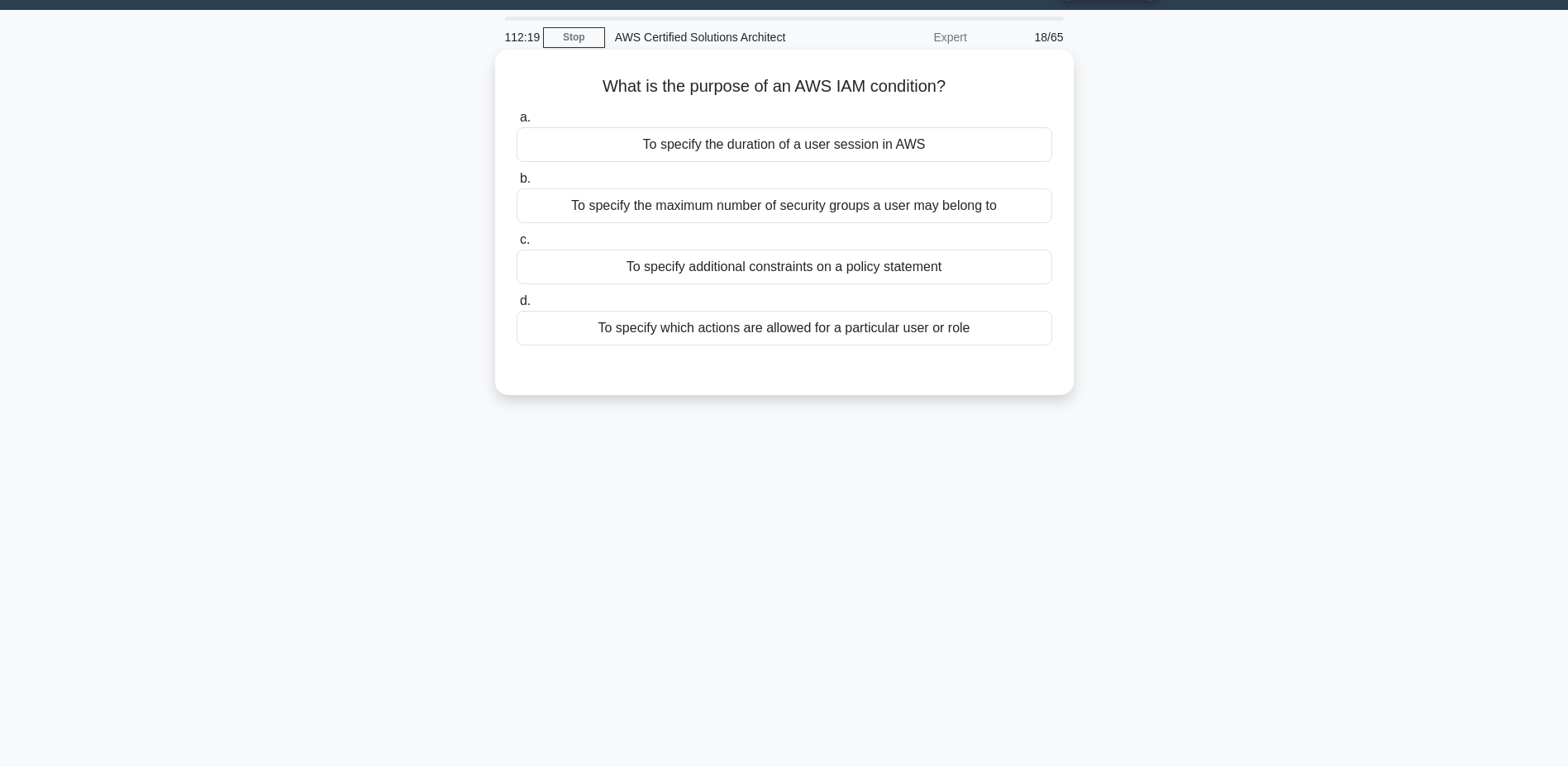 click on "To specify which actions are allowed for a particular user or role" at bounding box center (784, 328) 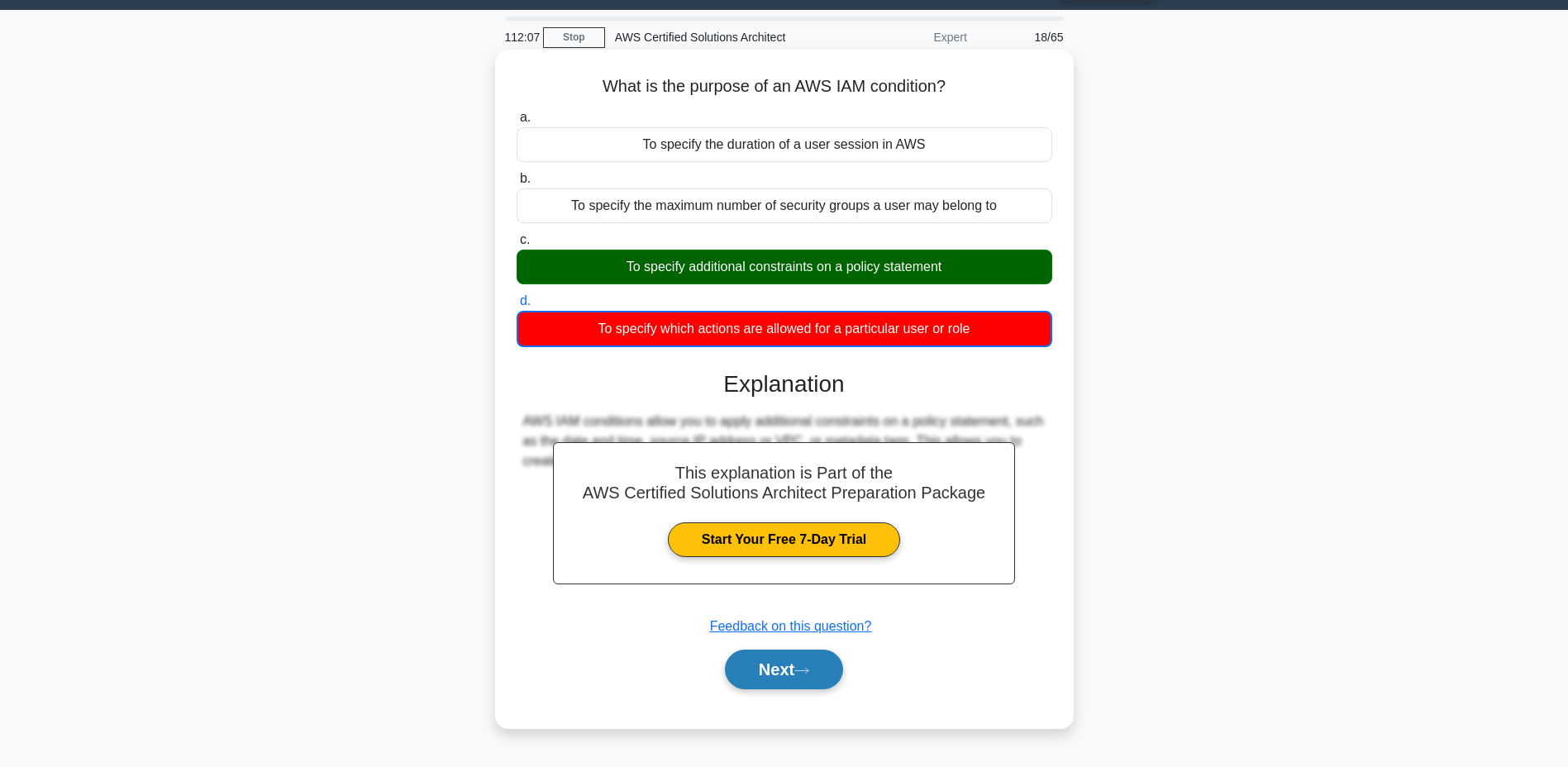 click on "Next" at bounding box center [784, 669] 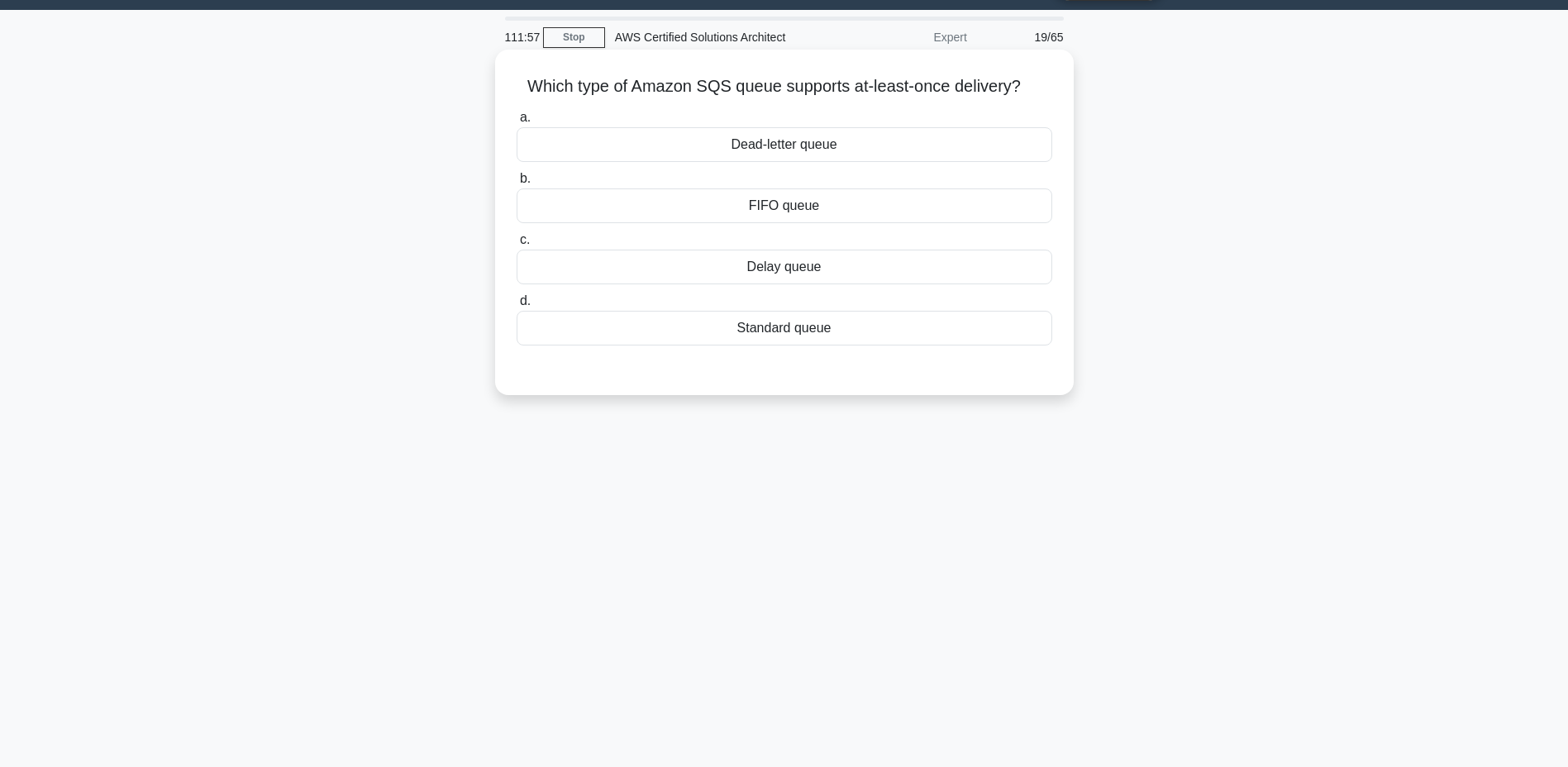click on "Standard queue" at bounding box center [784, 328] 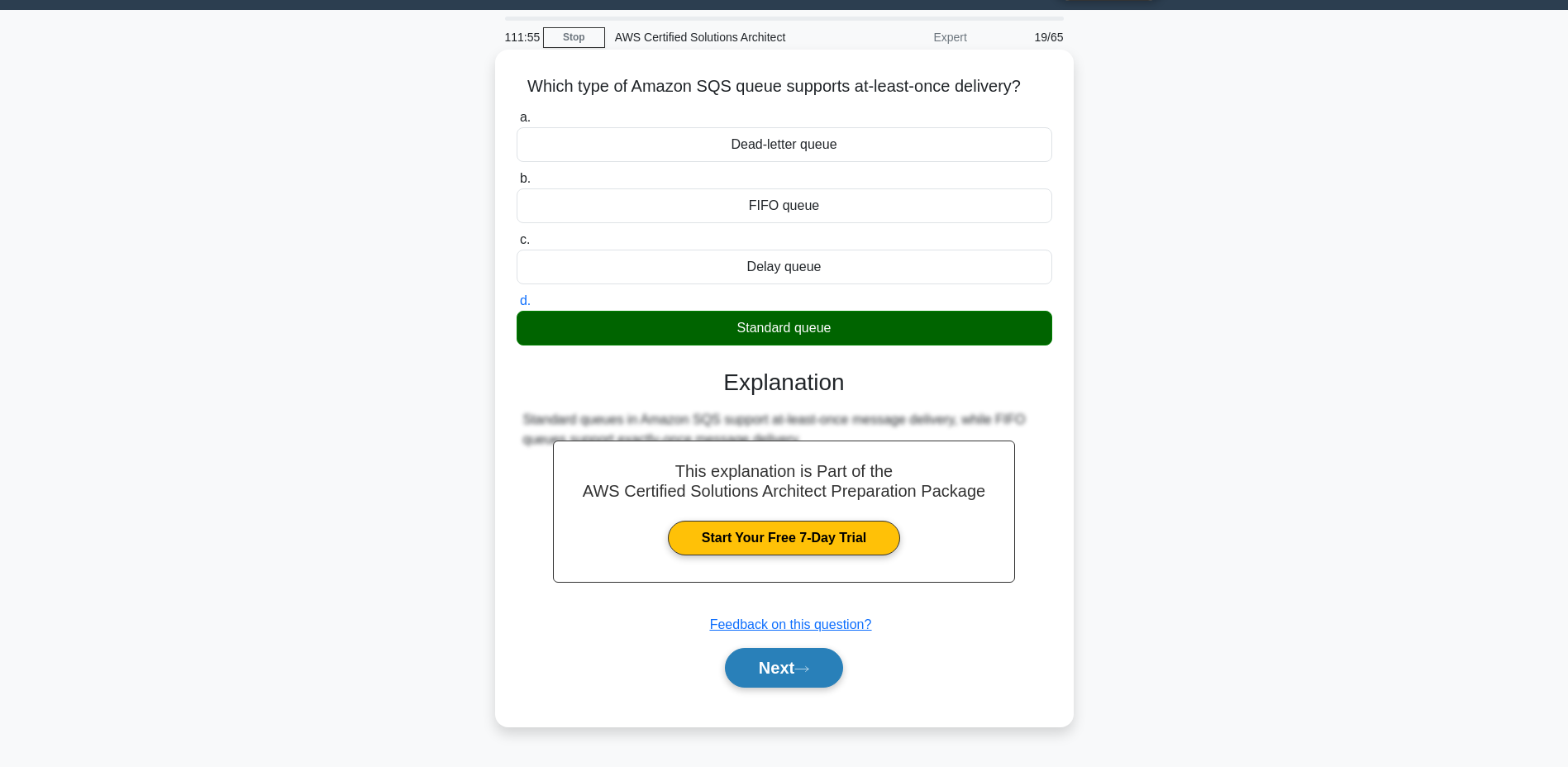 click 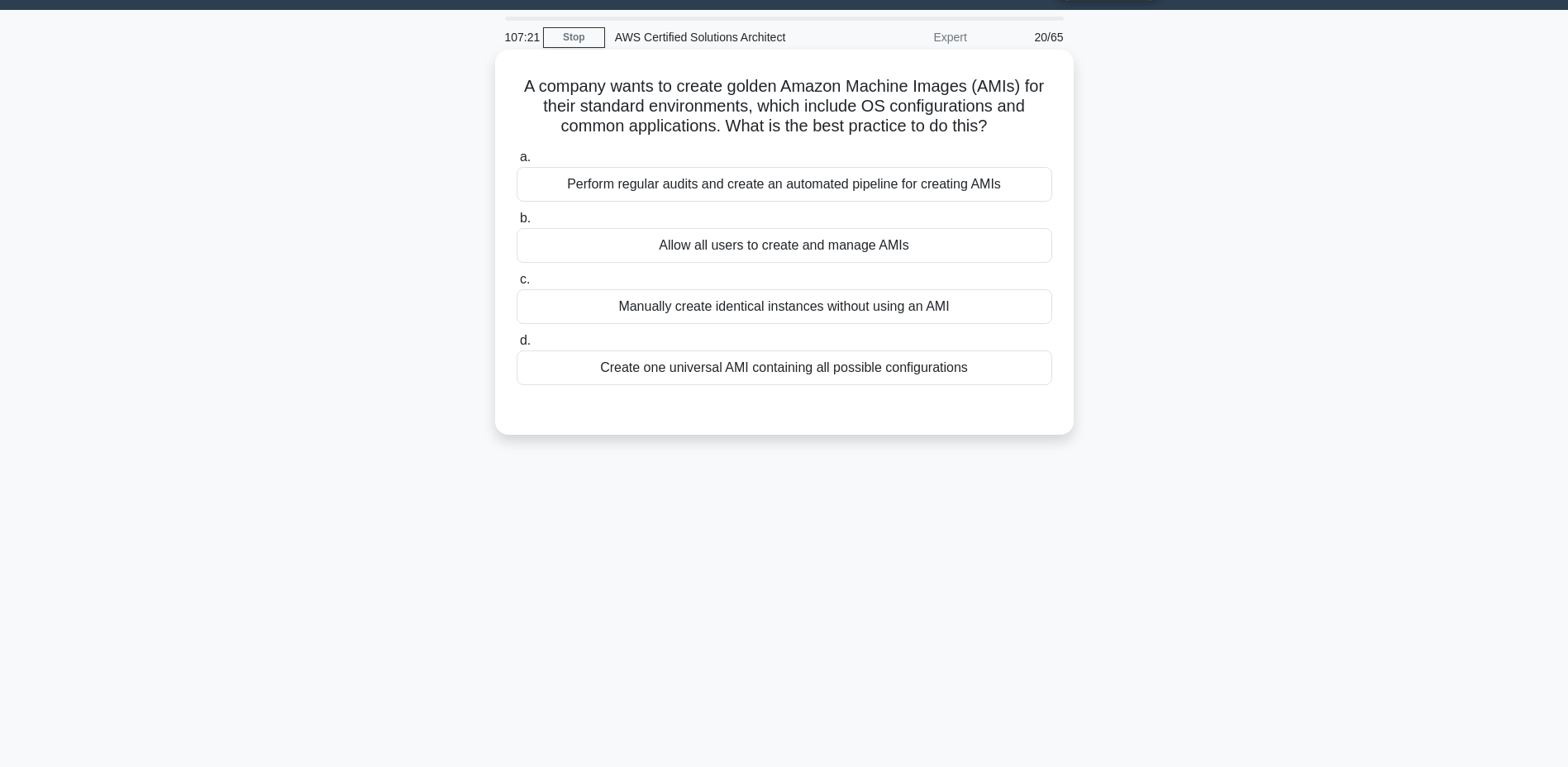 click on "Create one universal AMI containing all possible configurations" at bounding box center [784, 368] 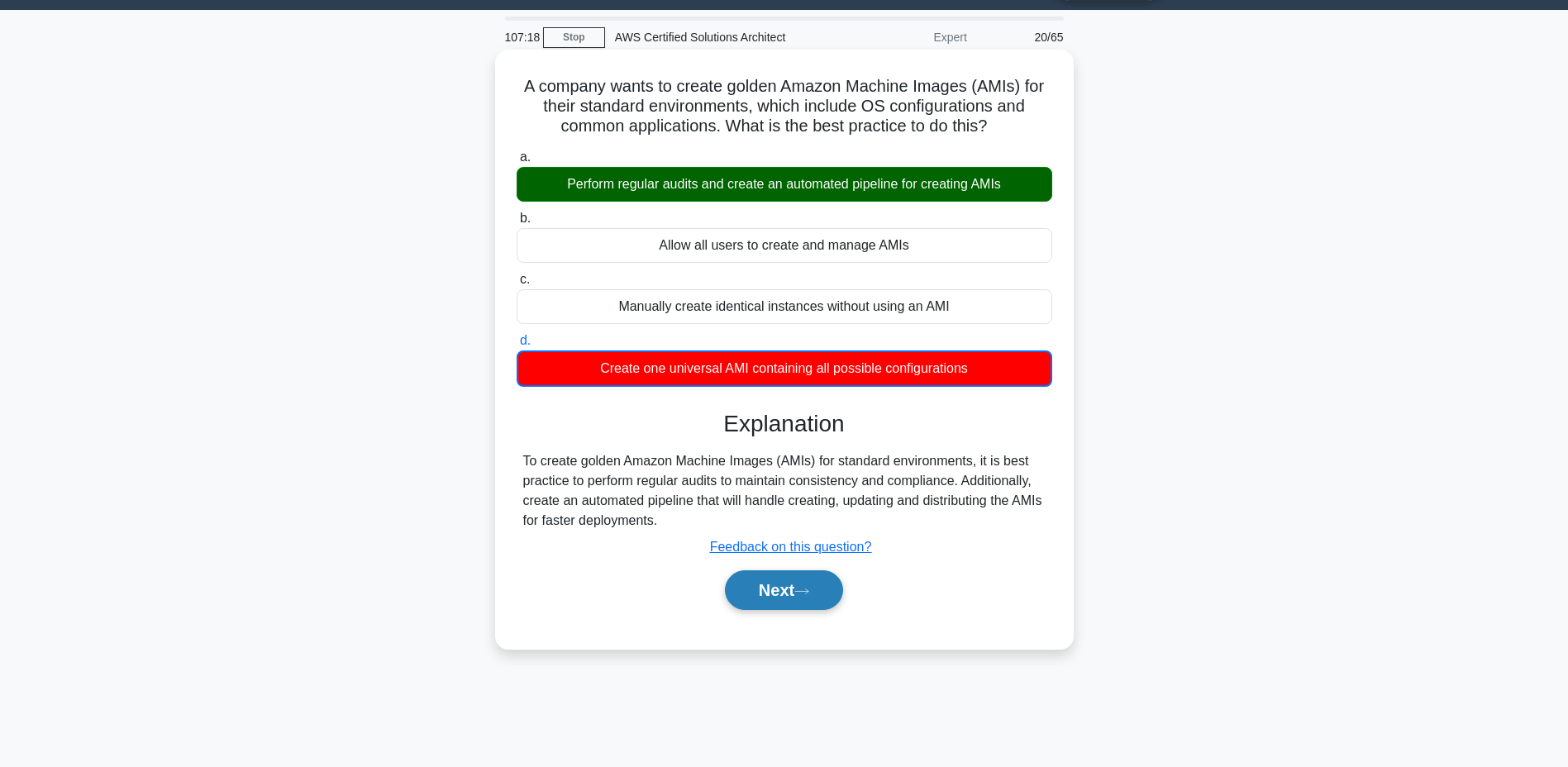 click on "Next" at bounding box center (784, 590) 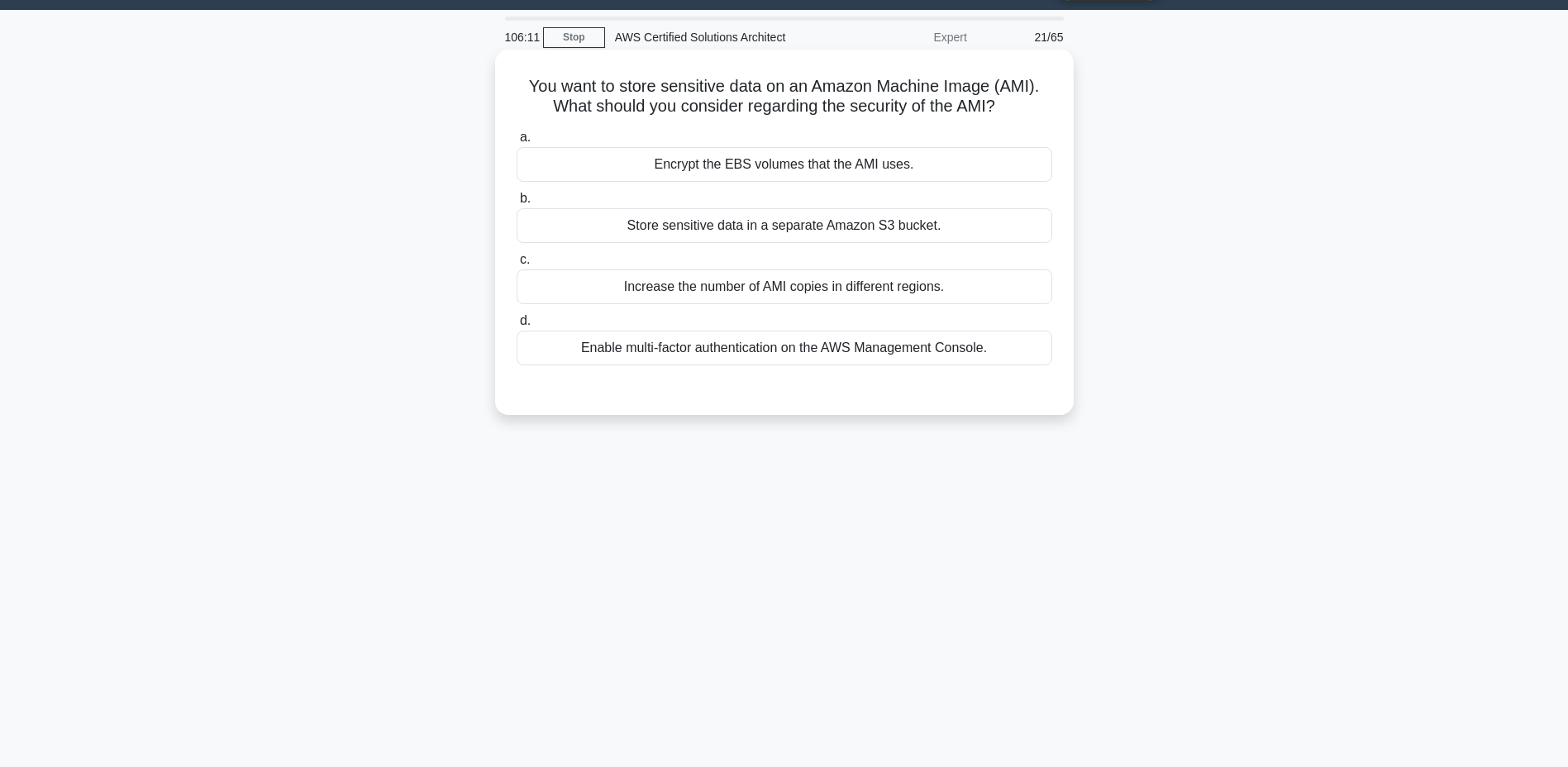 click on "Encrypt the EBS volumes that the AMI uses." at bounding box center [784, 164] 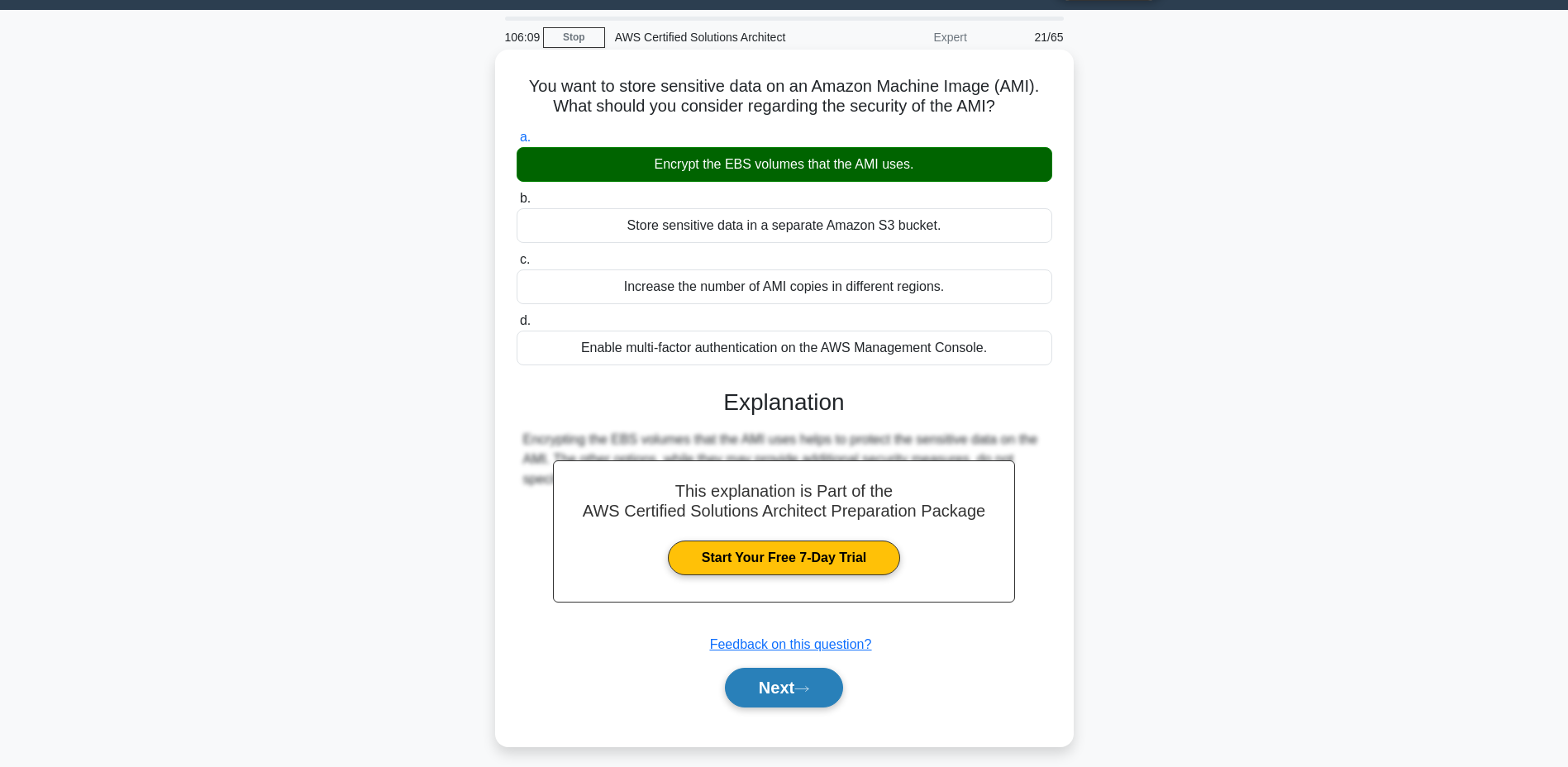 click on "Next" at bounding box center (784, 688) 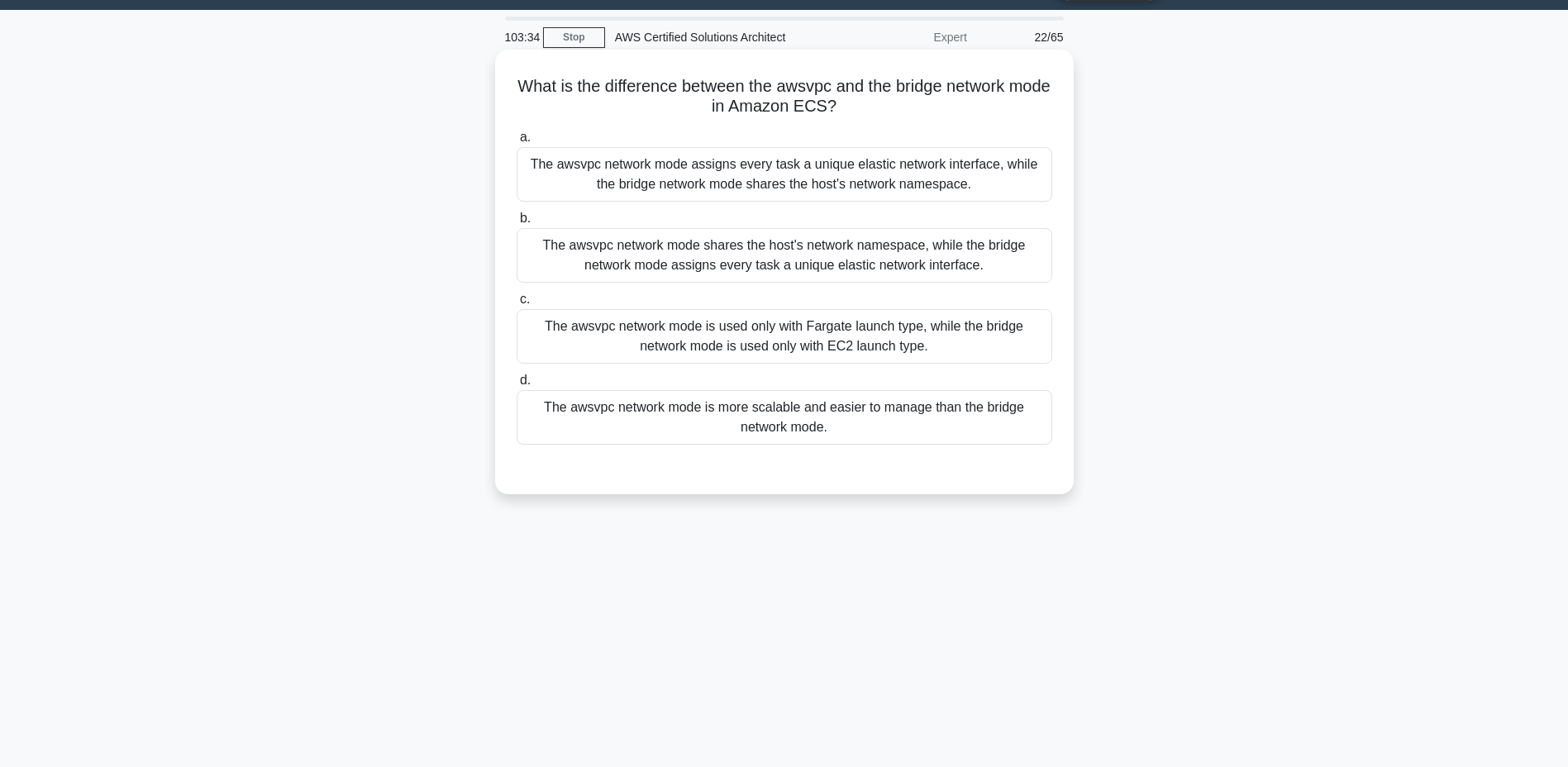 click on "The awsvpc network mode shares the host's network namespace, while the bridge network mode assigns every task a unique elastic network interface." at bounding box center (784, 255) 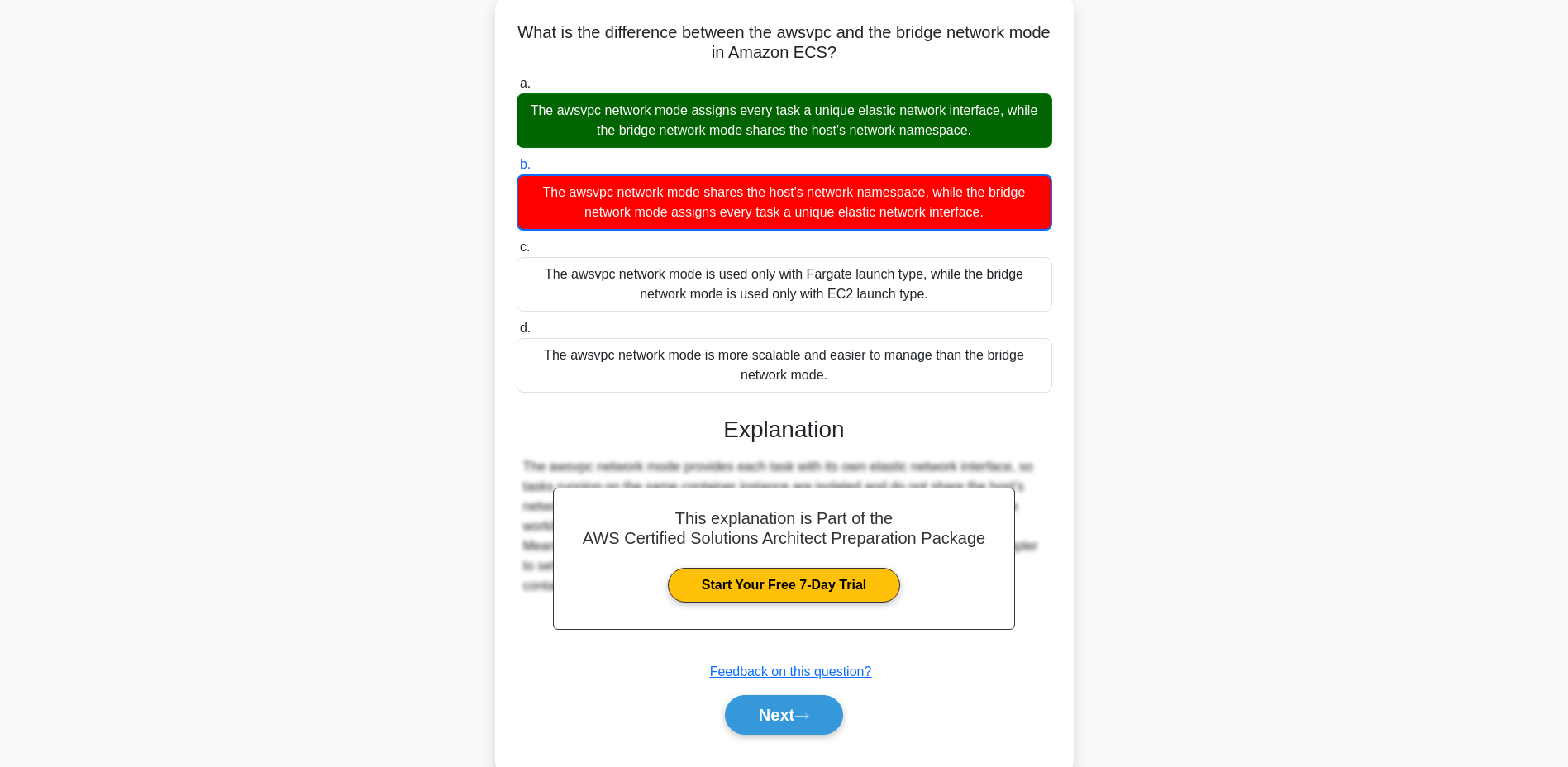 scroll, scrollTop: 126, scrollLeft: 0, axis: vertical 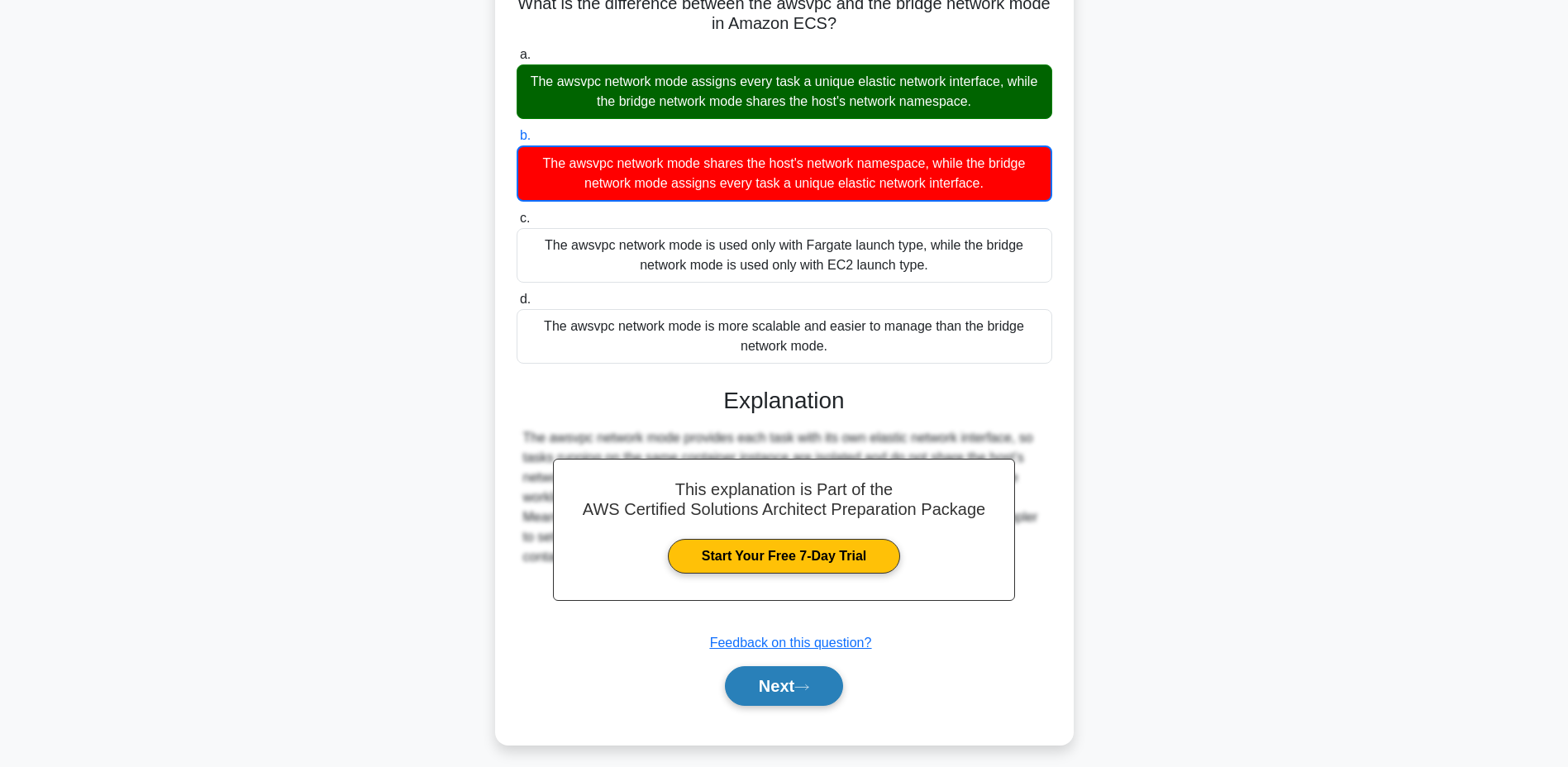 click on "Next" at bounding box center (784, 686) 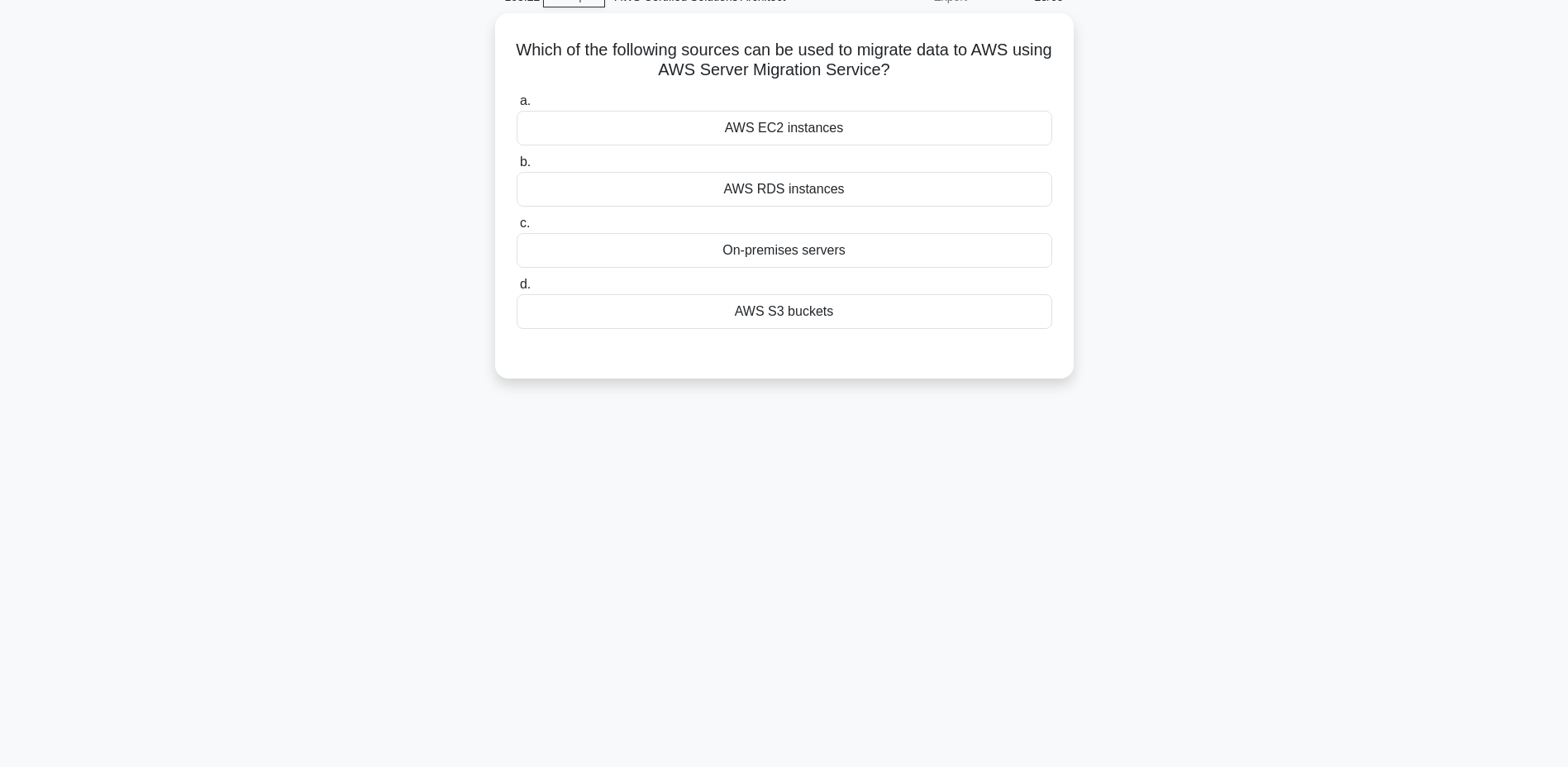 scroll, scrollTop: 43, scrollLeft: 0, axis: vertical 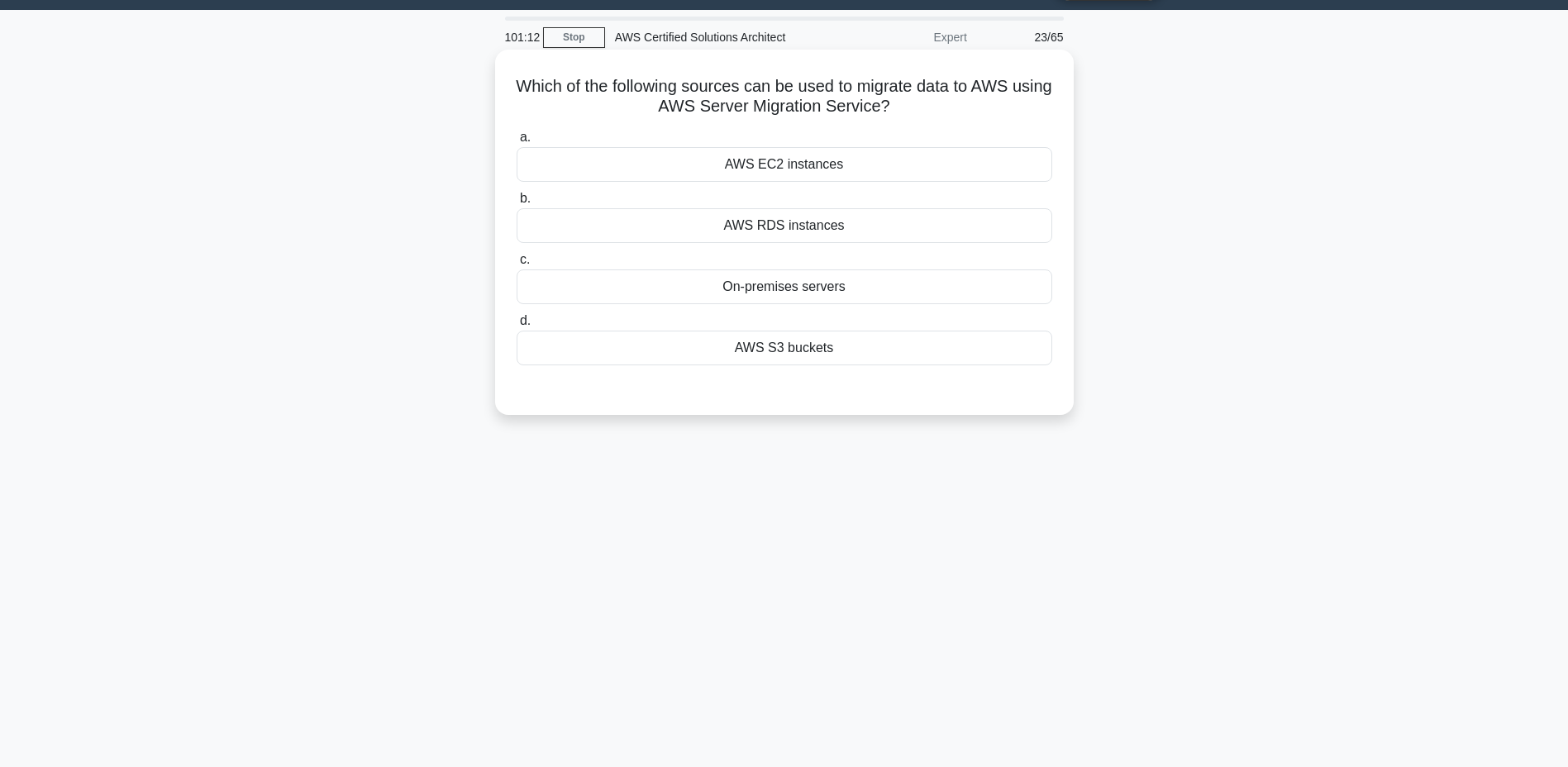 click on "On-premises servers" at bounding box center (784, 287) 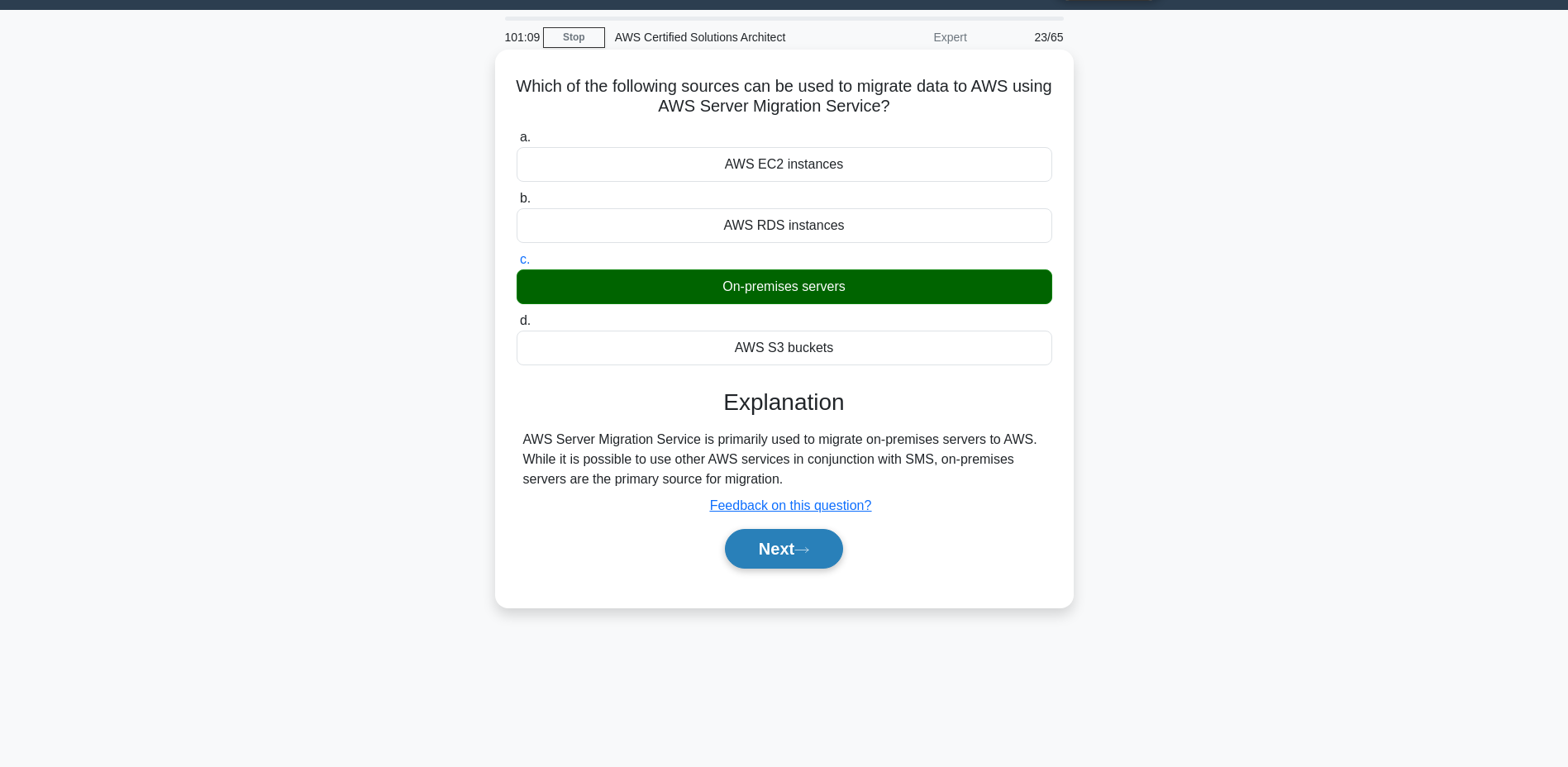click 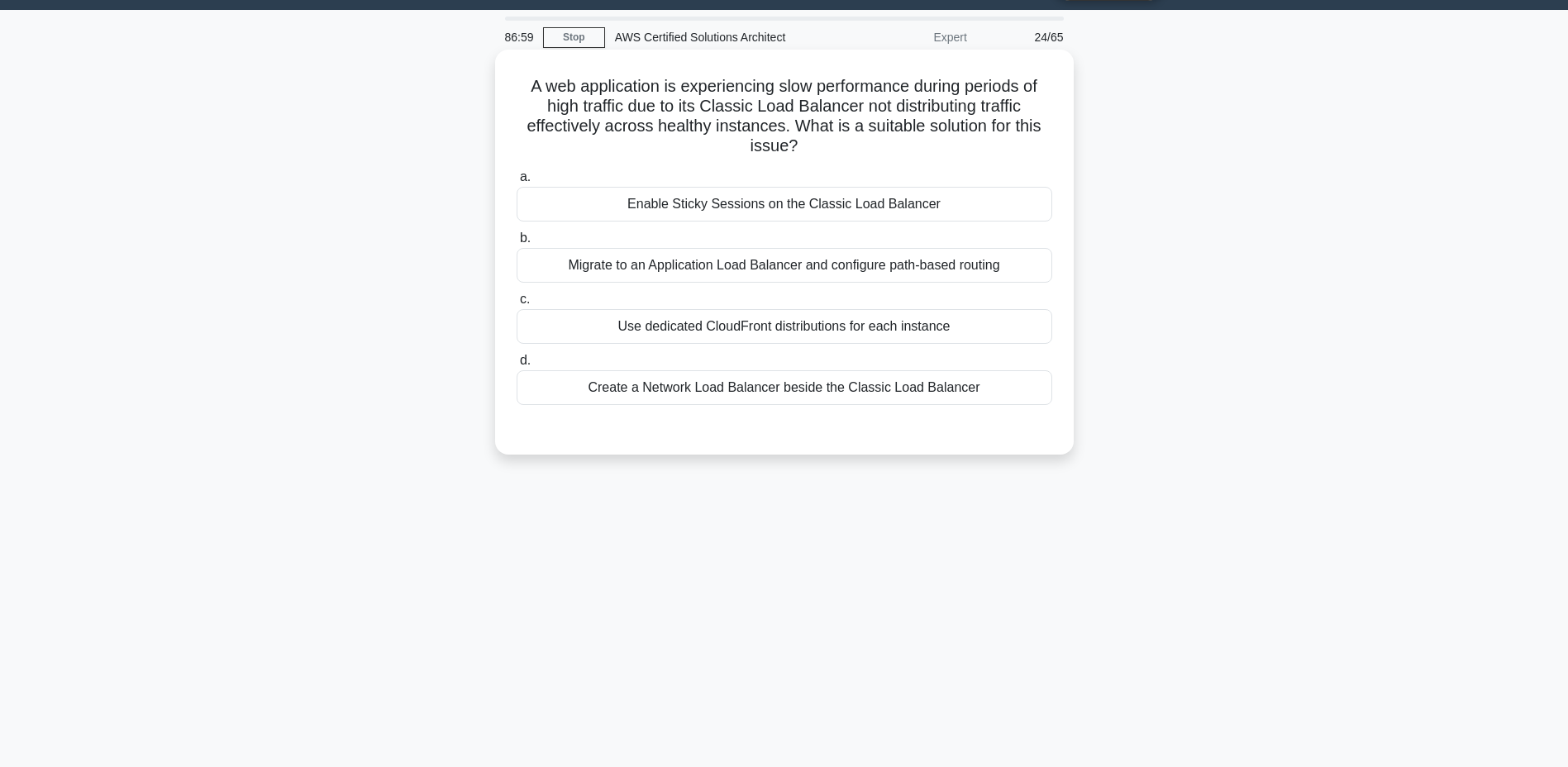 click on "Create a Network Load Balancer beside the Classic Load Balancer" at bounding box center (784, 388) 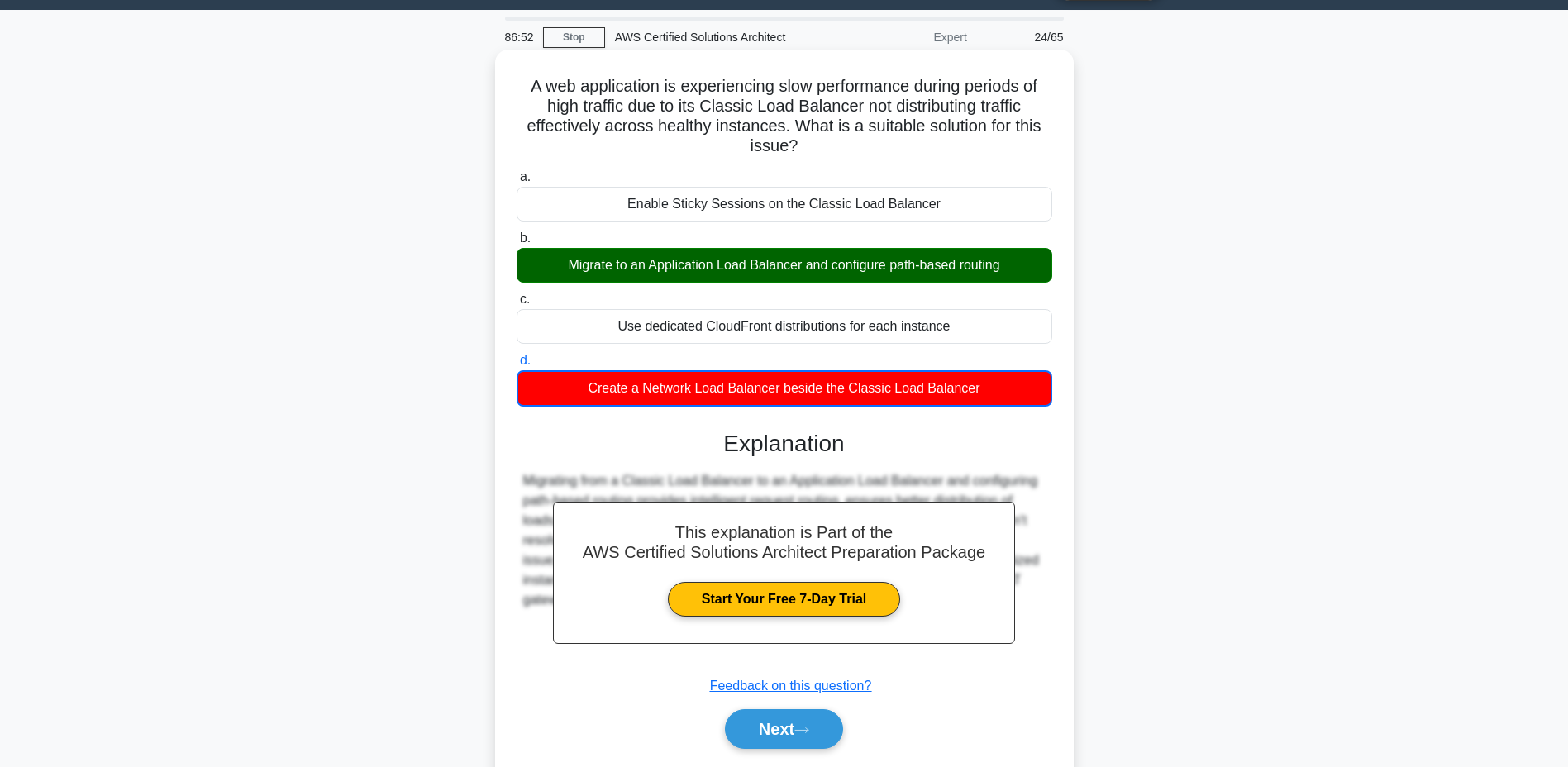 click on "Migrate to an Application Load Balancer and configure path-based routing" at bounding box center [784, 265] 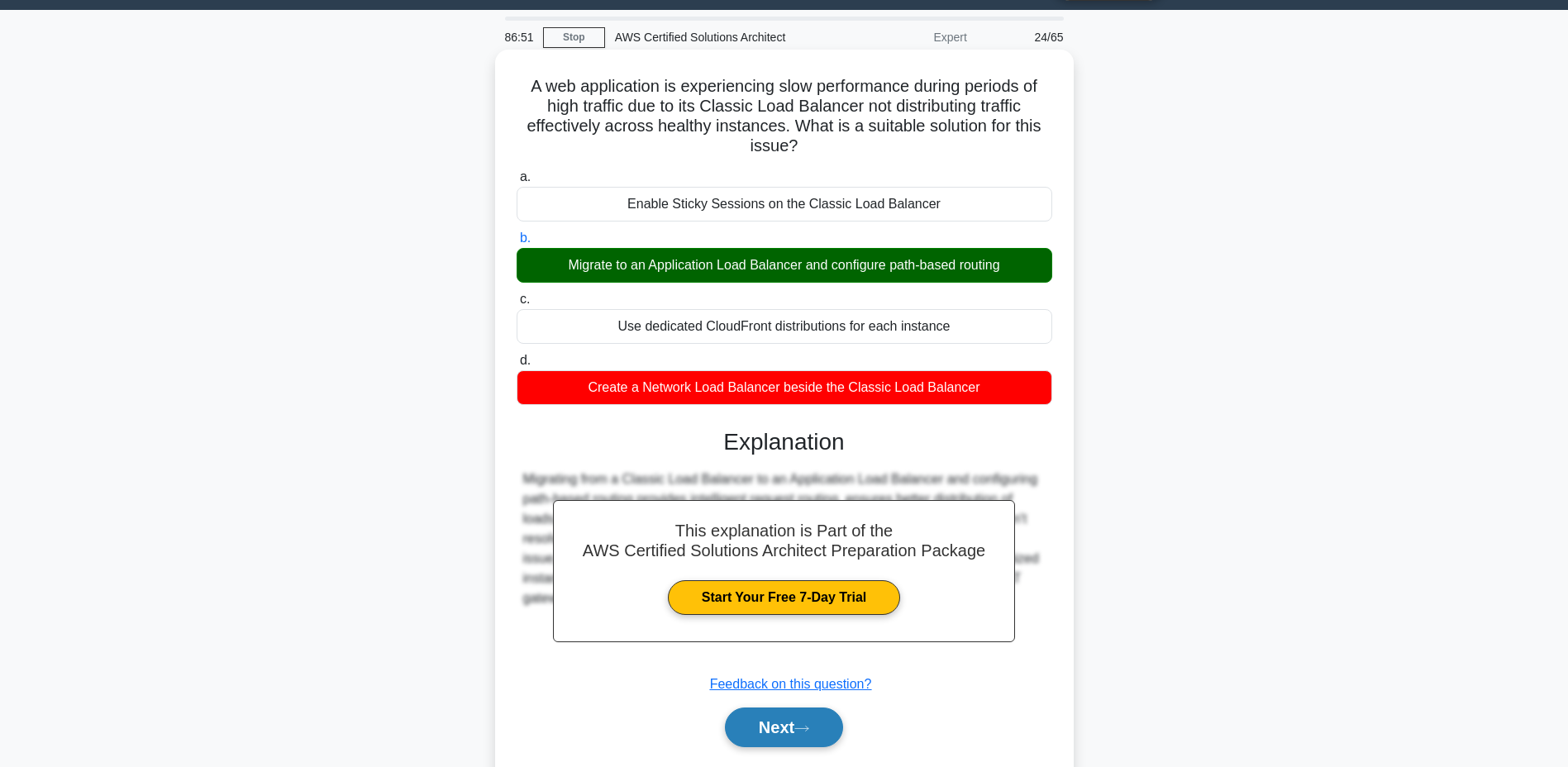 click on "Next" at bounding box center (784, 727) 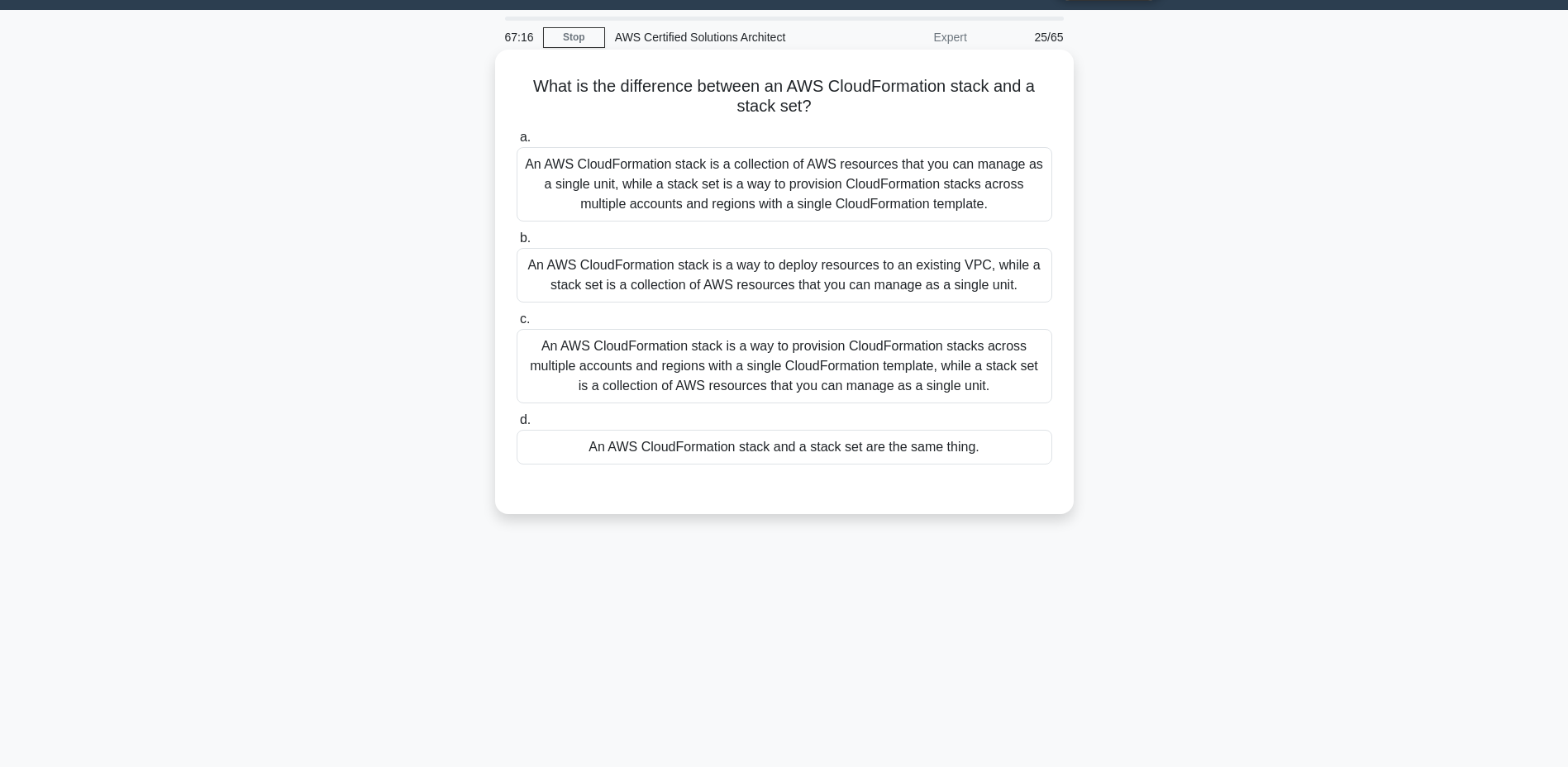 click on "An AWS CloudFormation stack is a way to provision CloudFormation stacks across multiple accounts and regions with a single CloudFormation template, while a stack set is a collection of AWS resources that you can manage as a single unit." at bounding box center [784, 366] 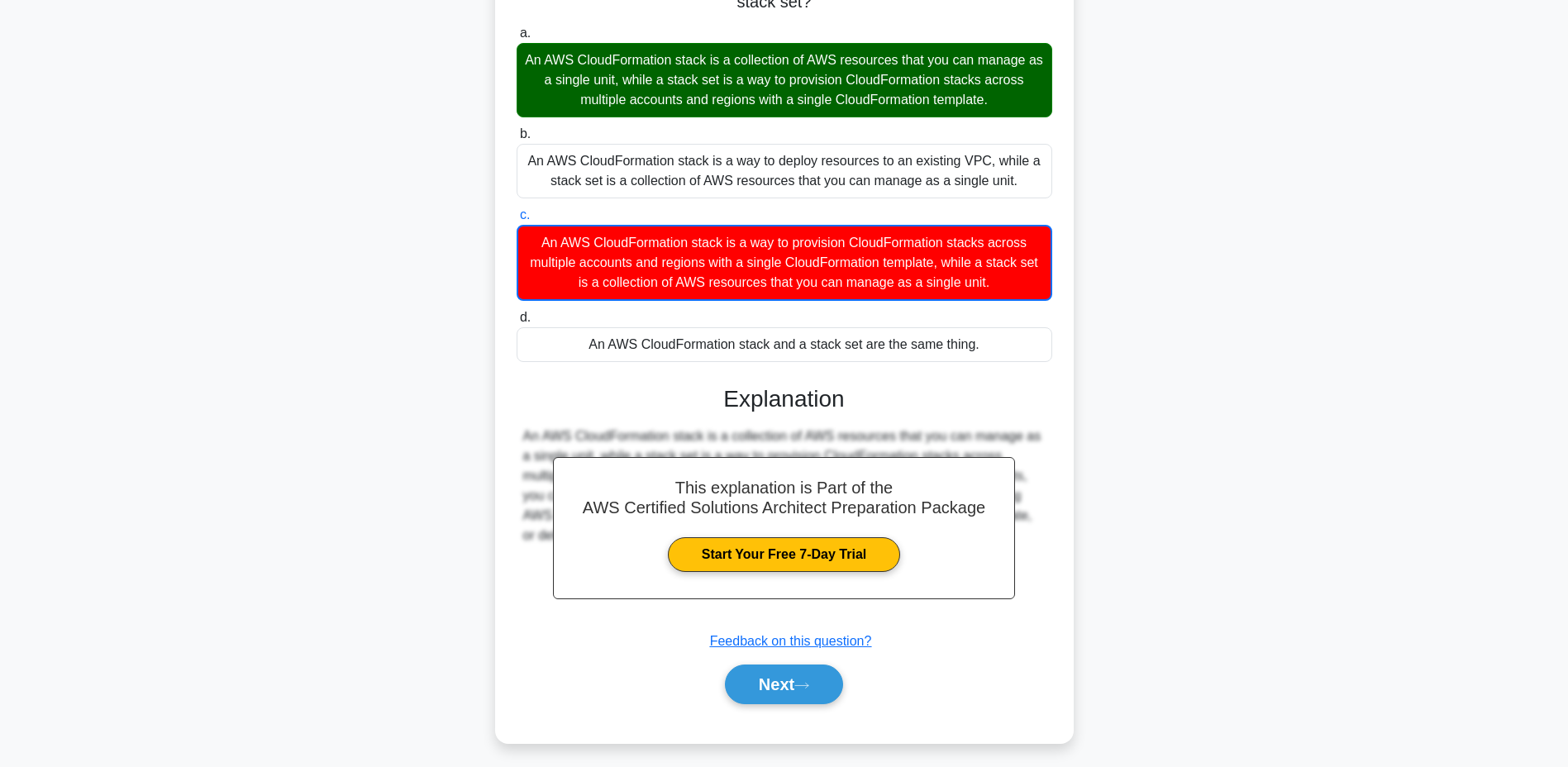 scroll, scrollTop: 155, scrollLeft: 0, axis: vertical 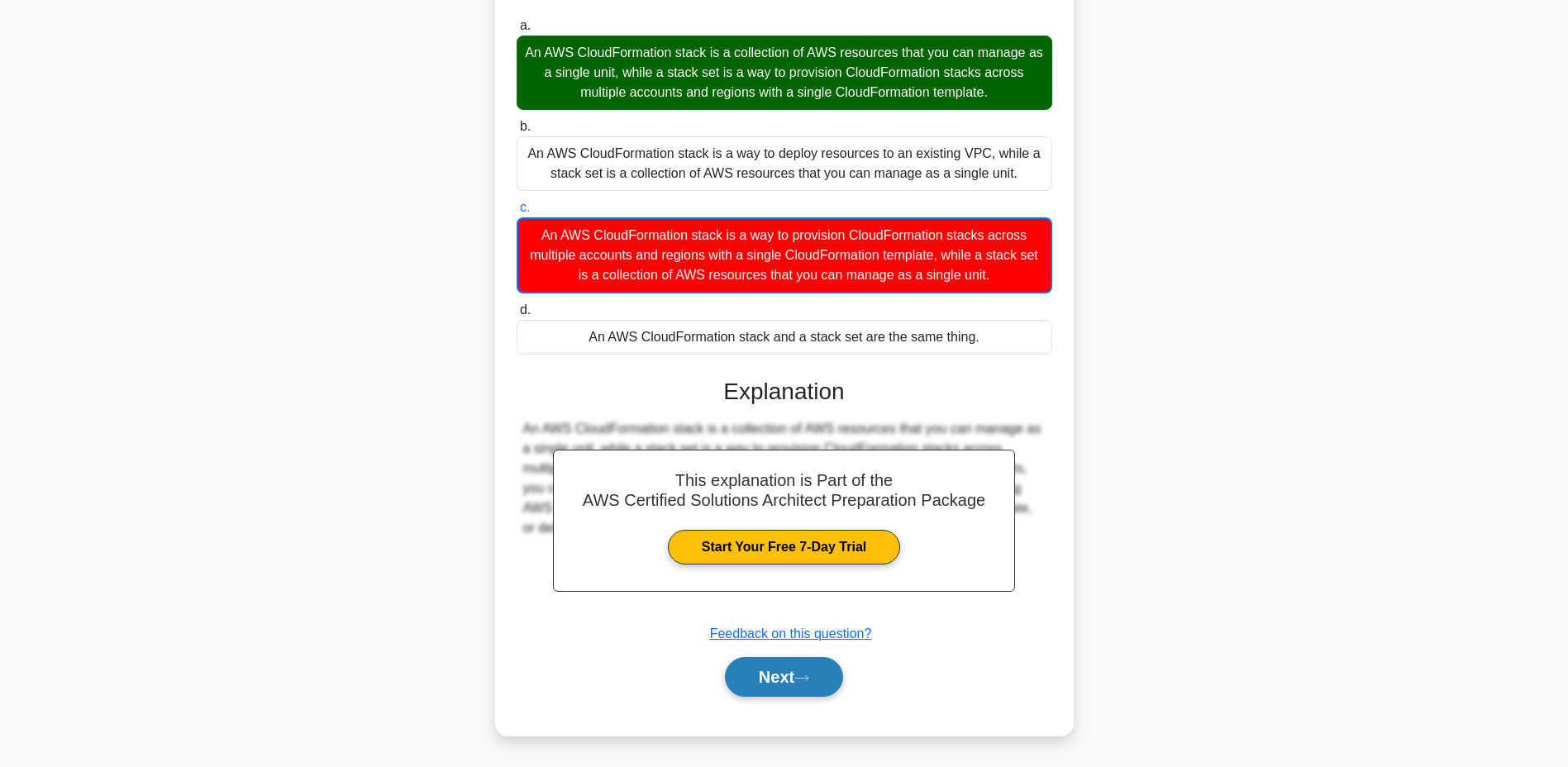 click on "Next" at bounding box center [784, 677] 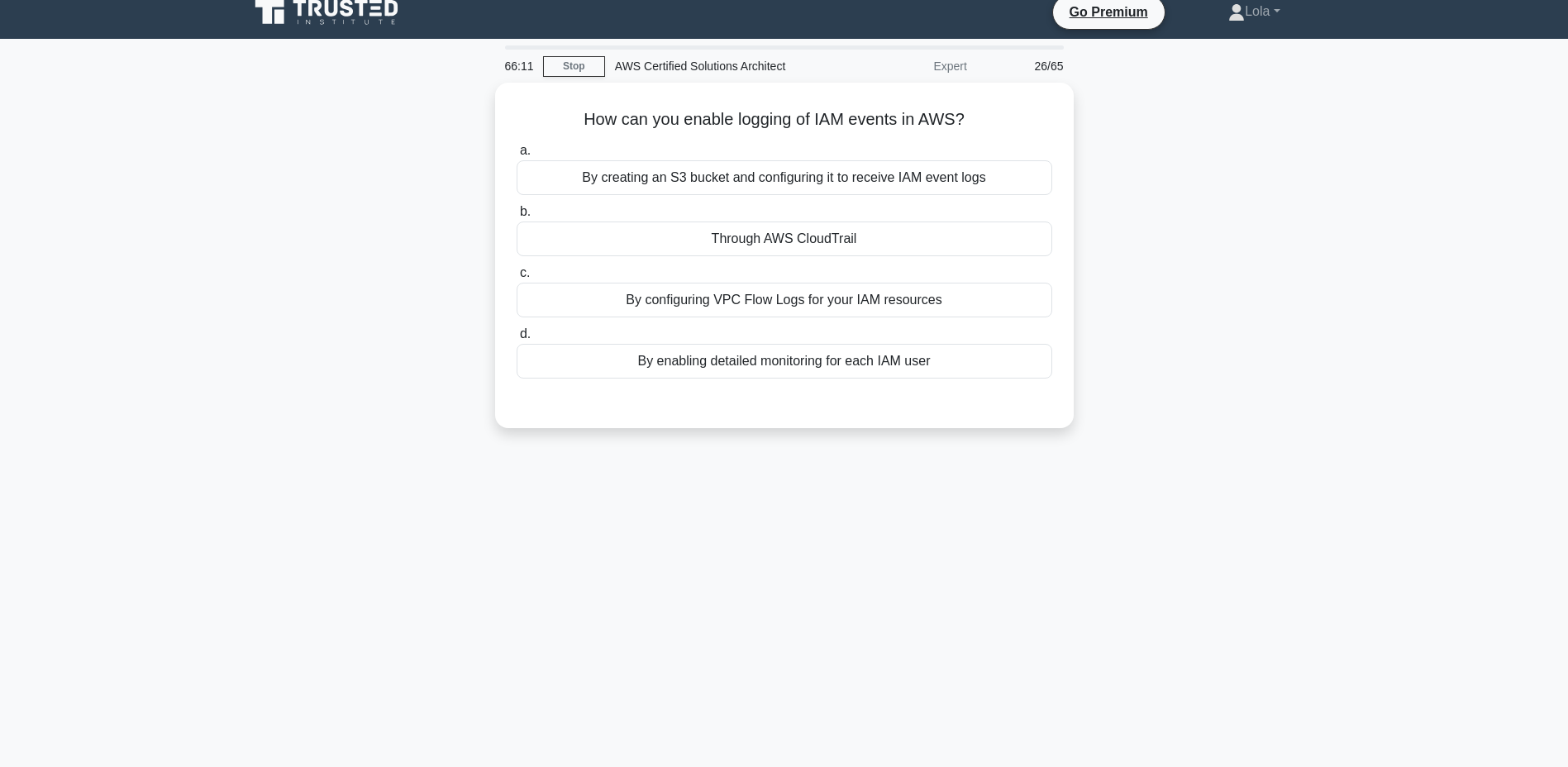 scroll, scrollTop: 0, scrollLeft: 0, axis: both 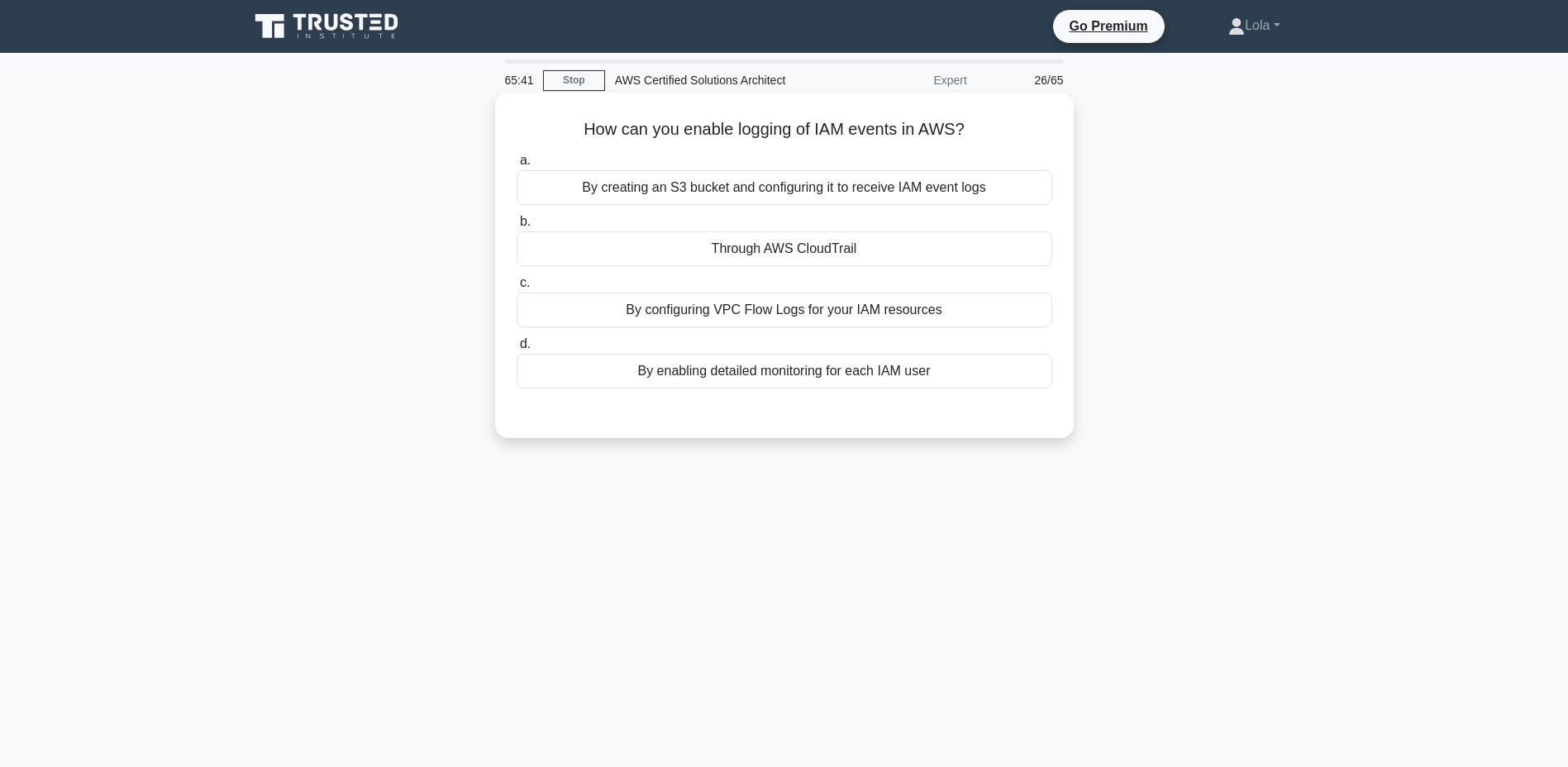 click on "By configuring VPC Flow Logs for your IAM resources" at bounding box center [784, 310] 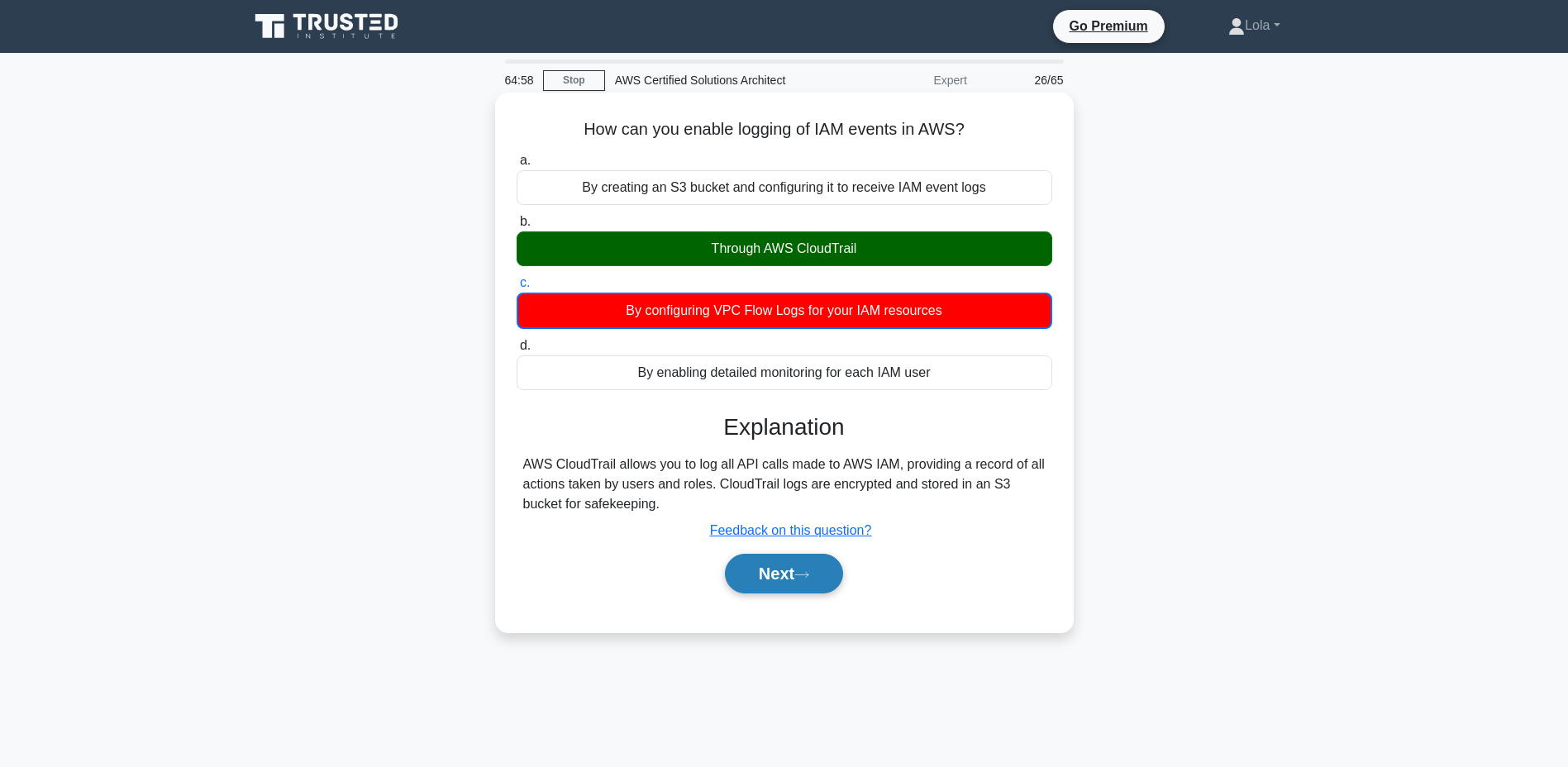 click 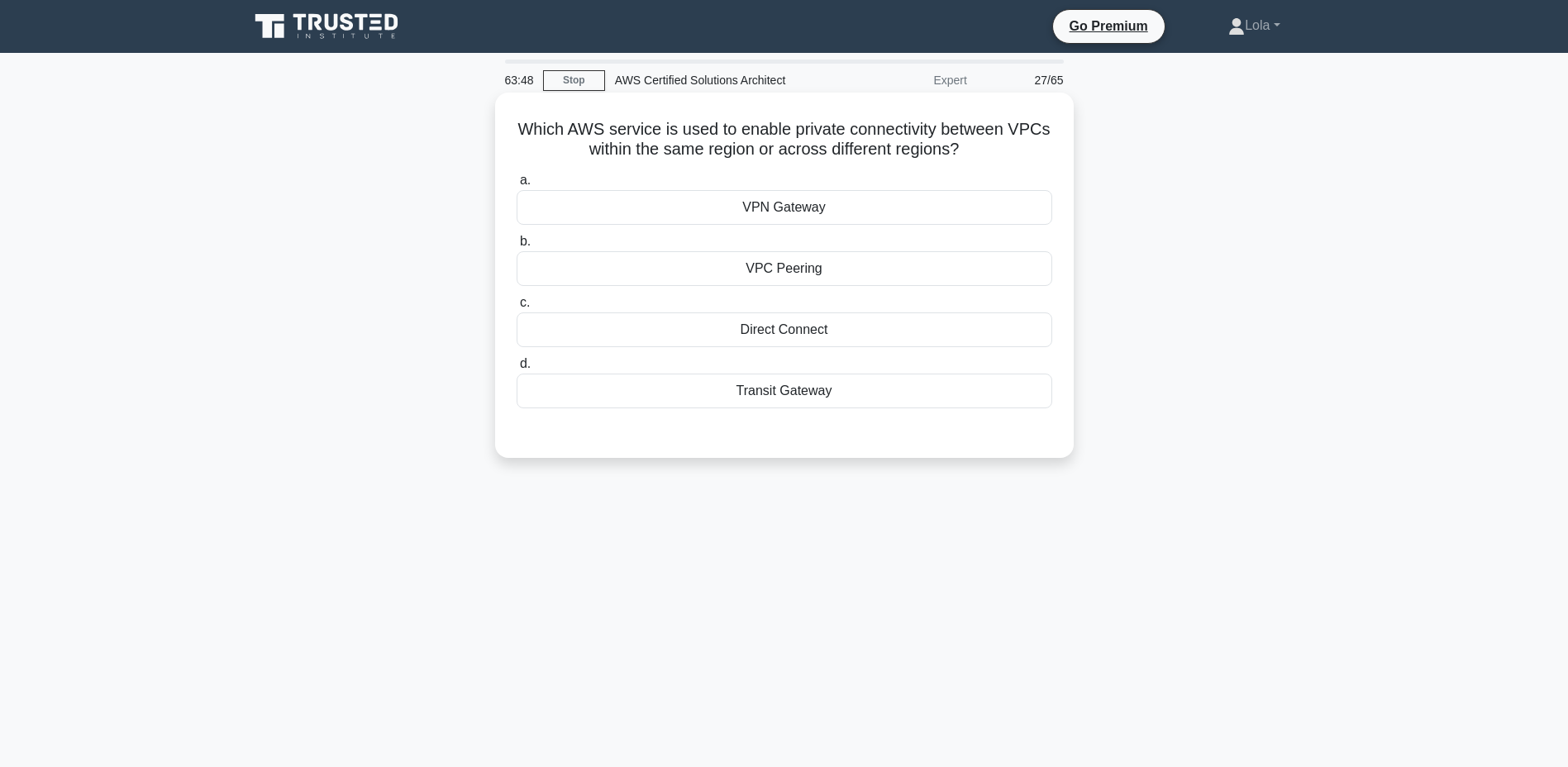 click on "VPC Peering" at bounding box center (784, 269) 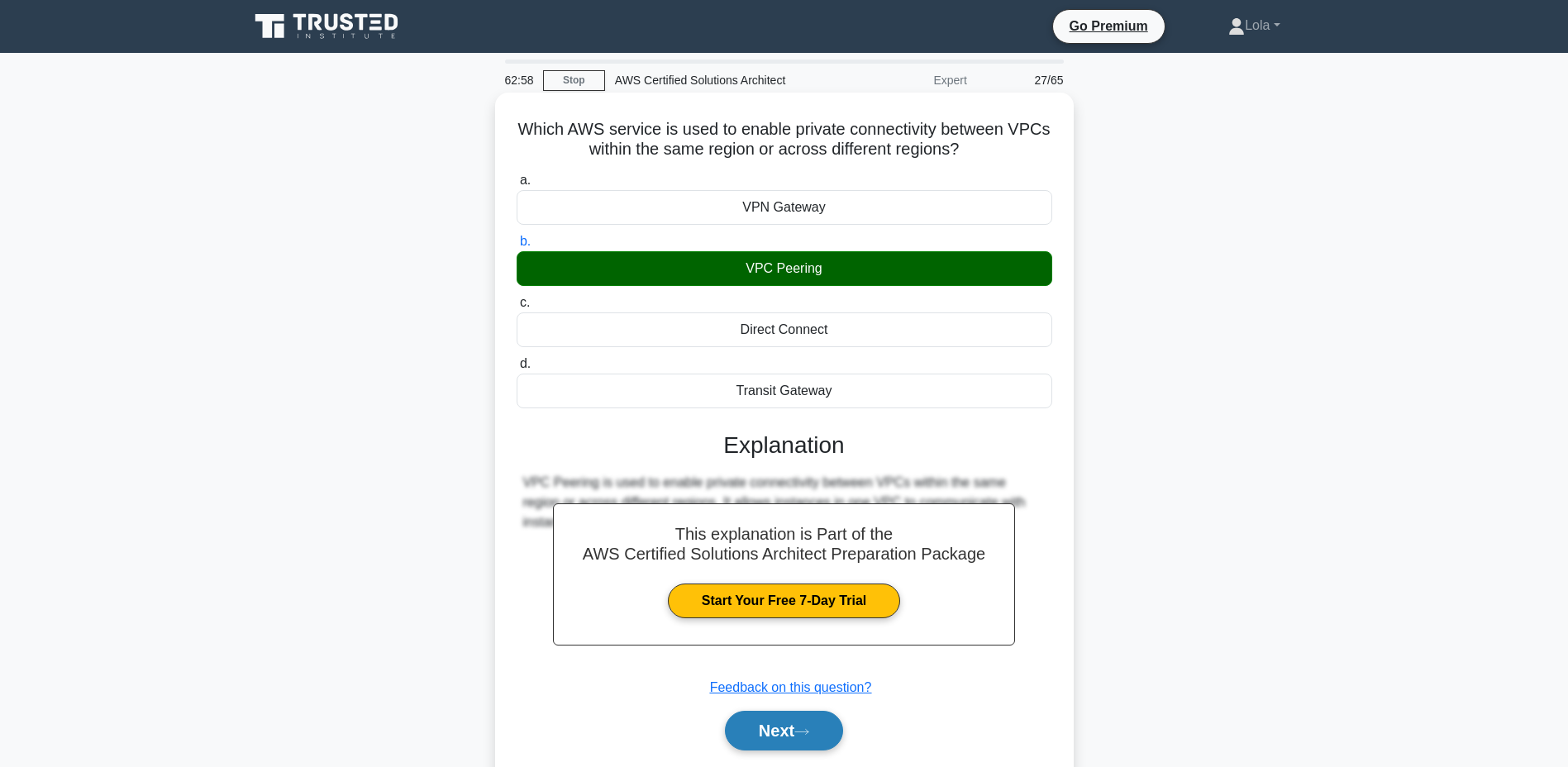 click on "Next" at bounding box center [784, 731] 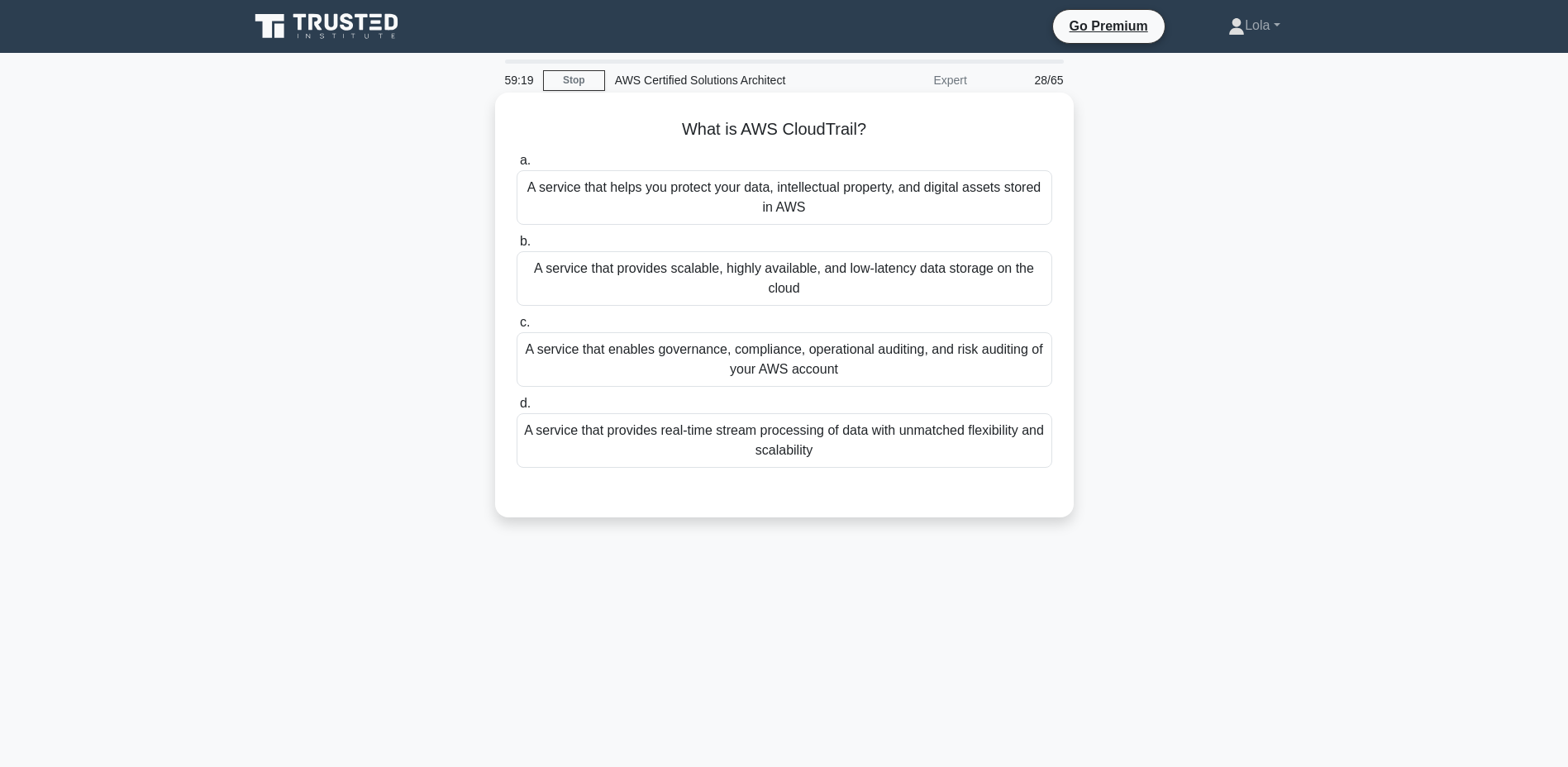 click on "A service that enables governance, compliance, operational auditing, and risk auditing of your AWS account" at bounding box center (784, 360) 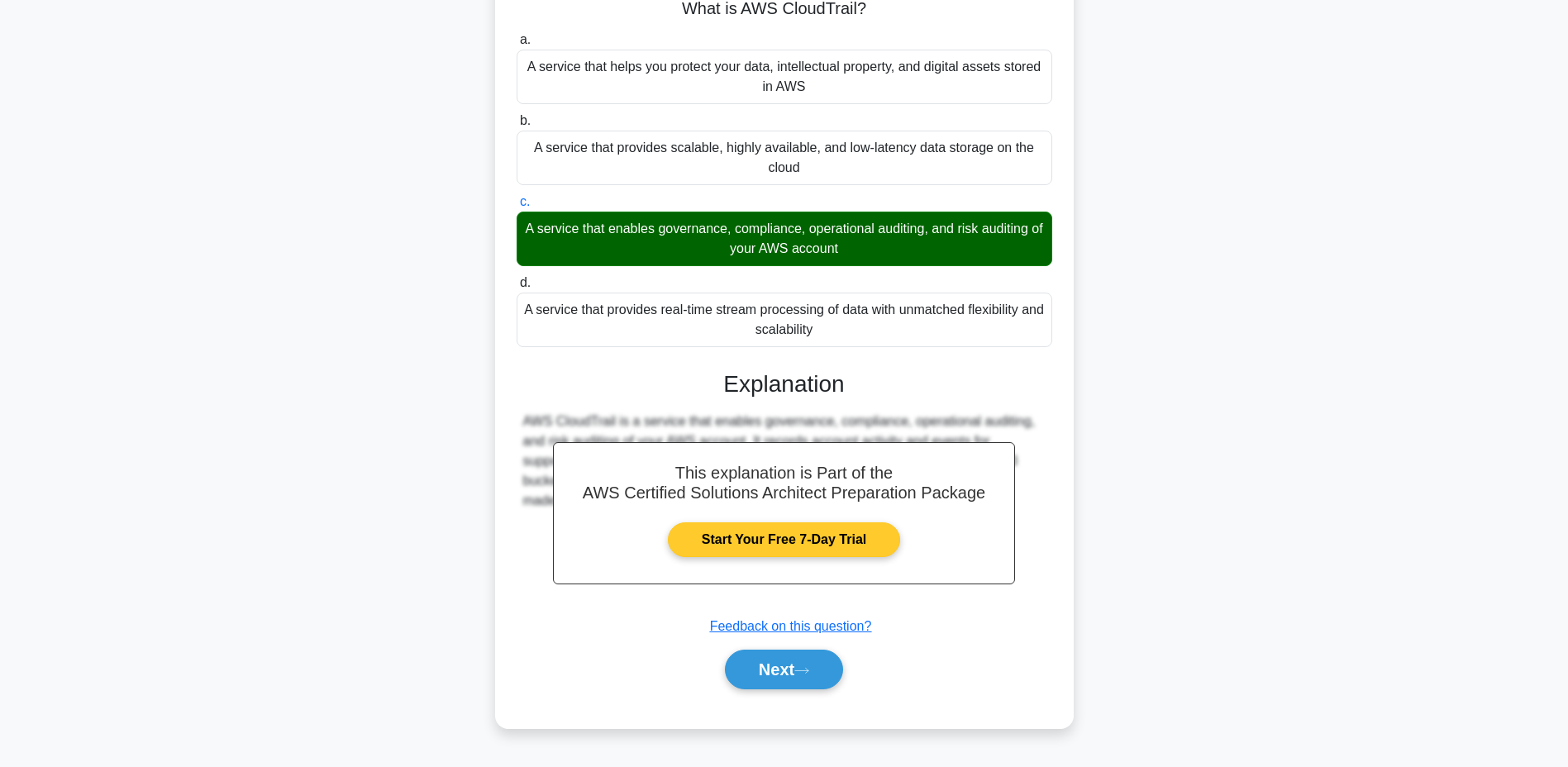 scroll, scrollTop: 126, scrollLeft: 0, axis: vertical 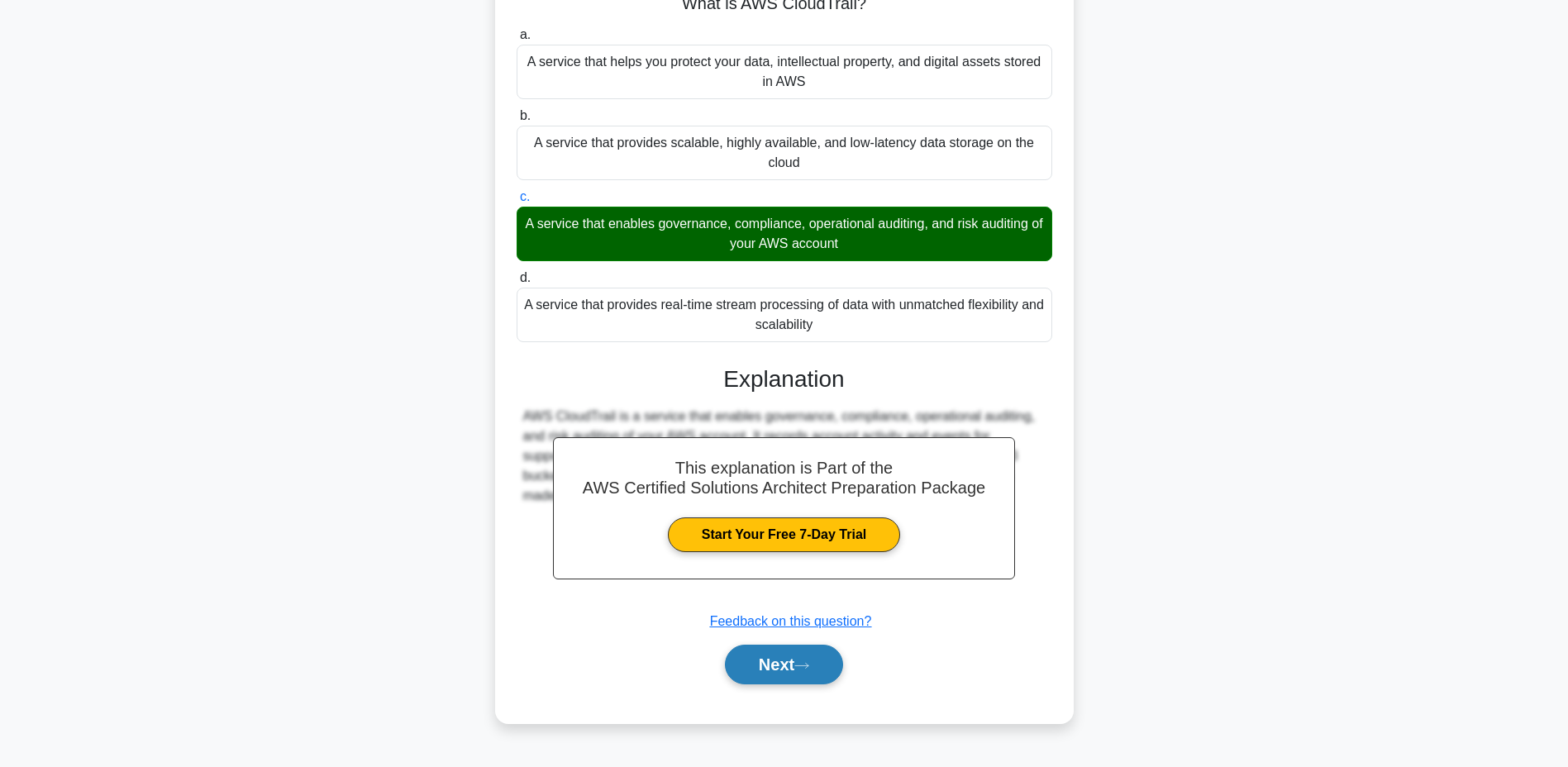 click on "Next" at bounding box center (784, 665) 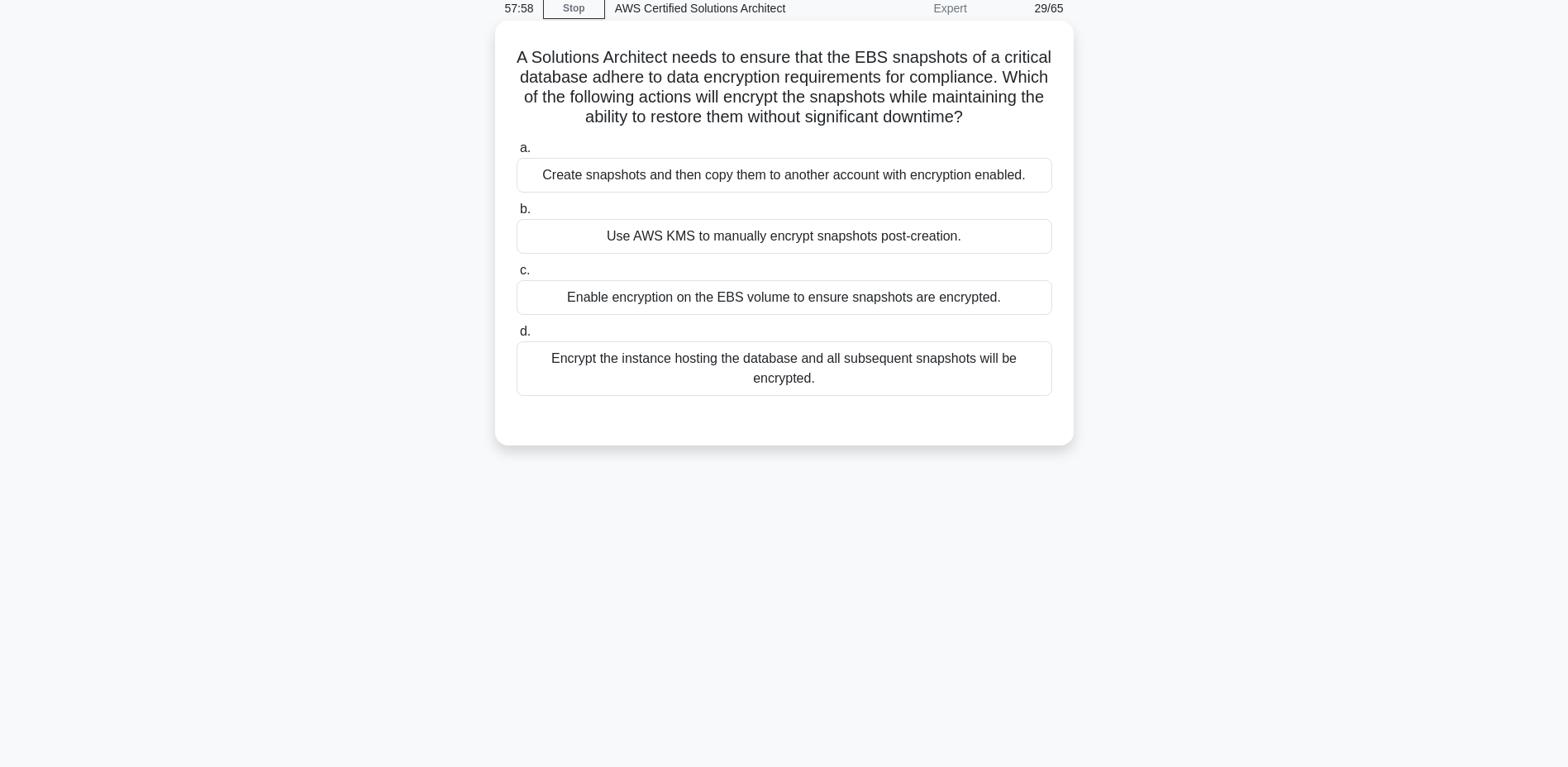 scroll, scrollTop: 43, scrollLeft: 0, axis: vertical 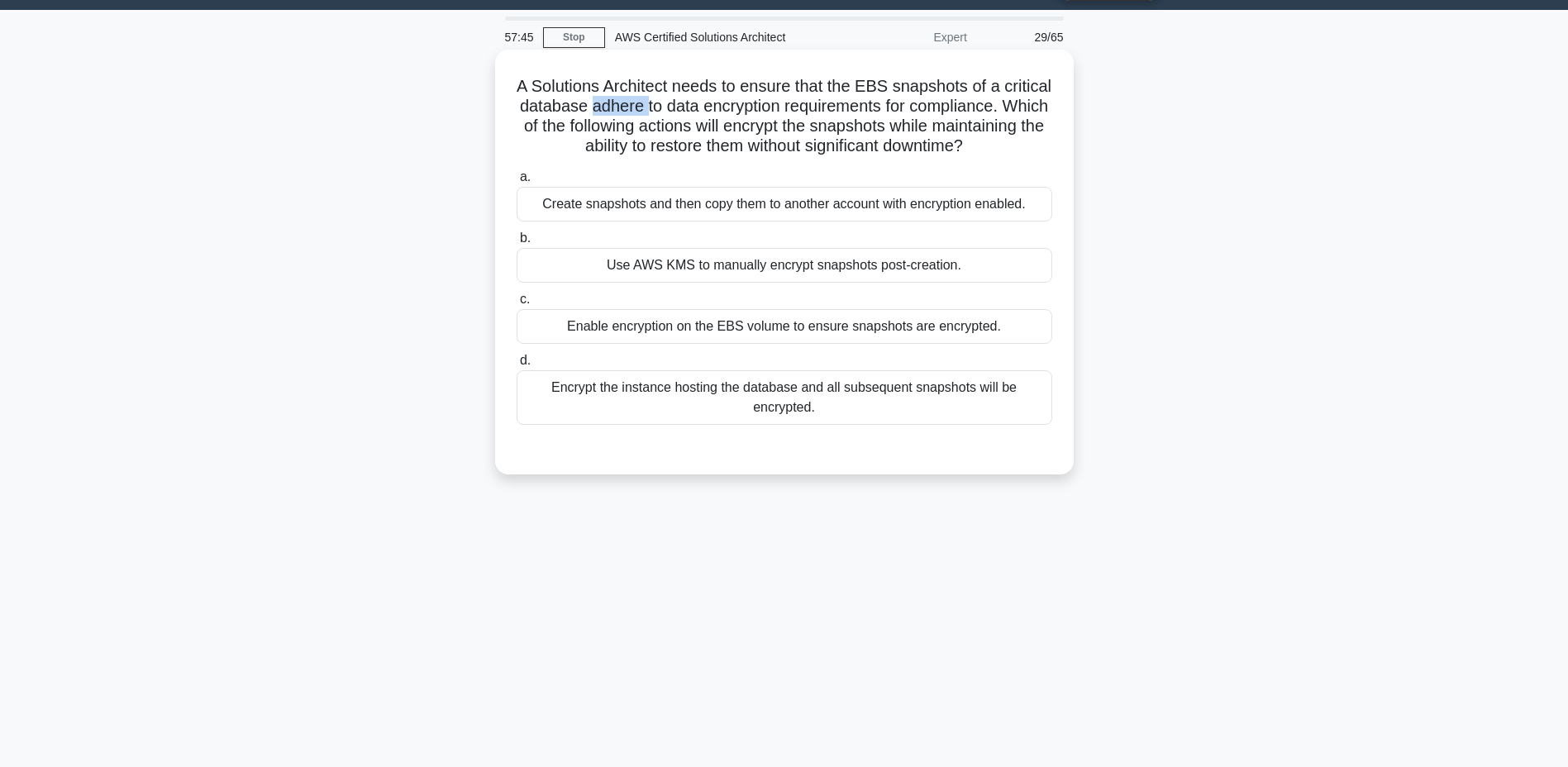 drag, startPoint x: 685, startPoint y: 110, endPoint x: 739, endPoint y: 109, distance: 54.00926 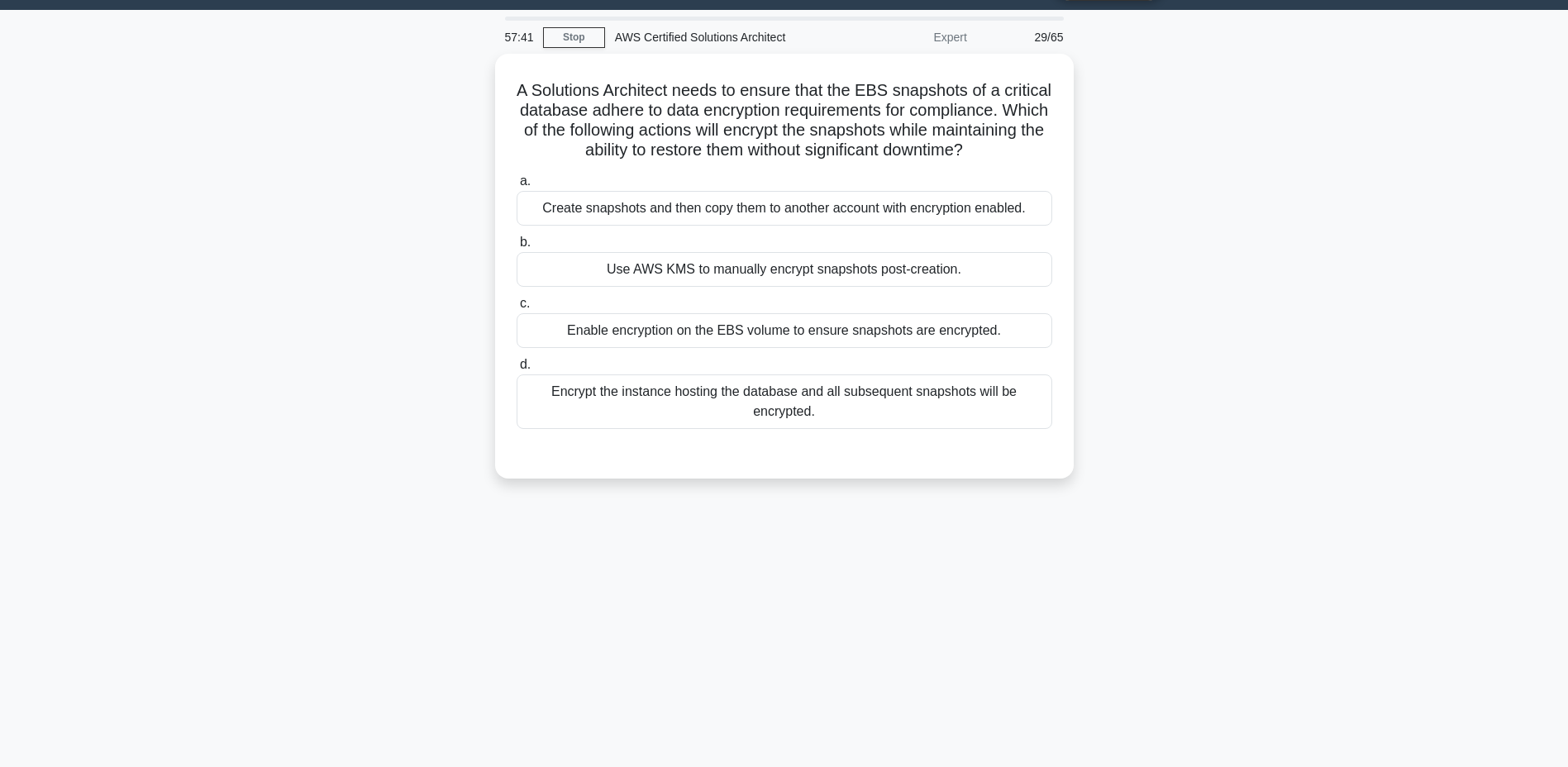 click on "A Solutions Architect needs to ensure that the EBS snapshots of a critical database adhere to data encryption requirements for compliance. Which of the following actions will encrypt the snapshots while maintaining the ability to restore them without significant downtime?
.spinner_0XTQ{transform-origin:center;animation:spinner_y6GP .75s linear infinite}@keyframes spinner_y6GP{100%{transform:rotate(360deg)}}
a.
b." at bounding box center [784, 276] 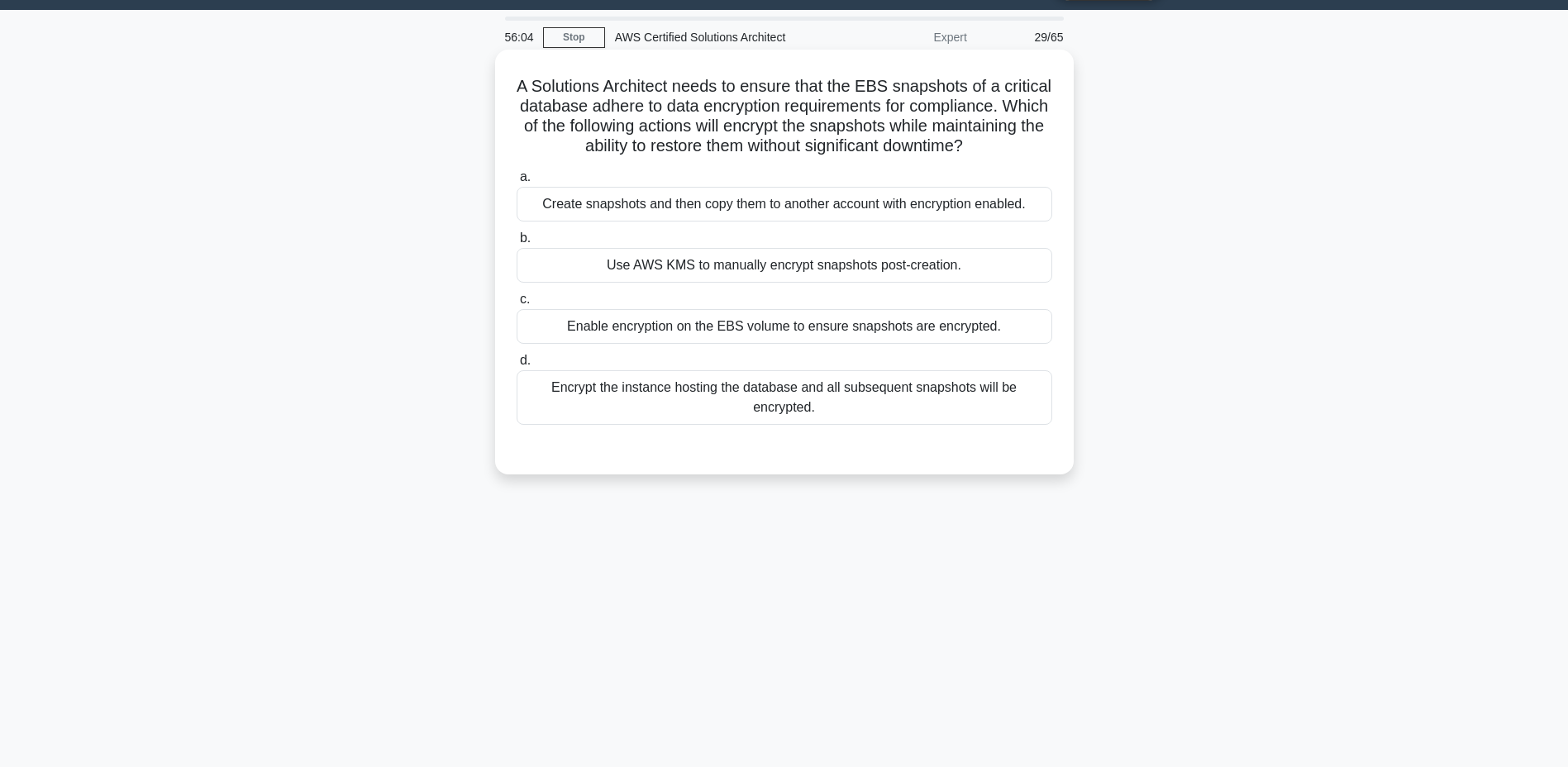 click on "Enable encryption on the EBS volume to ensure snapshots are encrypted." at bounding box center [784, 326] 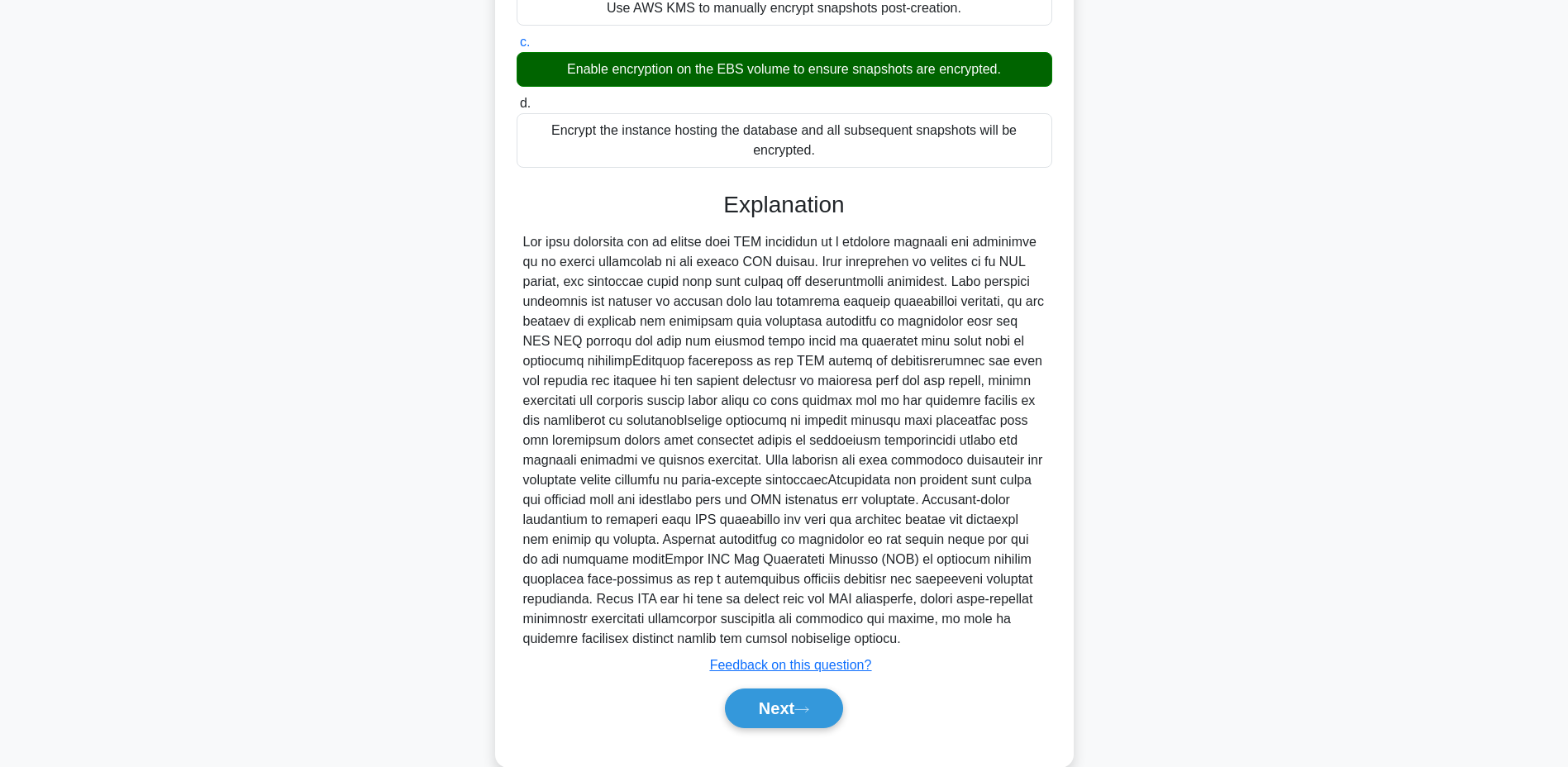 scroll, scrollTop: 352, scrollLeft: 0, axis: vertical 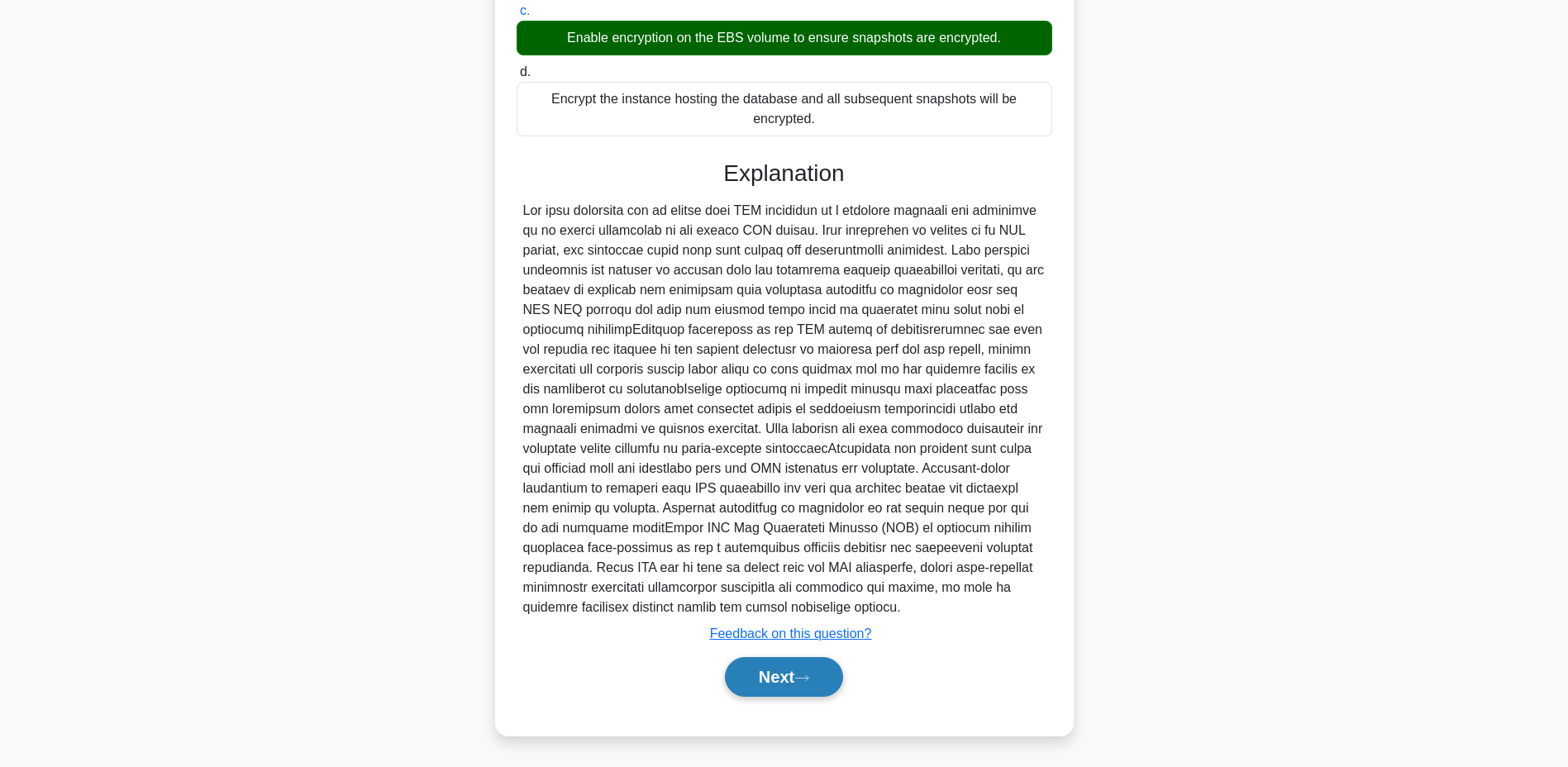 click on "Next" at bounding box center (784, 677) 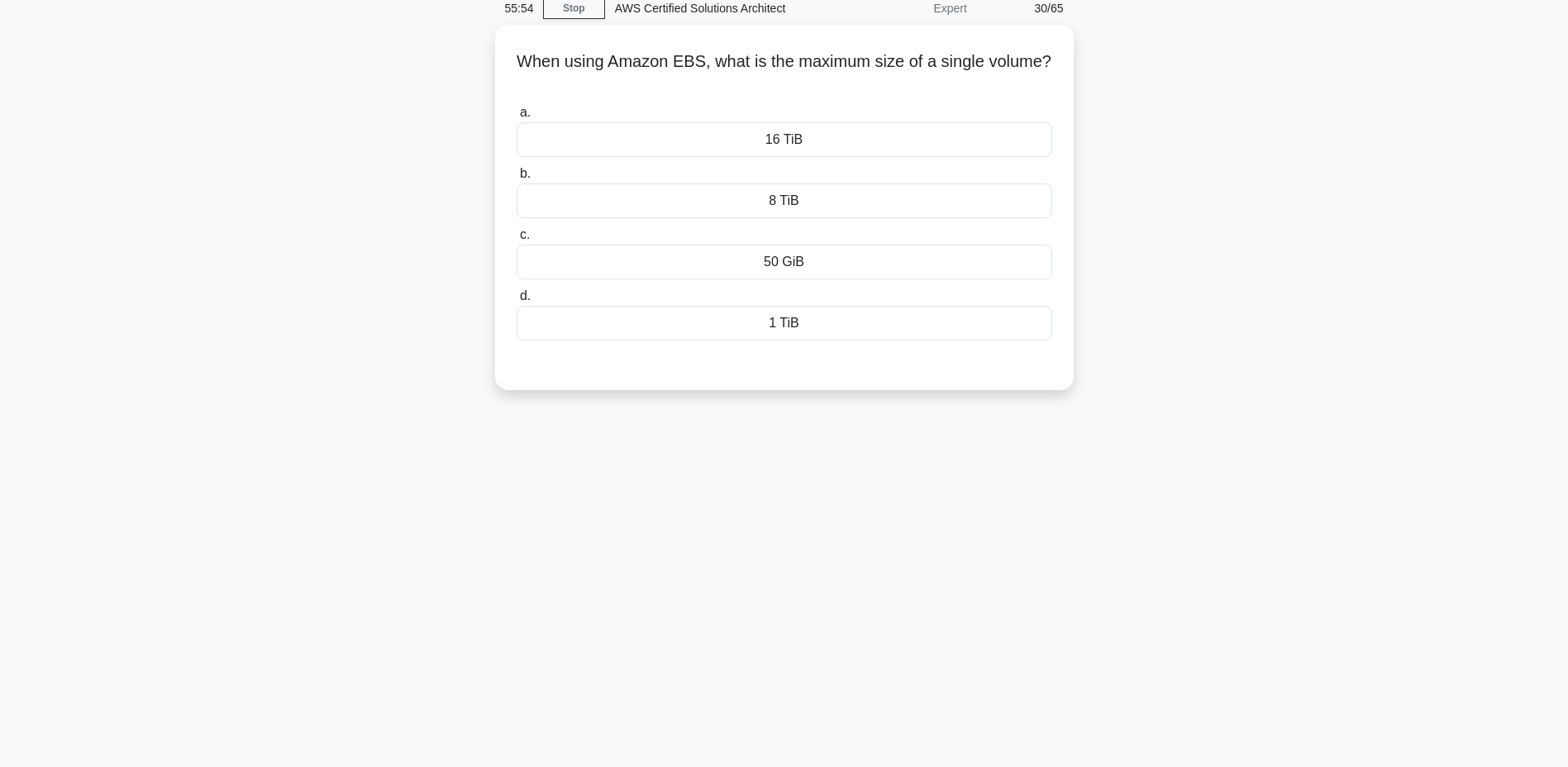 scroll, scrollTop: 43, scrollLeft: 0, axis: vertical 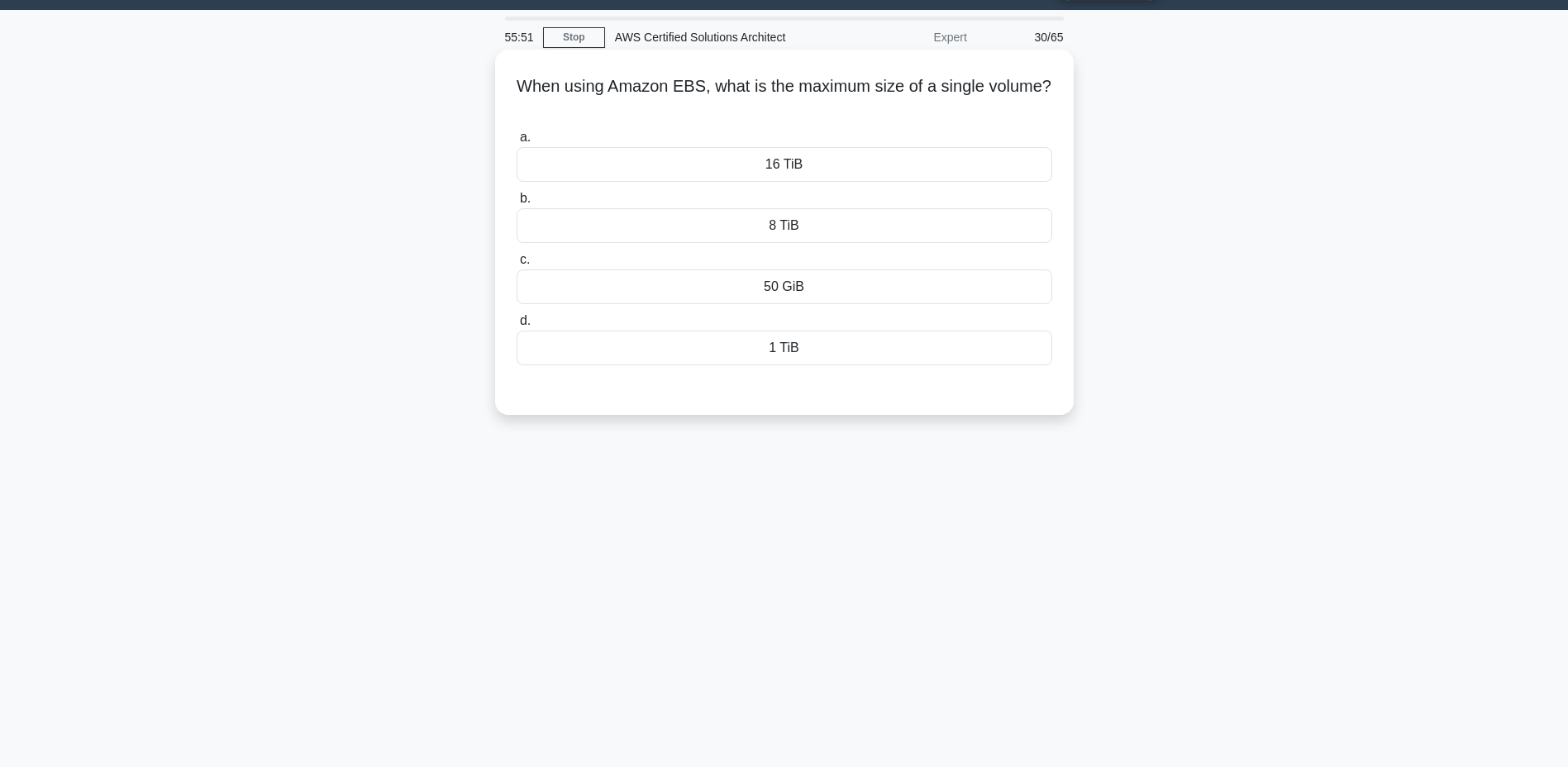 click on "16 TiB" at bounding box center [784, 164] 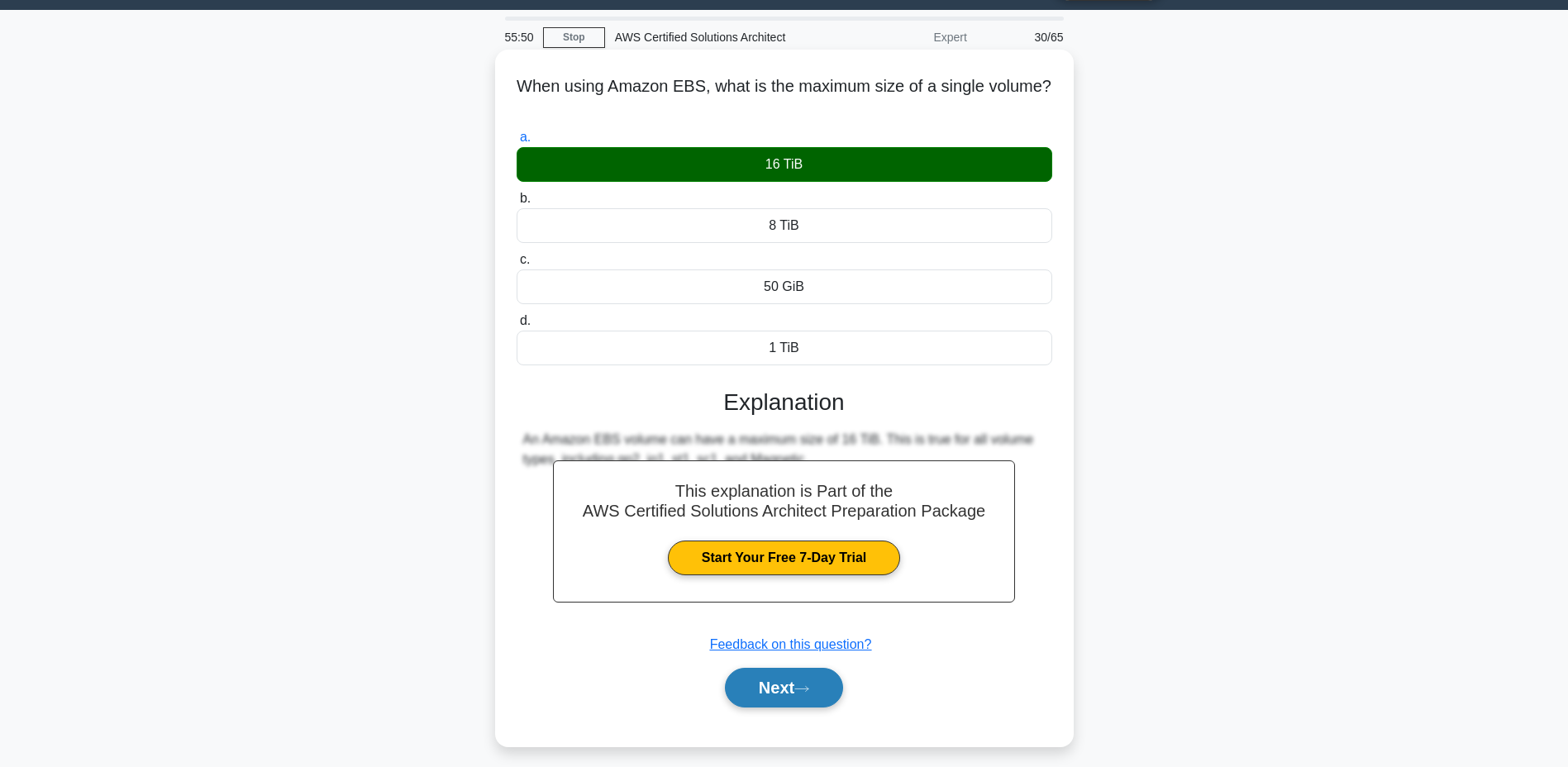 click on "Next" at bounding box center [784, 688] 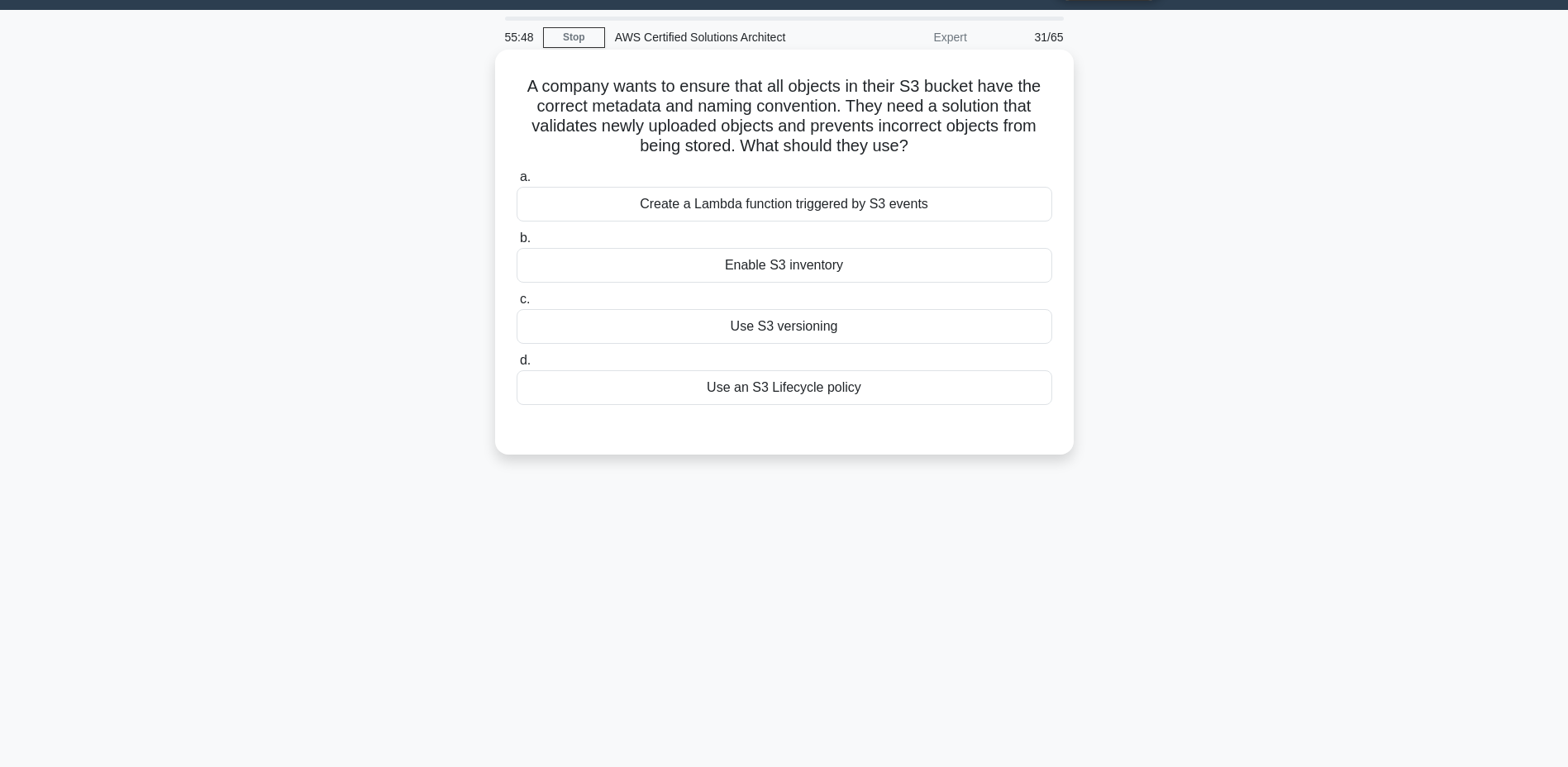 scroll, scrollTop: 0, scrollLeft: 0, axis: both 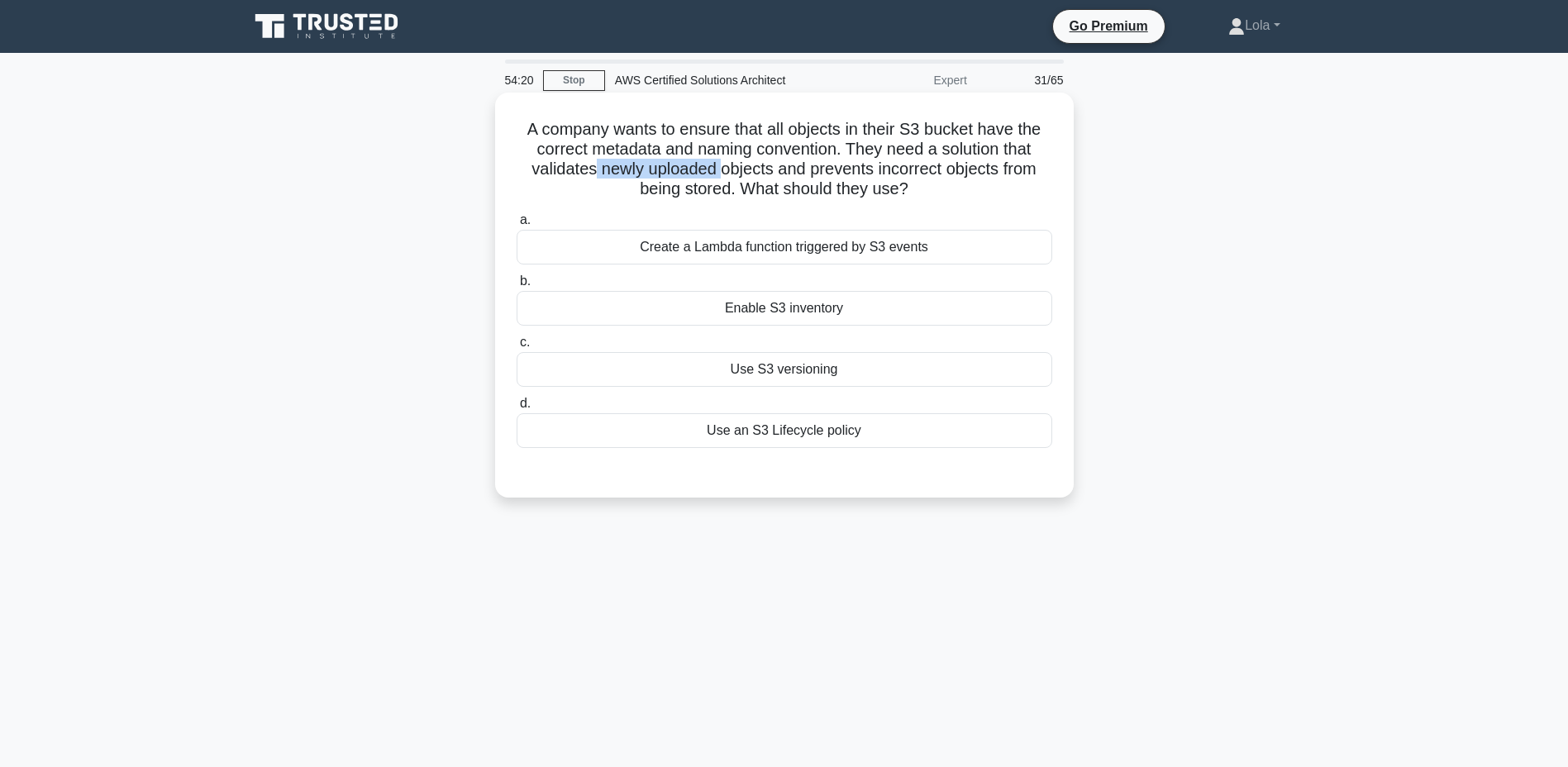 drag, startPoint x: 592, startPoint y: 171, endPoint x: 722, endPoint y: 172, distance: 130.00385 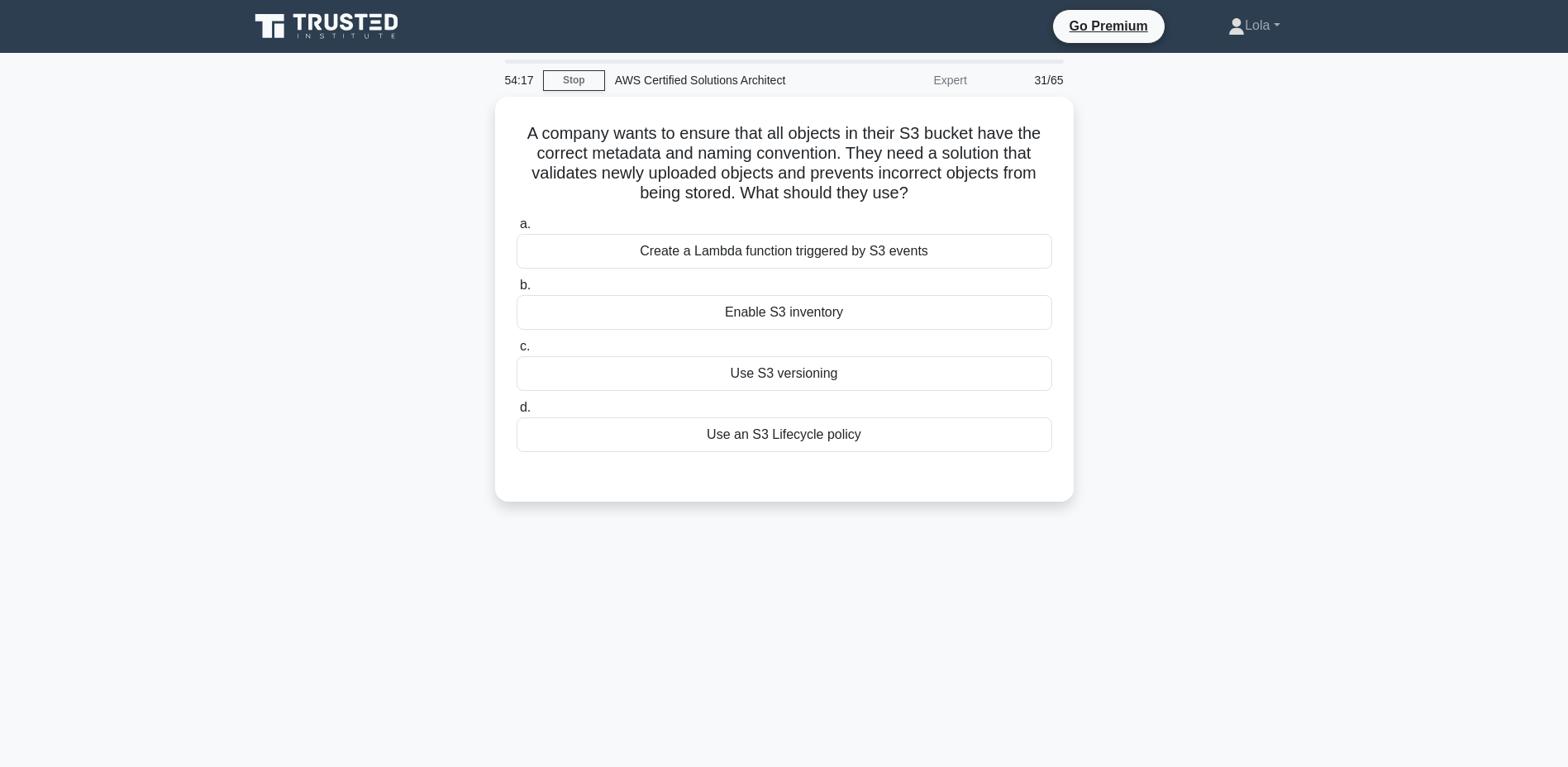 click on "A company wants to ensure that all objects in their S3 bucket have the correct metadata and naming convention. They need a solution that validates newly uploaded objects and prevents incorrect objects from being stored. What should they use?
.spinner_0XTQ{transform-origin:center;animation:spinner_y6GP .75s linear infinite}@keyframes spinner_y6GP{100%{transform:rotate(360deg)}}
a.
b. c. d." at bounding box center (784, 309) 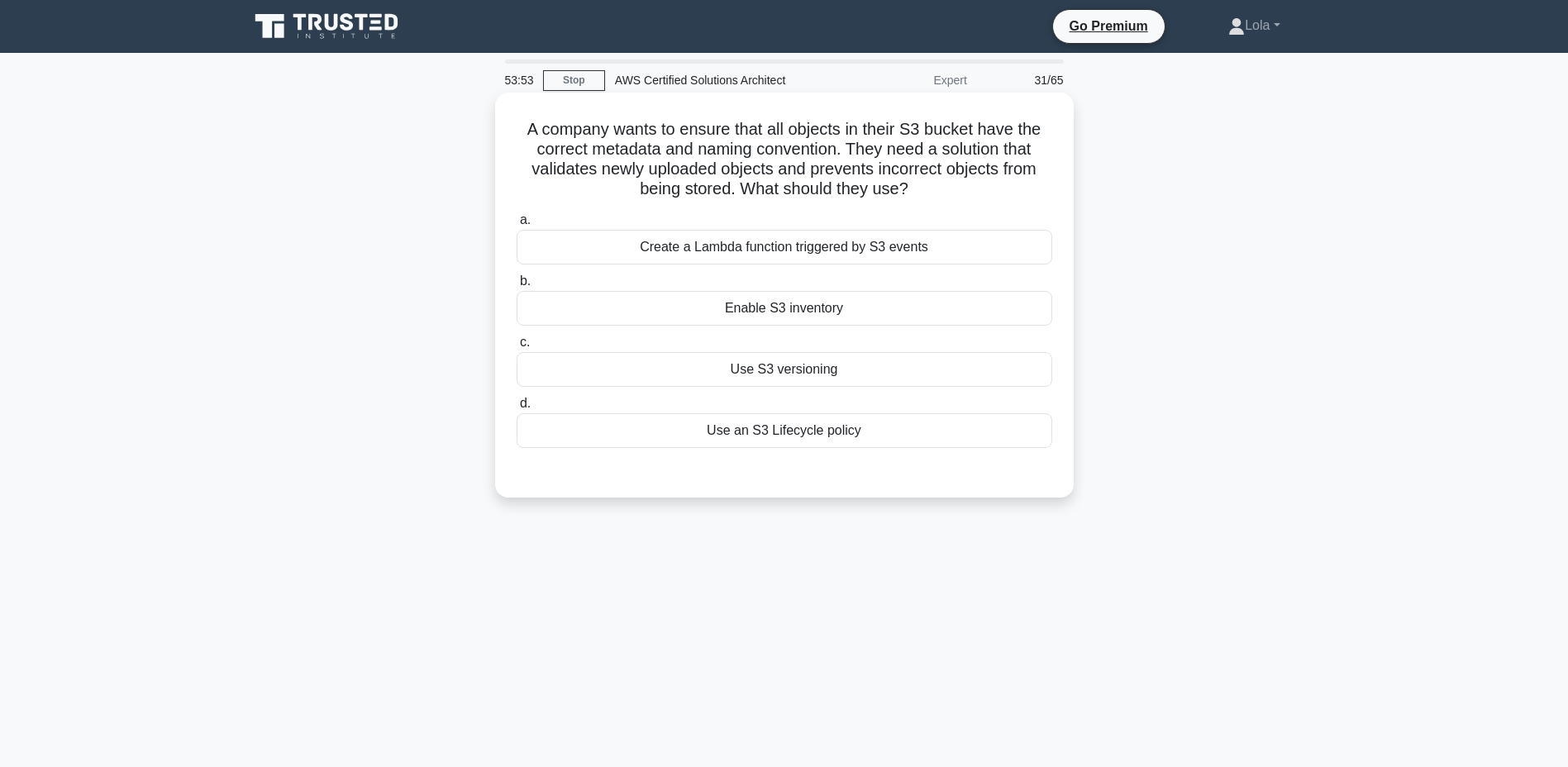 drag, startPoint x: 636, startPoint y: 248, endPoint x: 985, endPoint y: 240, distance: 349.0917 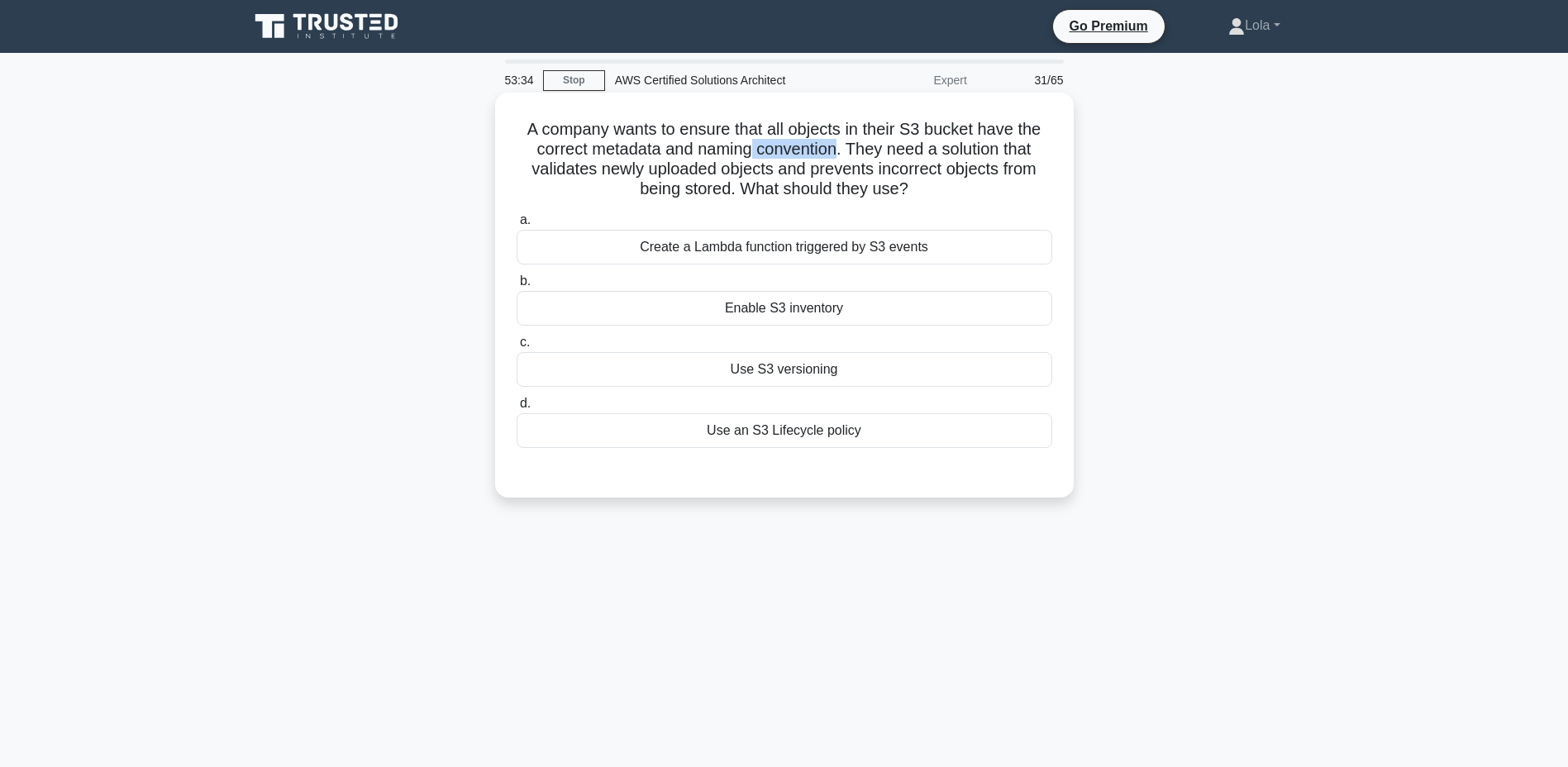 drag, startPoint x: 748, startPoint y: 153, endPoint x: 837, endPoint y: 147, distance: 89.202018 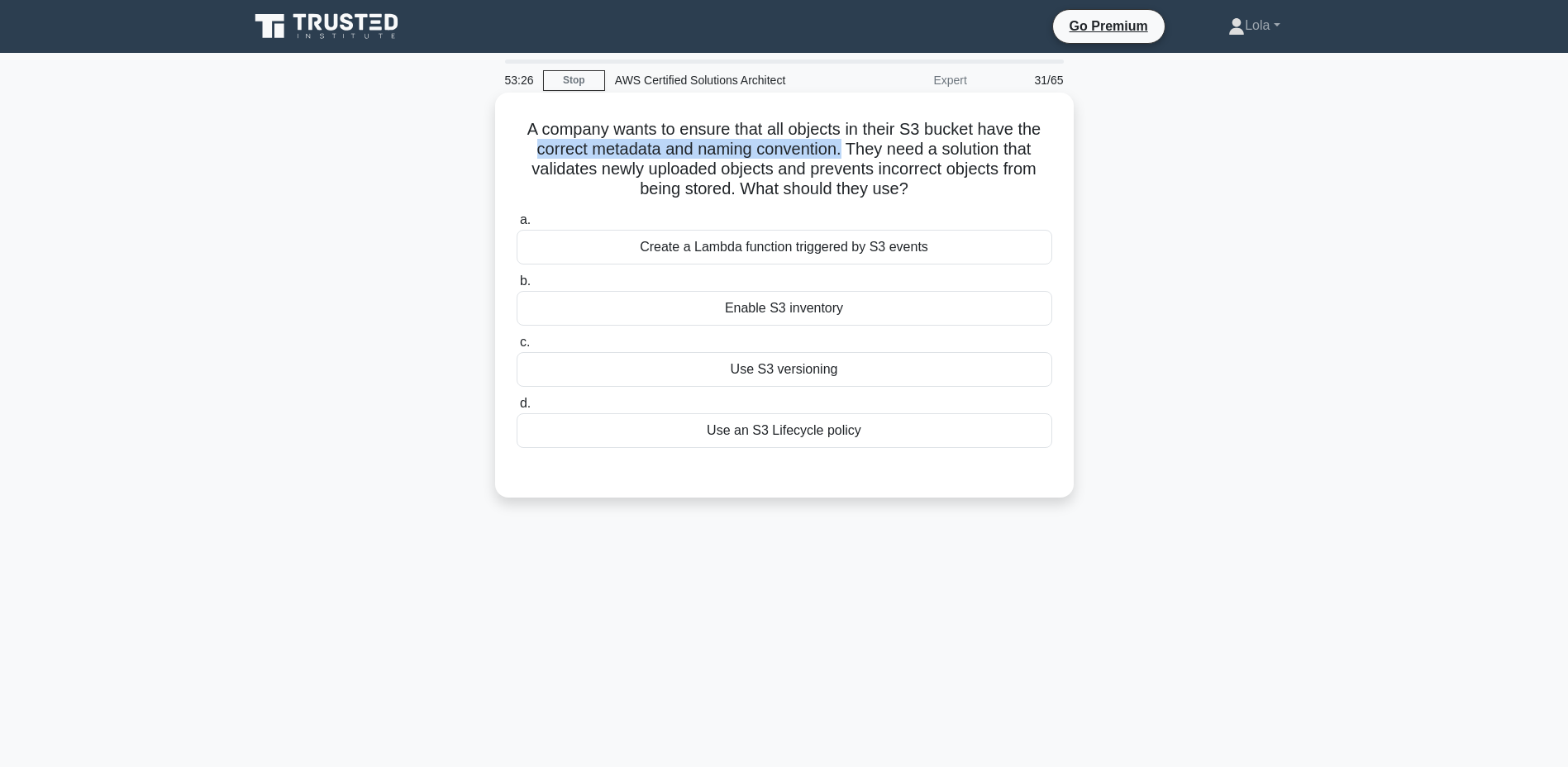drag, startPoint x: 527, startPoint y: 149, endPoint x: 846, endPoint y: 149, distance: 319 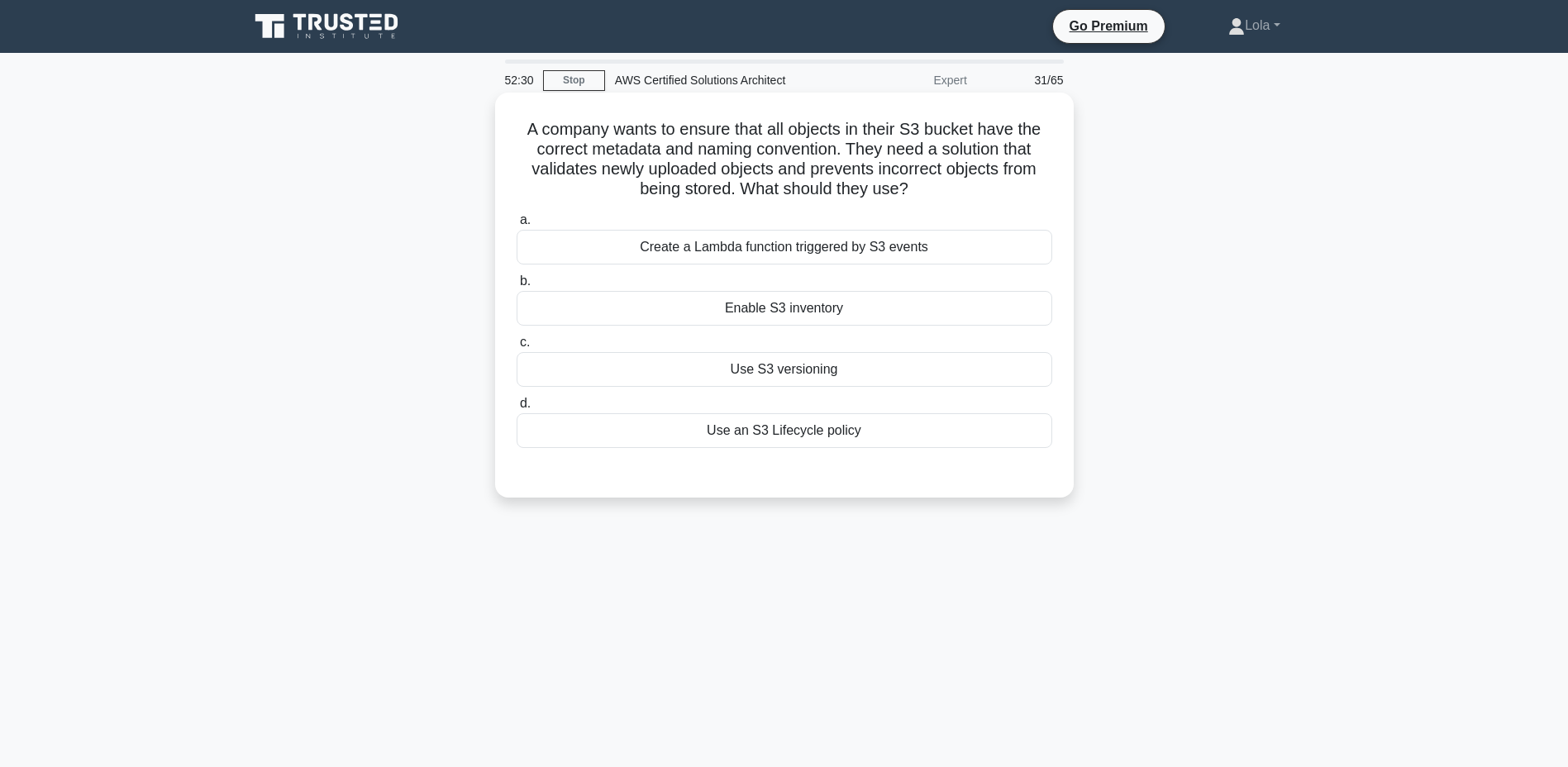 click on "Create a Lambda function triggered by S3 events" at bounding box center [784, 247] 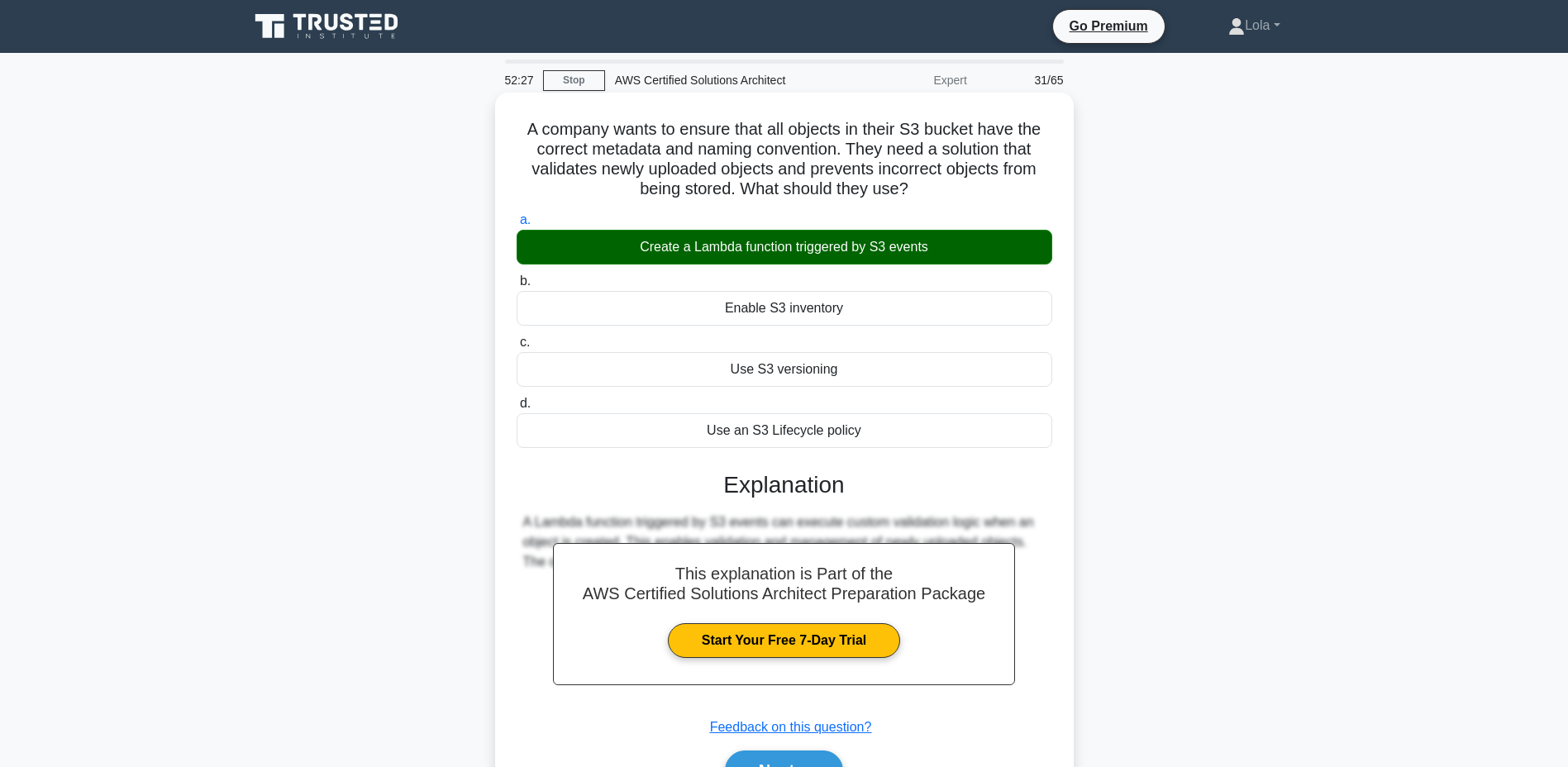 scroll, scrollTop: 83, scrollLeft: 0, axis: vertical 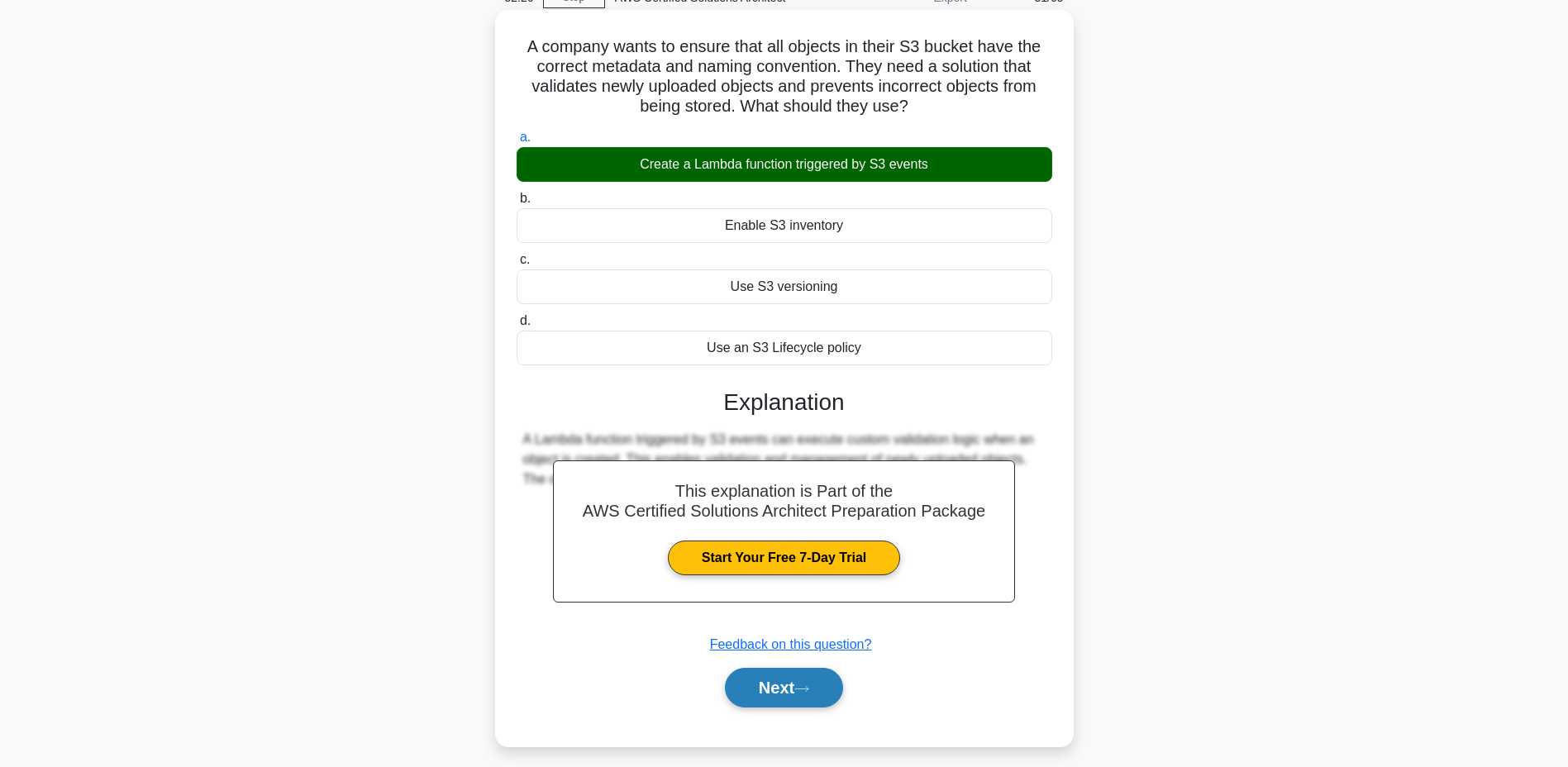 click on "Next" at bounding box center [784, 688] 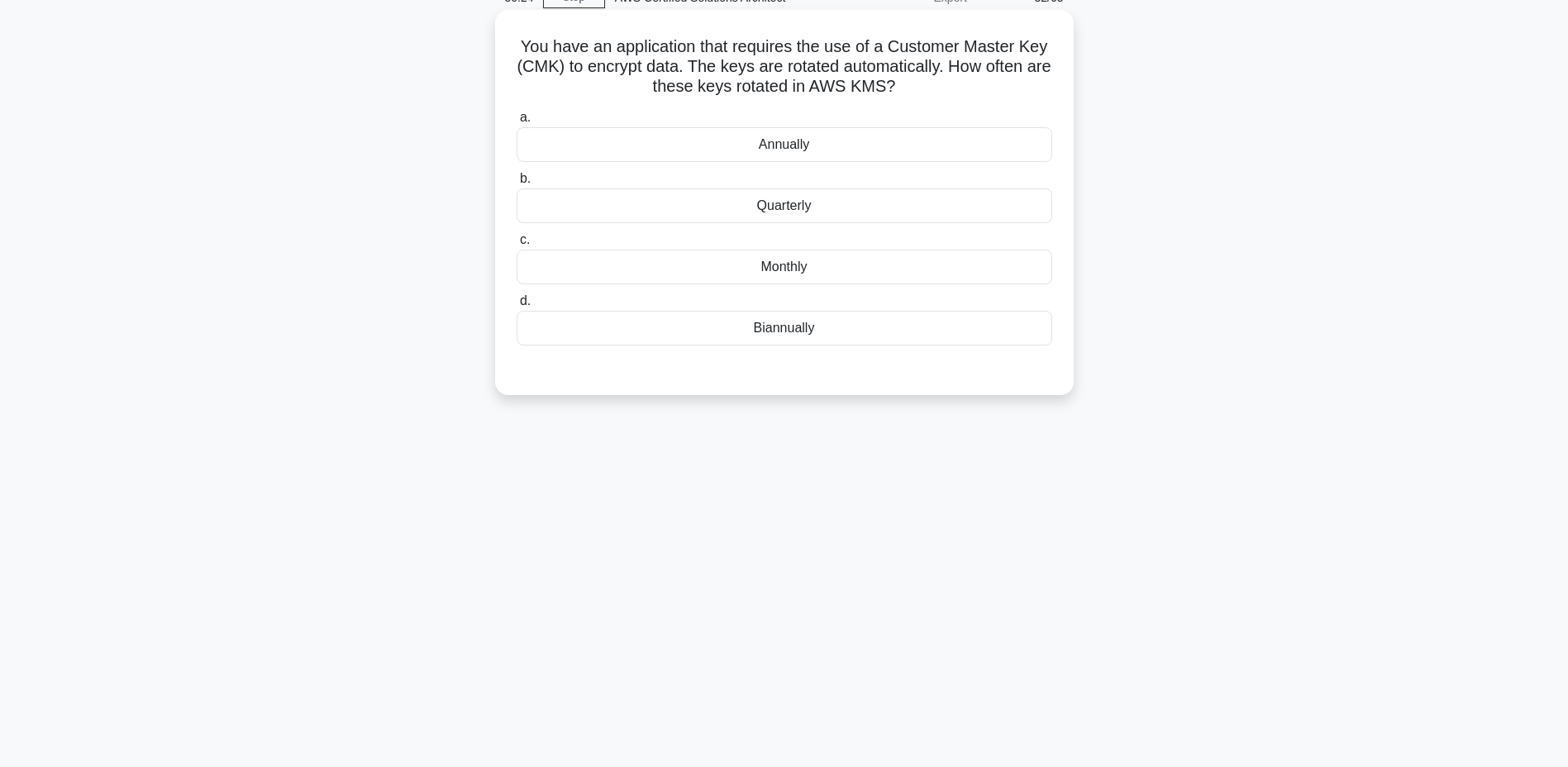 click on "Annually" at bounding box center [784, 145] 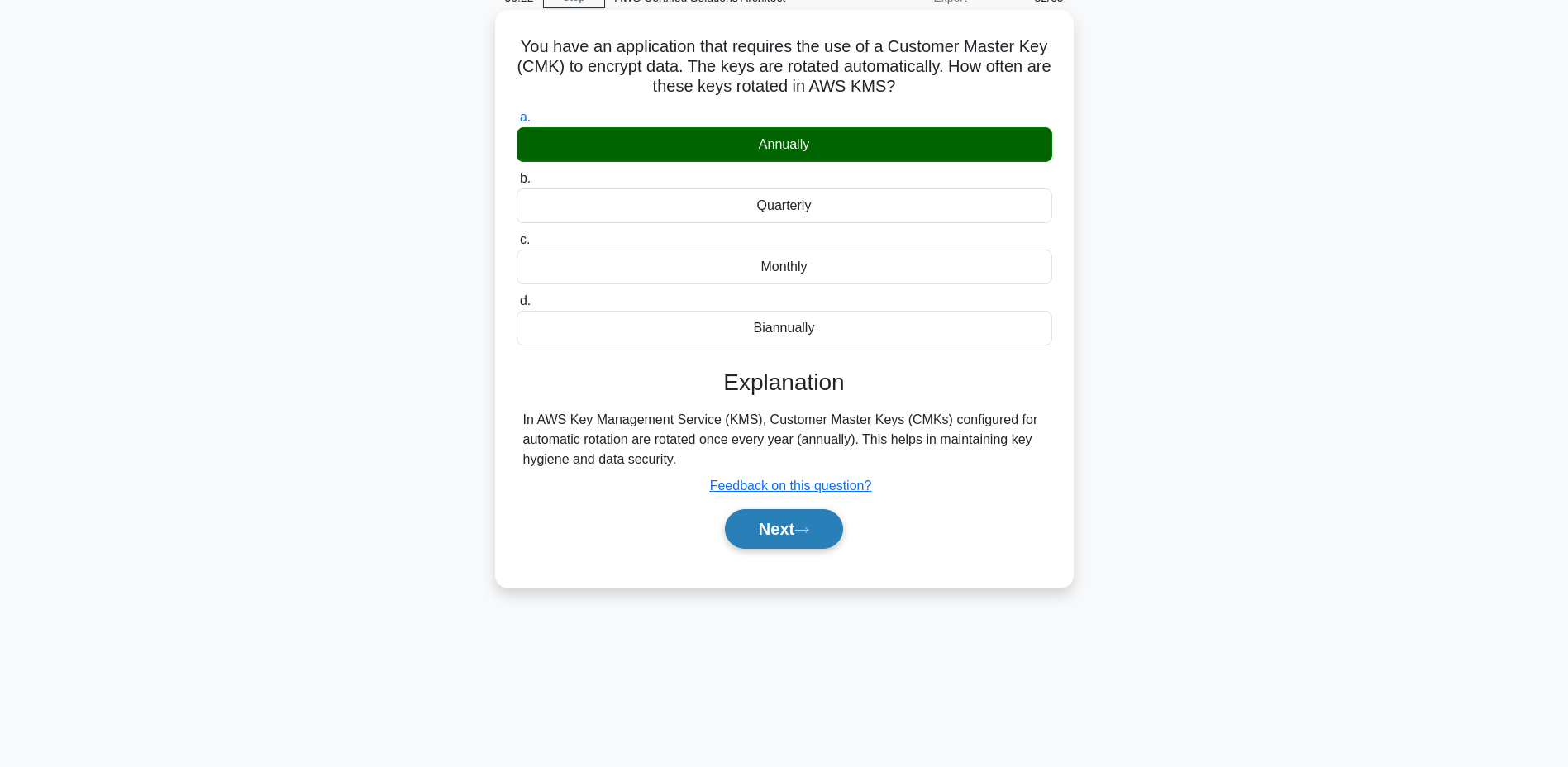click on "Next" at bounding box center [784, 529] 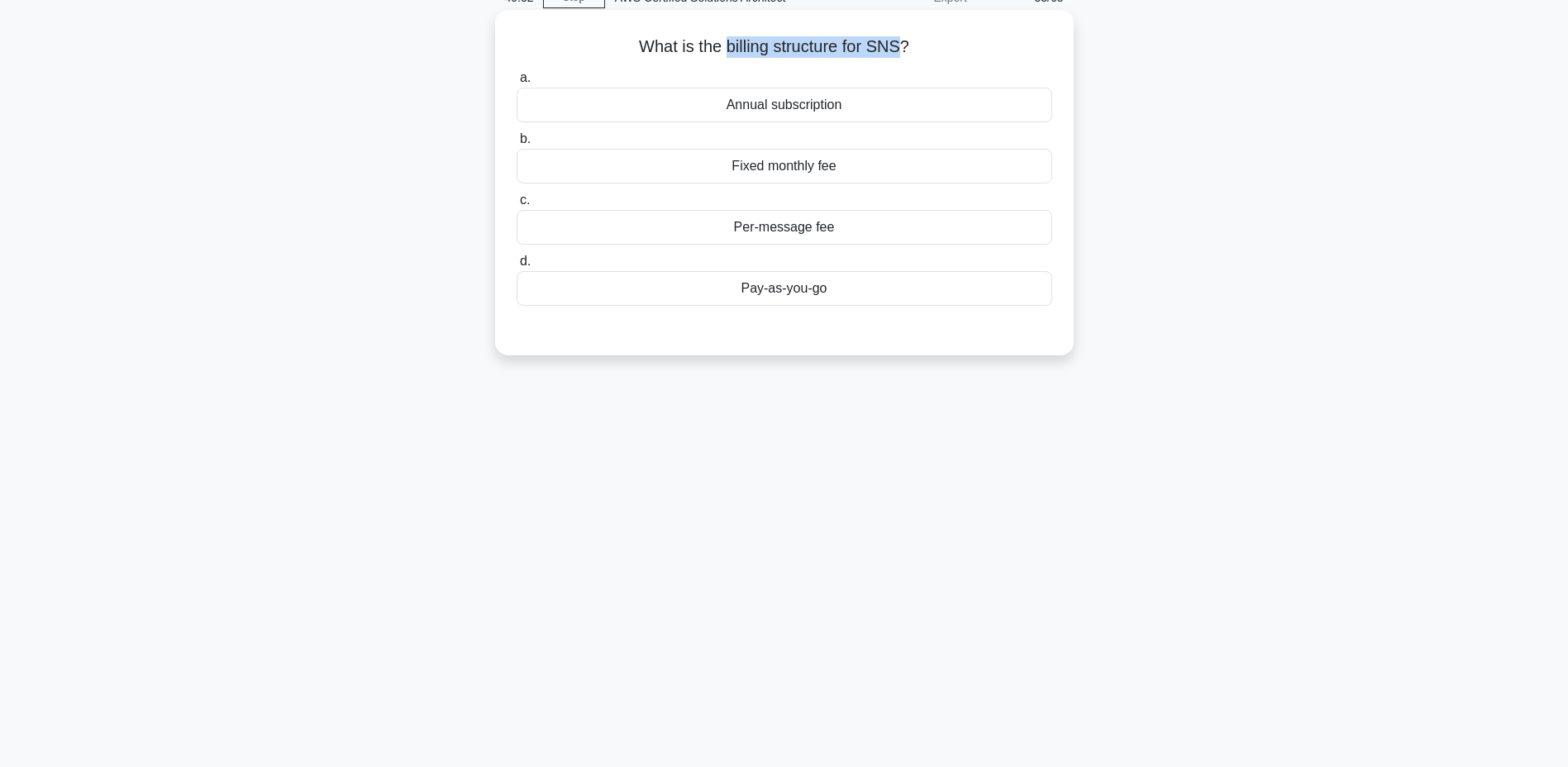 drag, startPoint x: 722, startPoint y: 47, endPoint x: 901, endPoint y: 58, distance: 179.33767 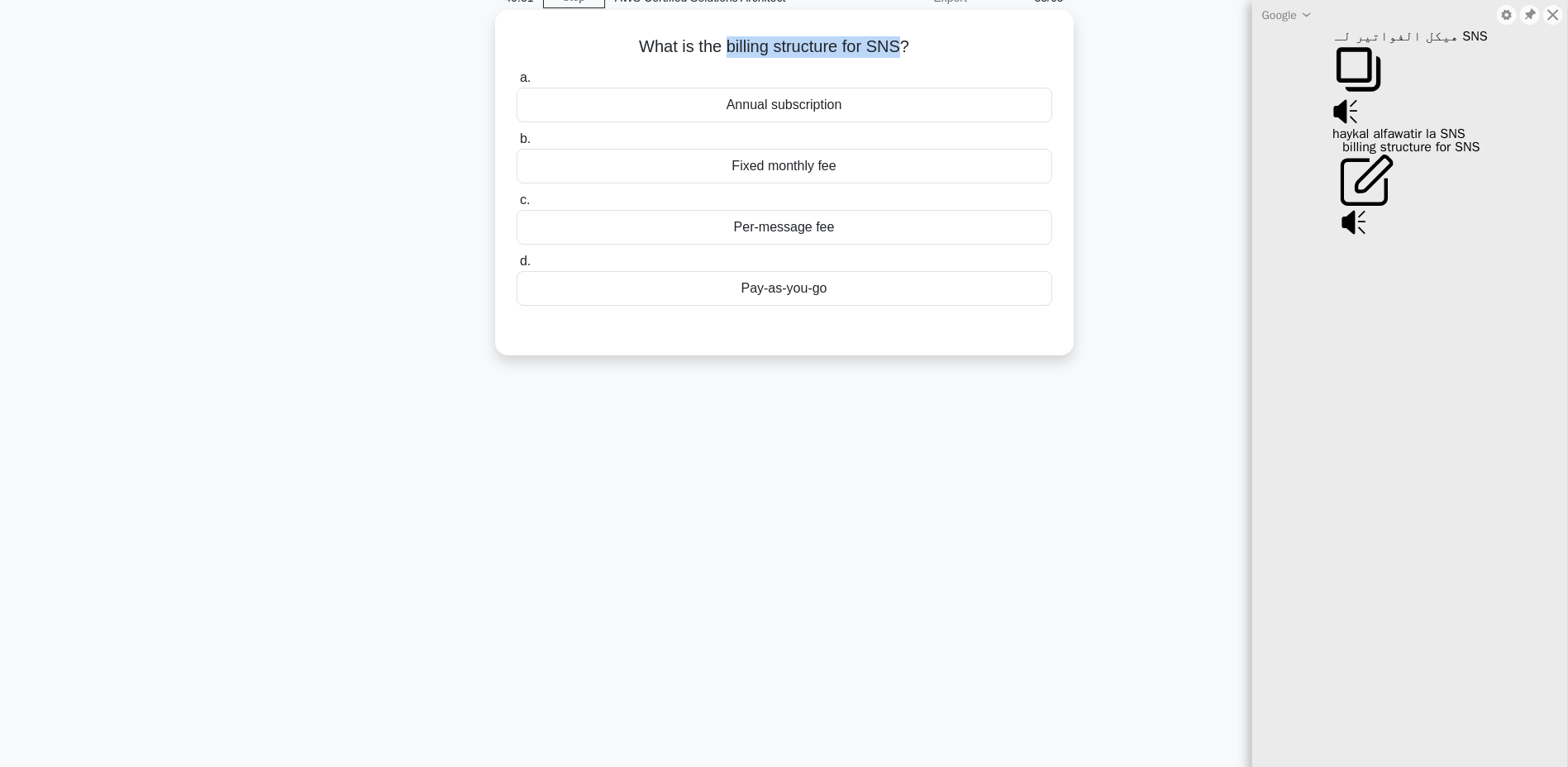 copy on "billing structure for SNS" 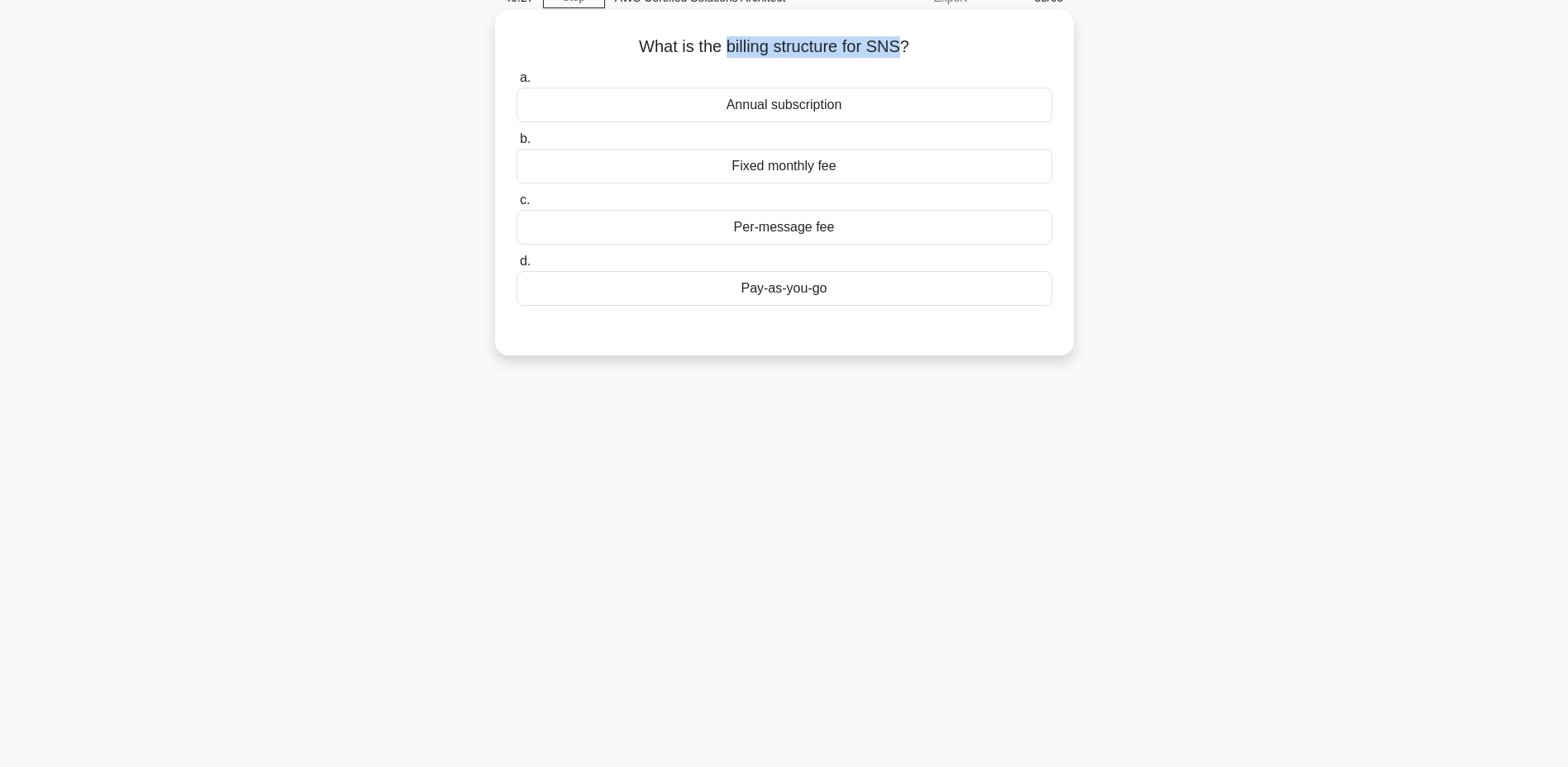 drag, startPoint x: 633, startPoint y: 45, endPoint x: 932, endPoint y: 47, distance: 299.00669 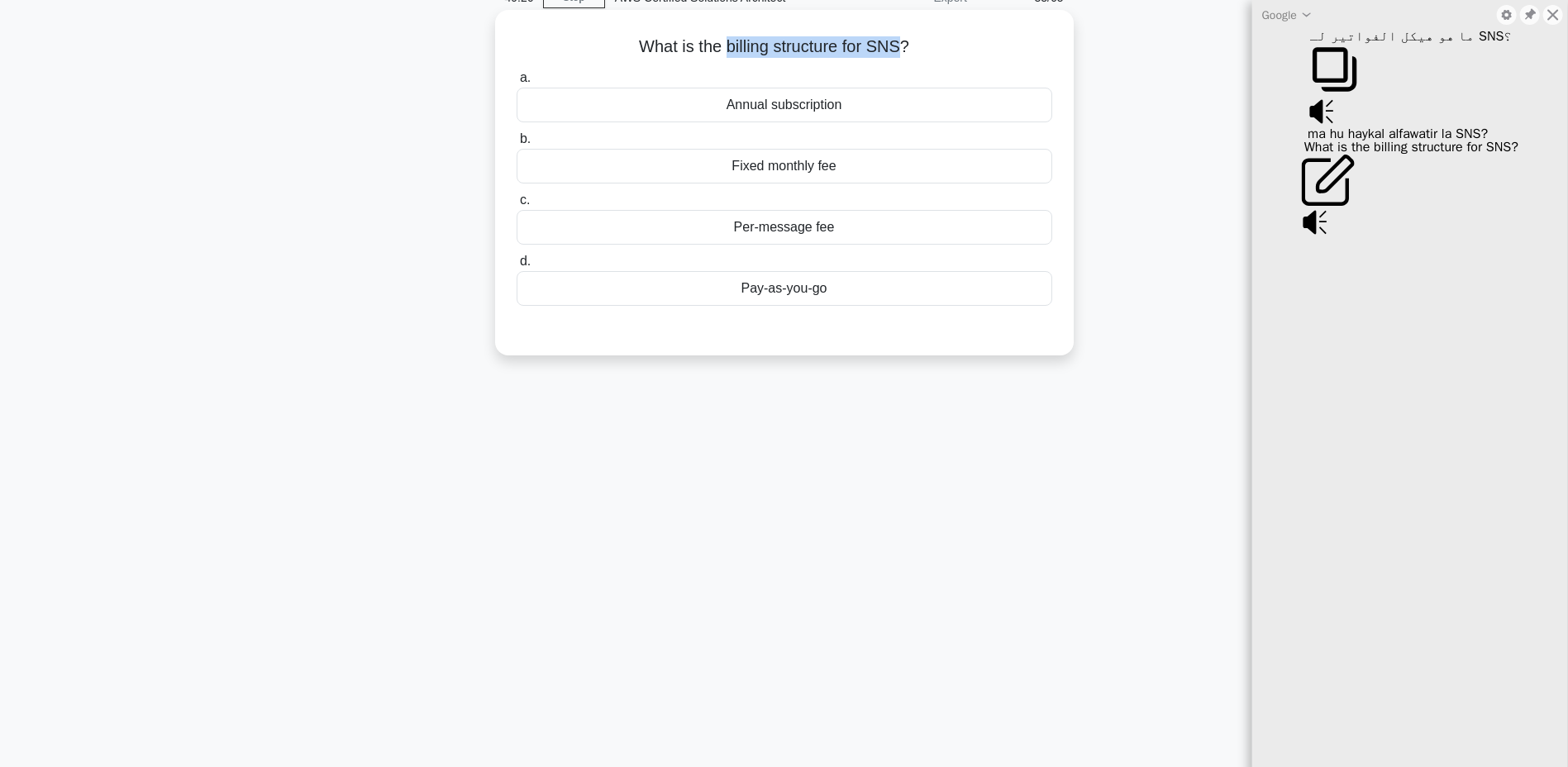 copy on "What is the billing structure for SNS?" 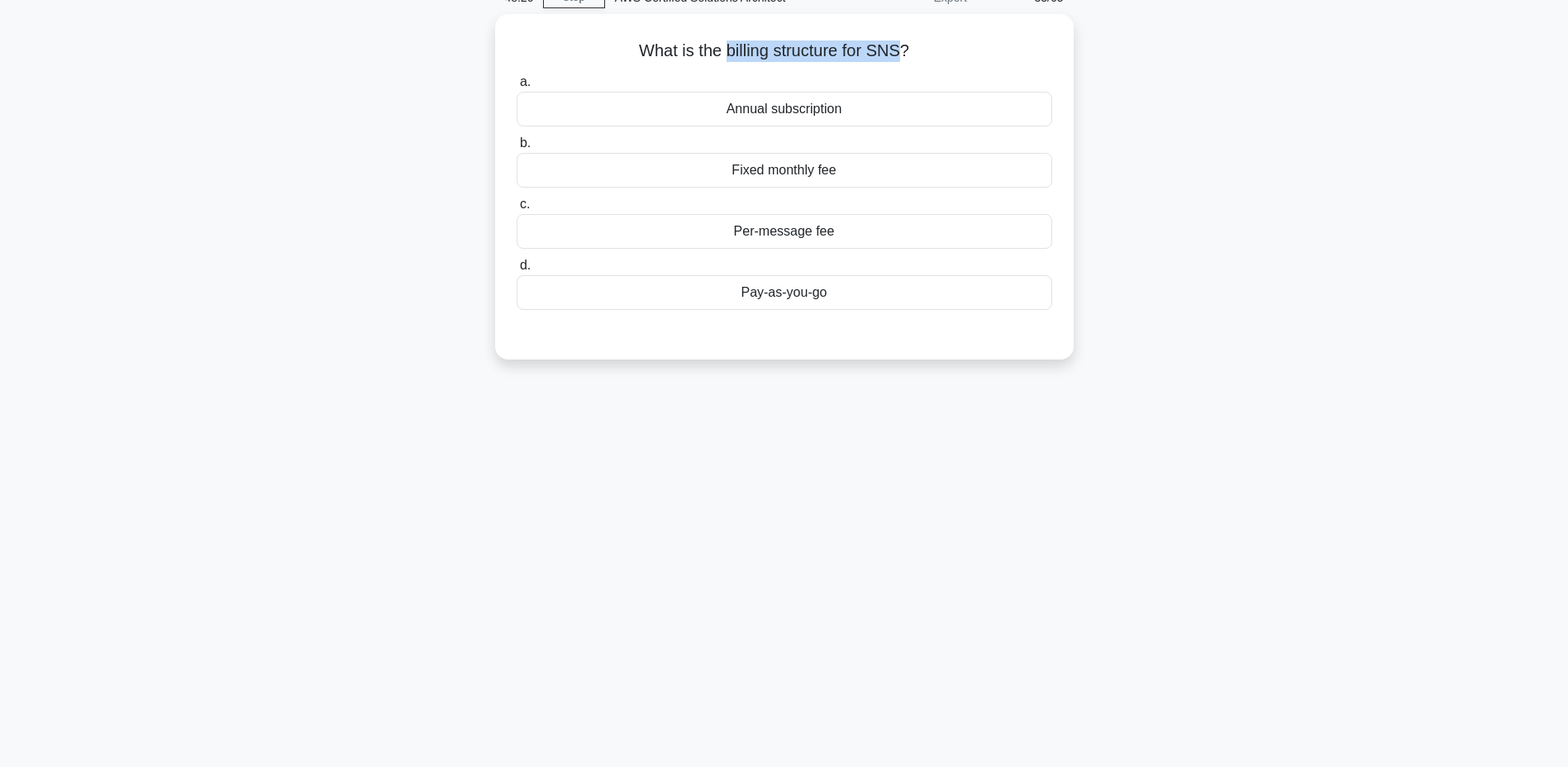 drag, startPoint x: 718, startPoint y: 104, endPoint x: 887, endPoint y: 358, distance: 305.0852 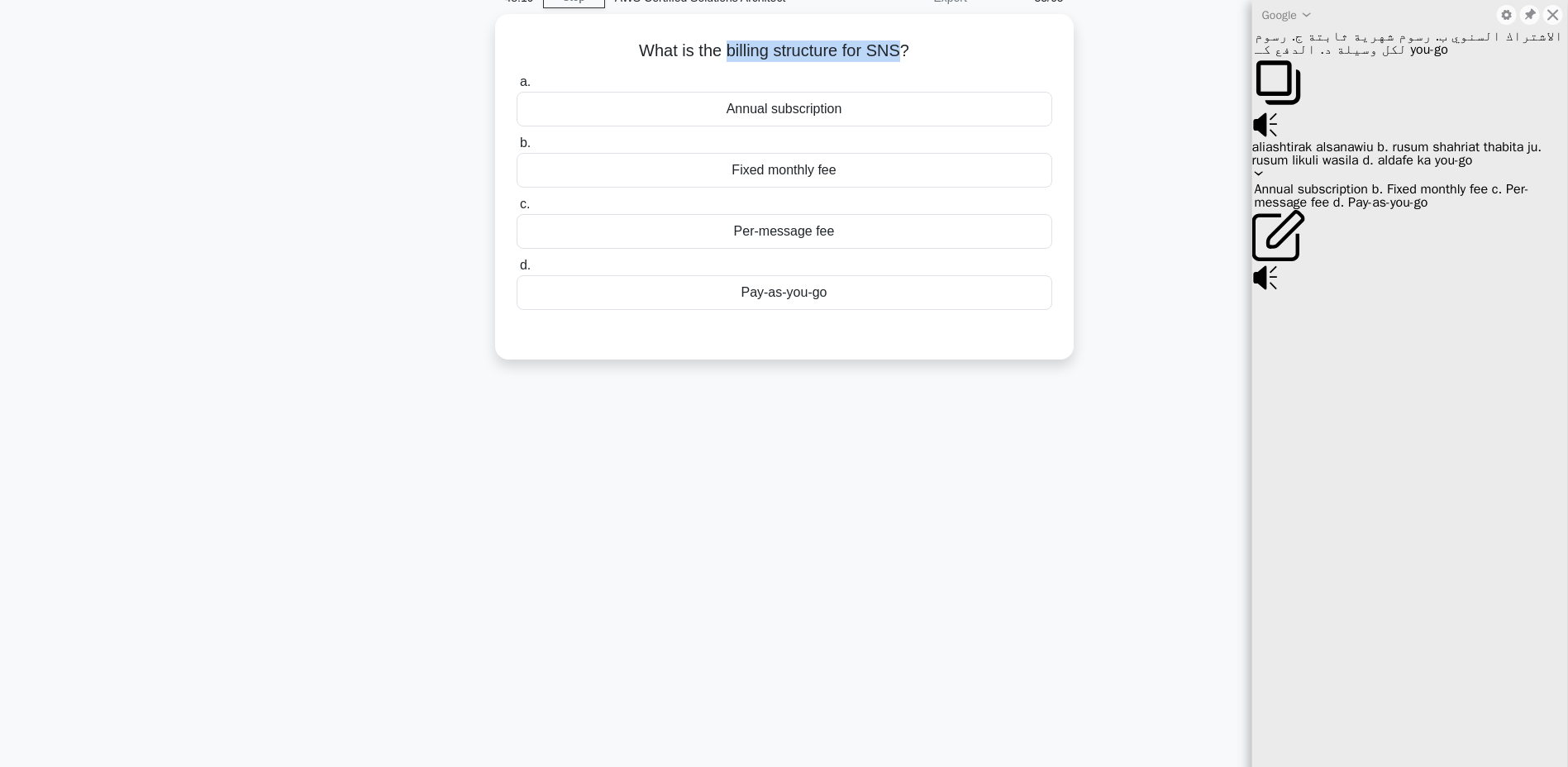 copy on "Annual subscription
b.
Fixed monthly fee
c.
Per-message fee
d.
Pay-as-you-go" 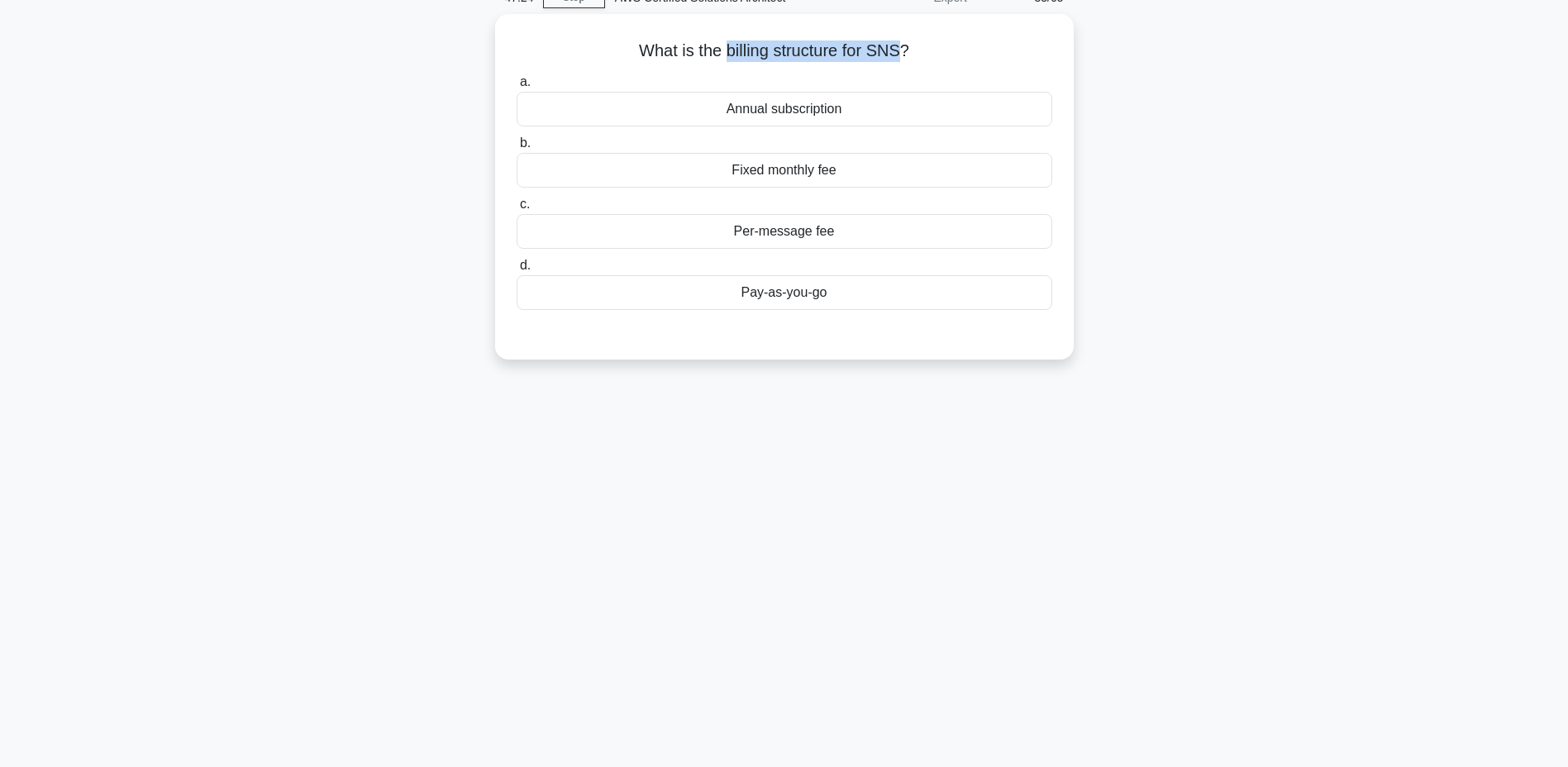 click on "47:24
Stop
AWS Certified Solutions Architect
Expert
33/65
What is the billing structure for SNS?
.spinner_0XTQ{transform-origin:center;animation:spinner_y6GP .75s linear infinite}@keyframes spinner_y6GP{100%{transform:rotate(360deg)}}
a." at bounding box center (784, 390) 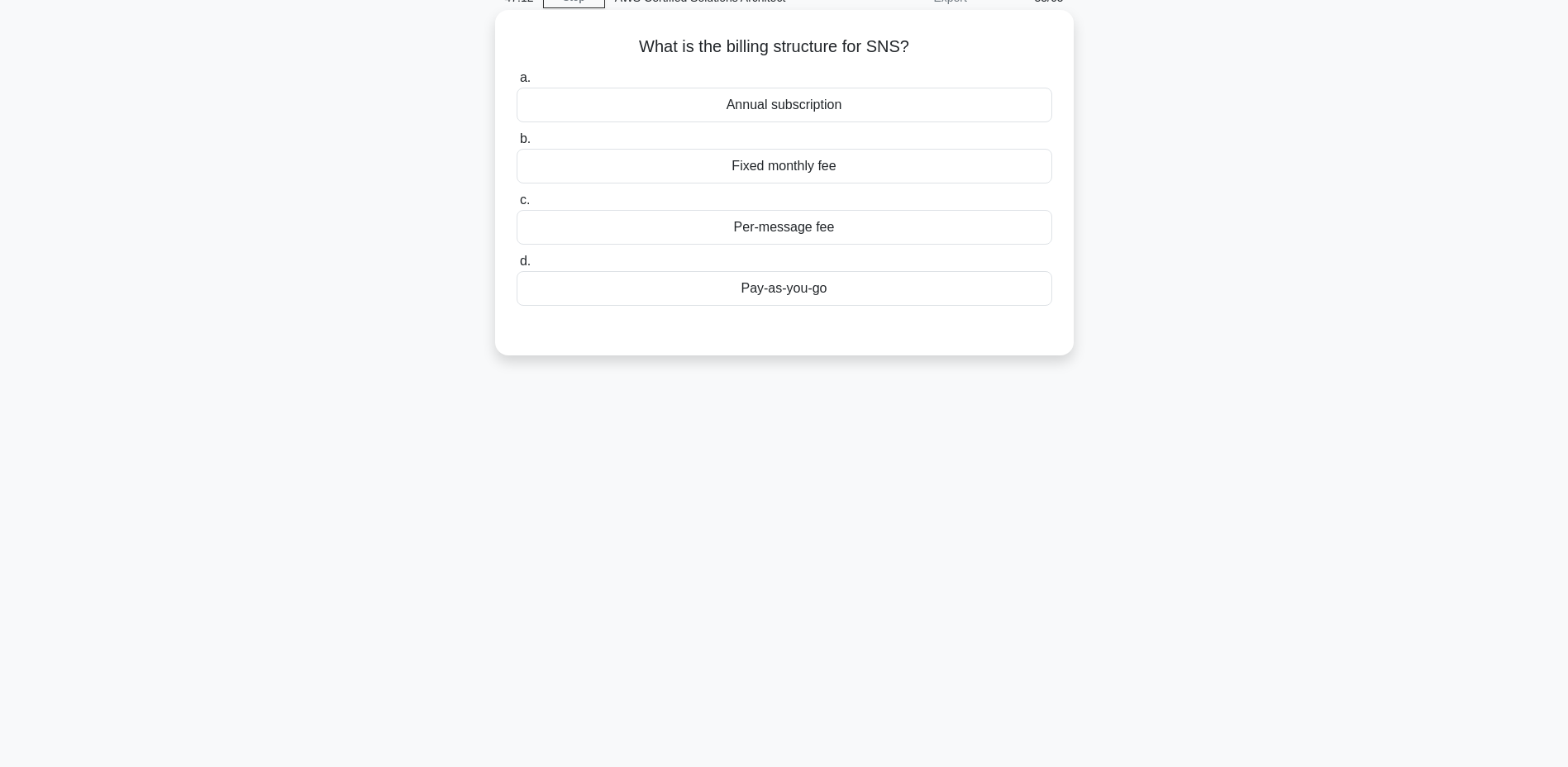 click on "Per-message fee" at bounding box center [784, 227] 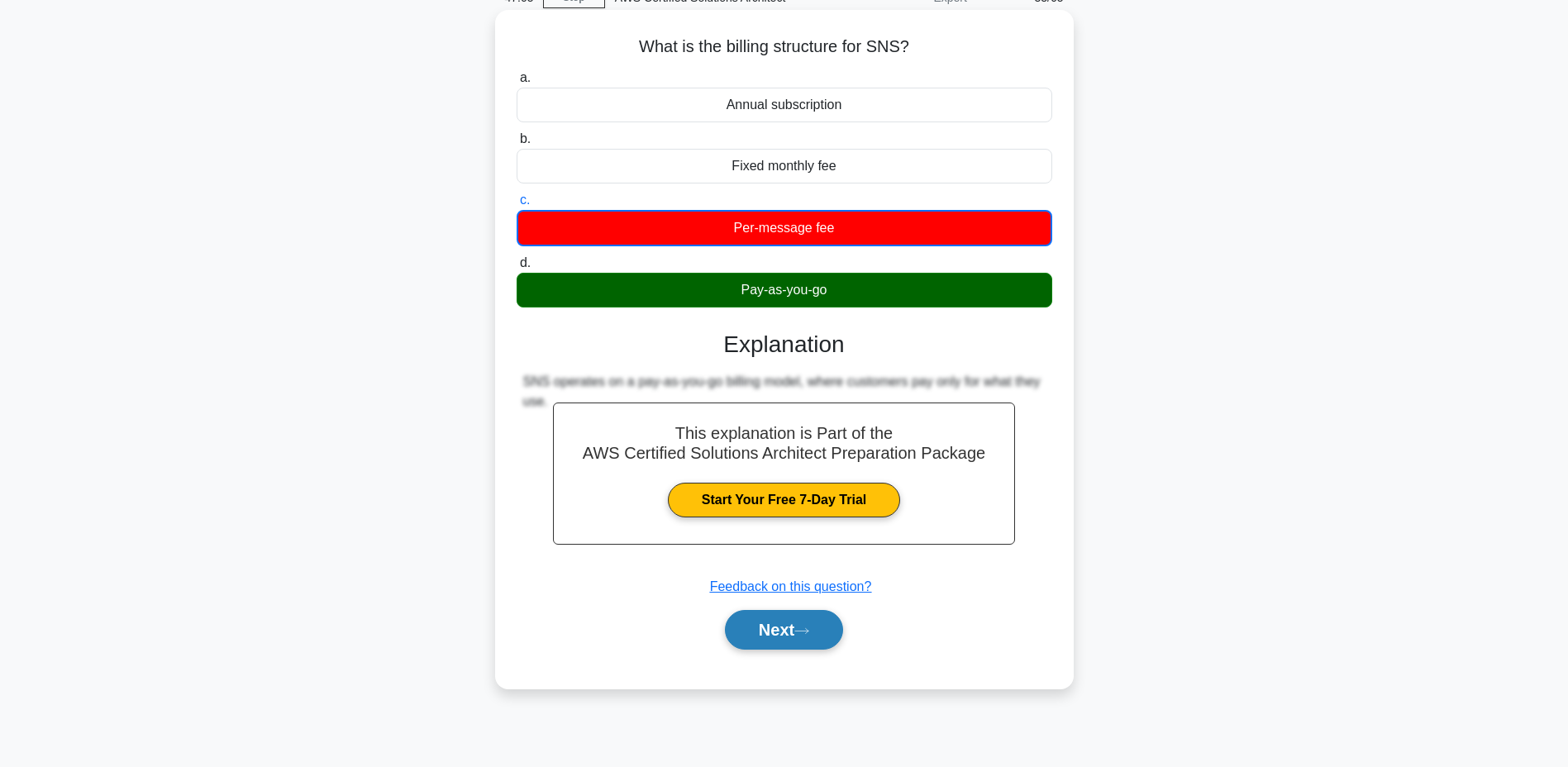 click 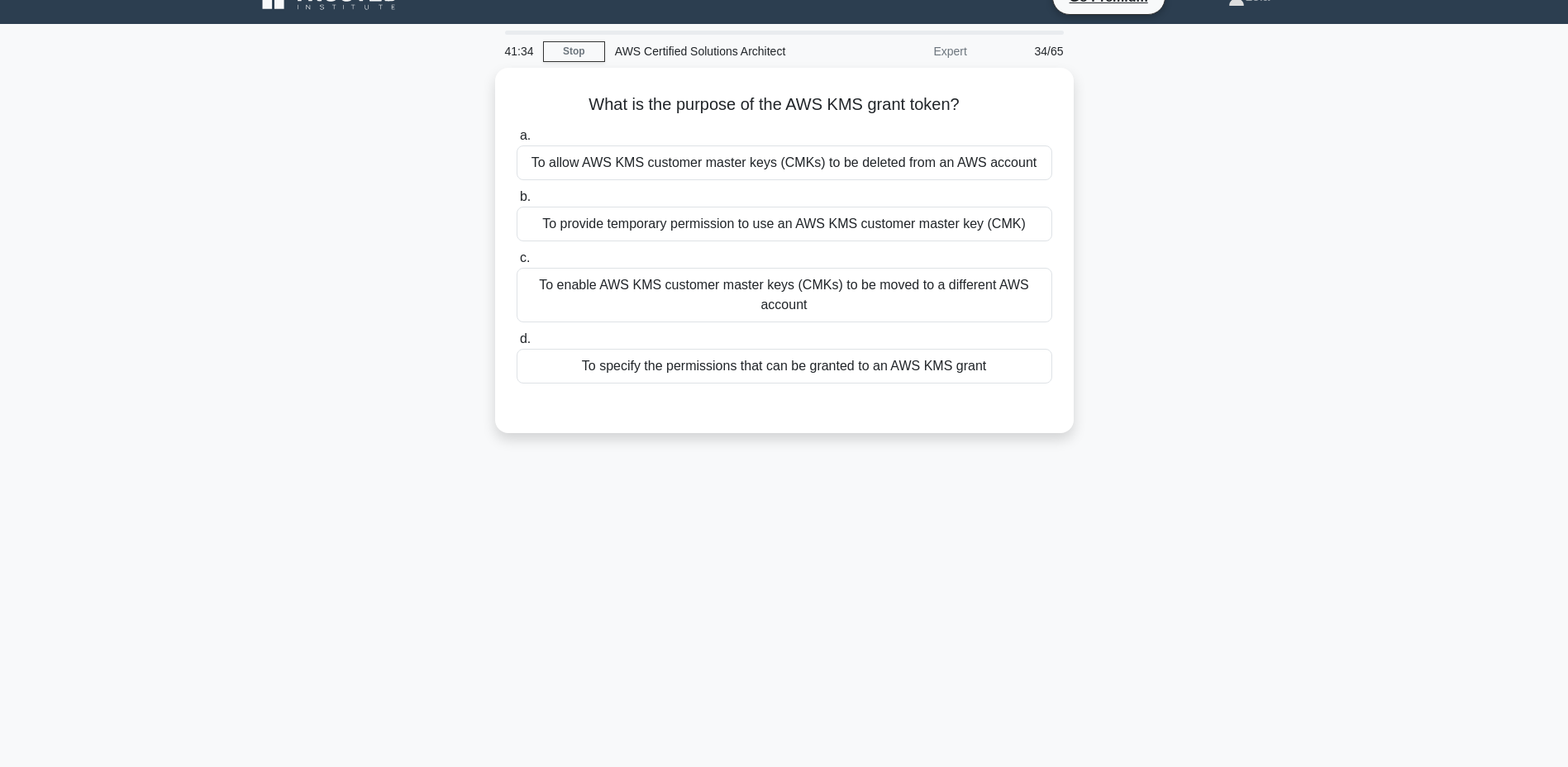 scroll, scrollTop: 0, scrollLeft: 0, axis: both 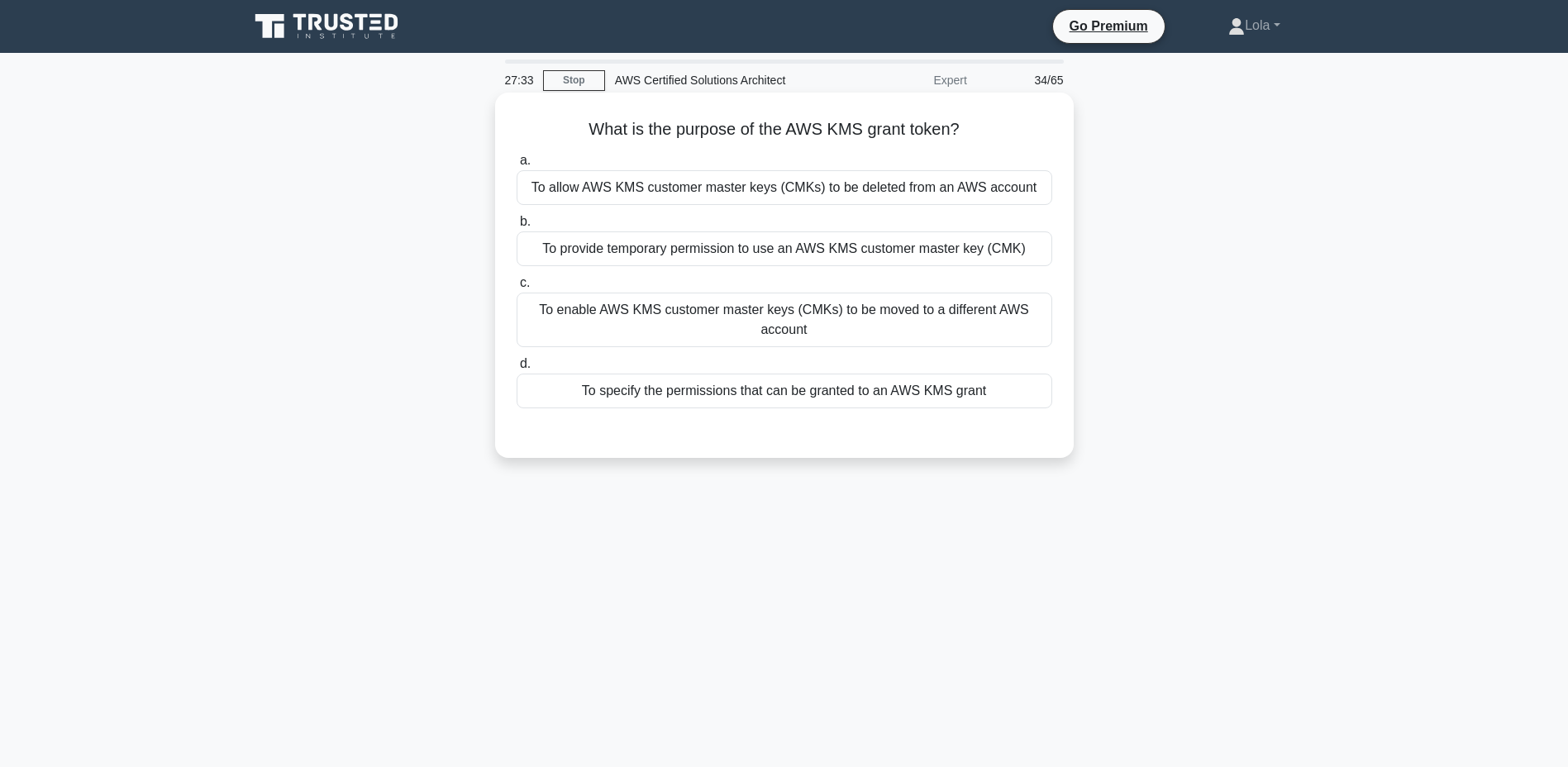 click on "To specify the permissions that can be granted to an AWS KMS grant" at bounding box center [784, 391] 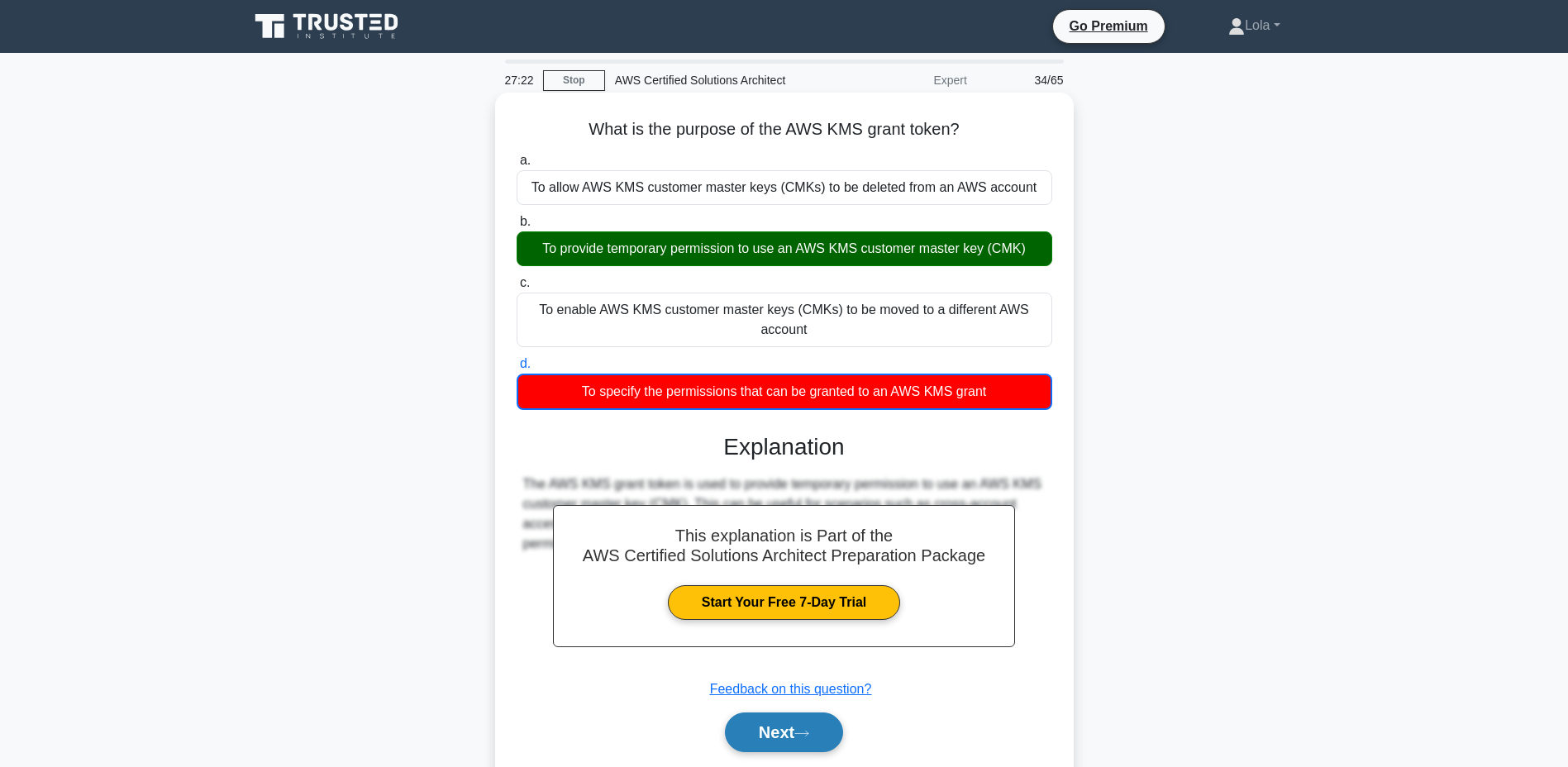 click on "Next" at bounding box center (784, 732) 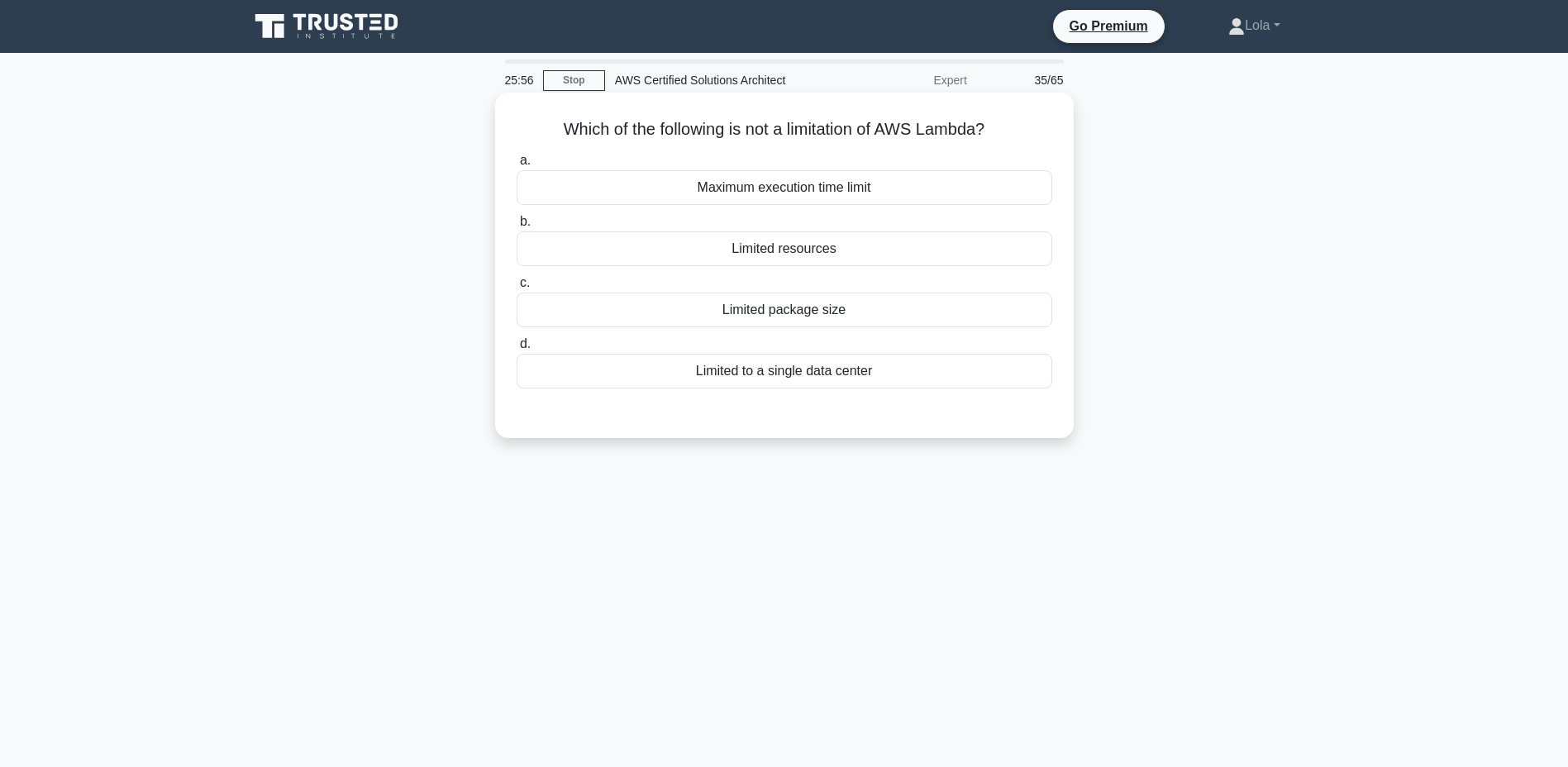 click on "Limited package size" at bounding box center [784, 310] 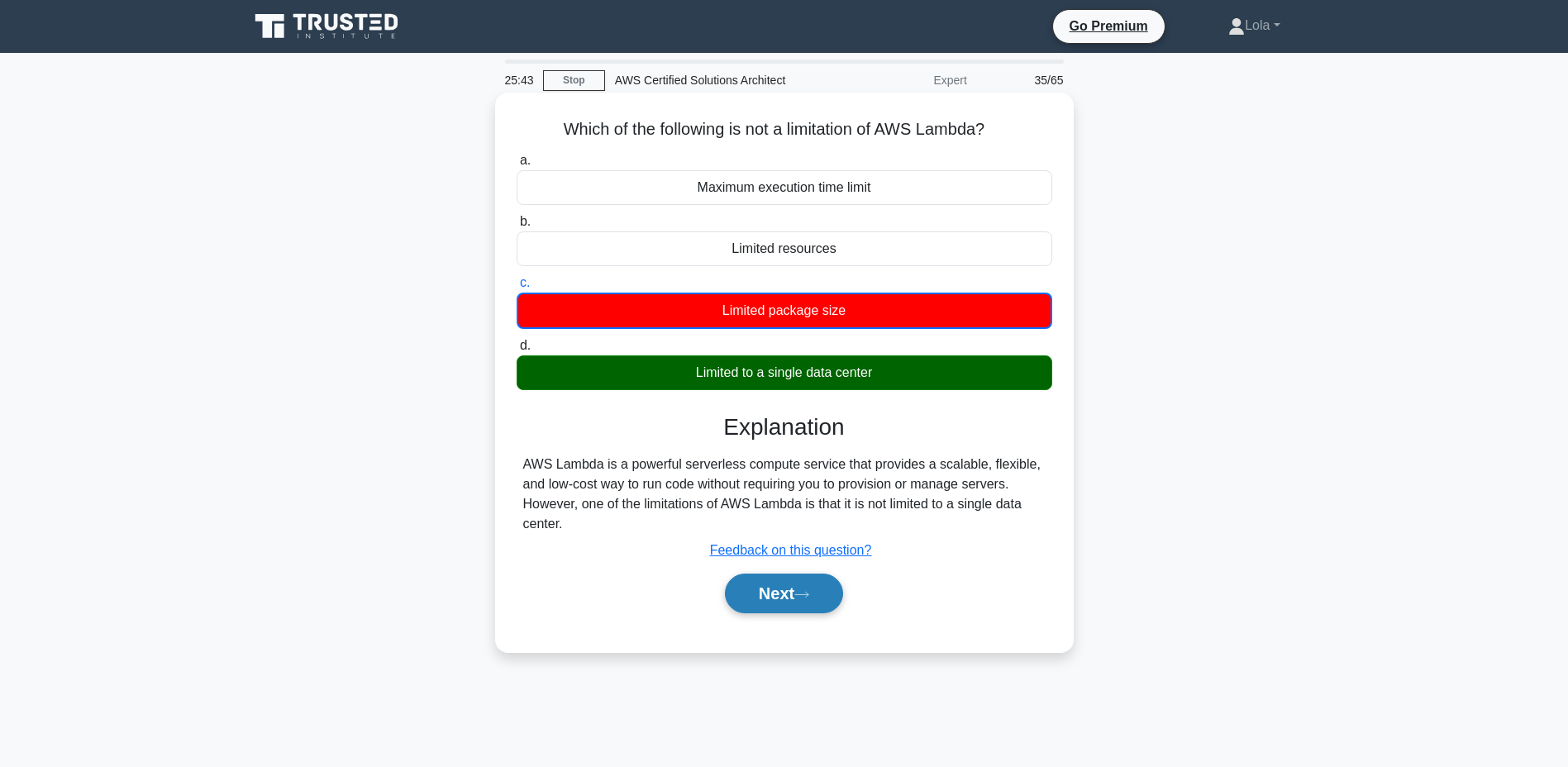 click 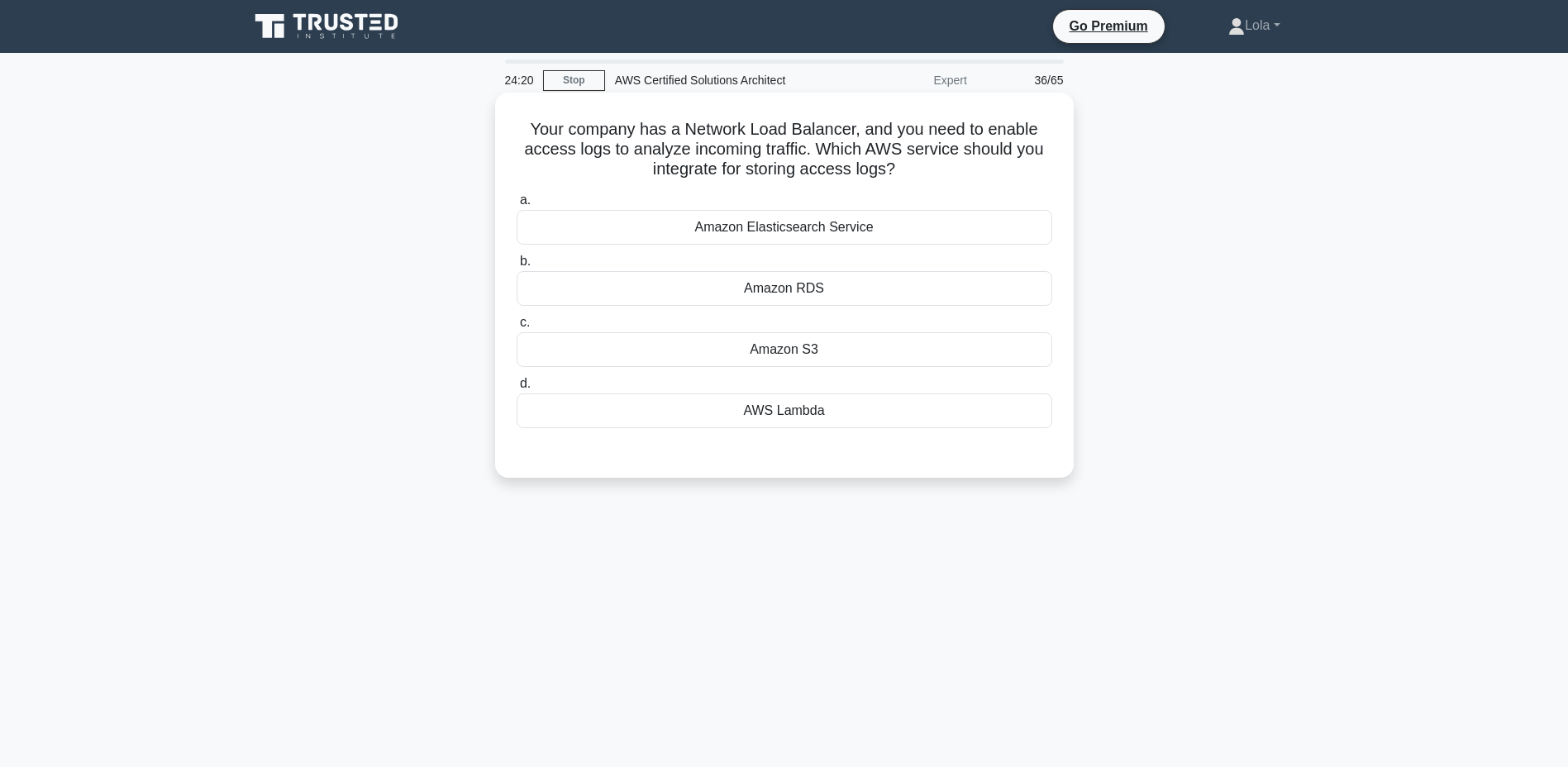 click on "Amazon S3" at bounding box center (784, 350) 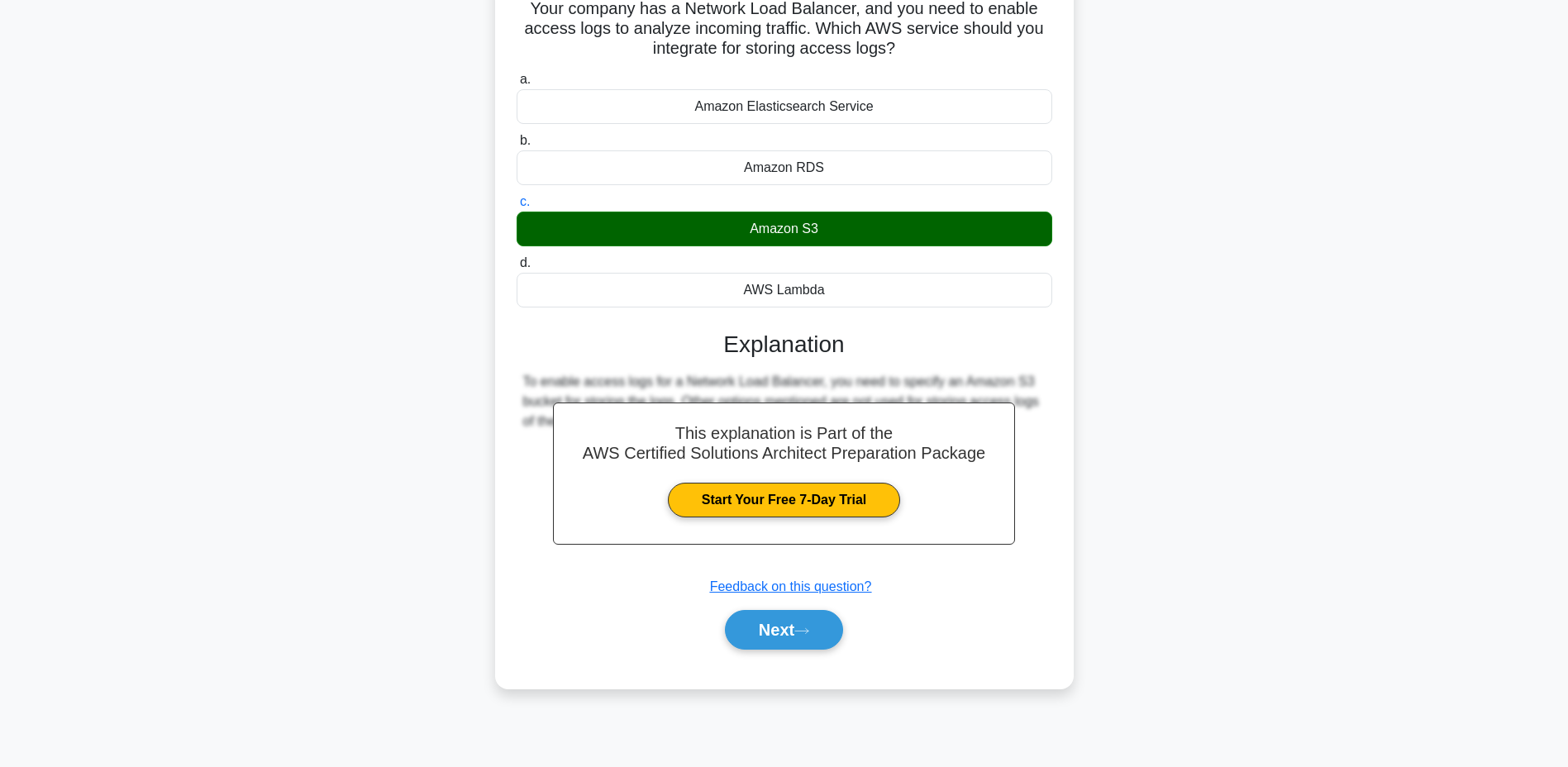scroll, scrollTop: 126, scrollLeft: 0, axis: vertical 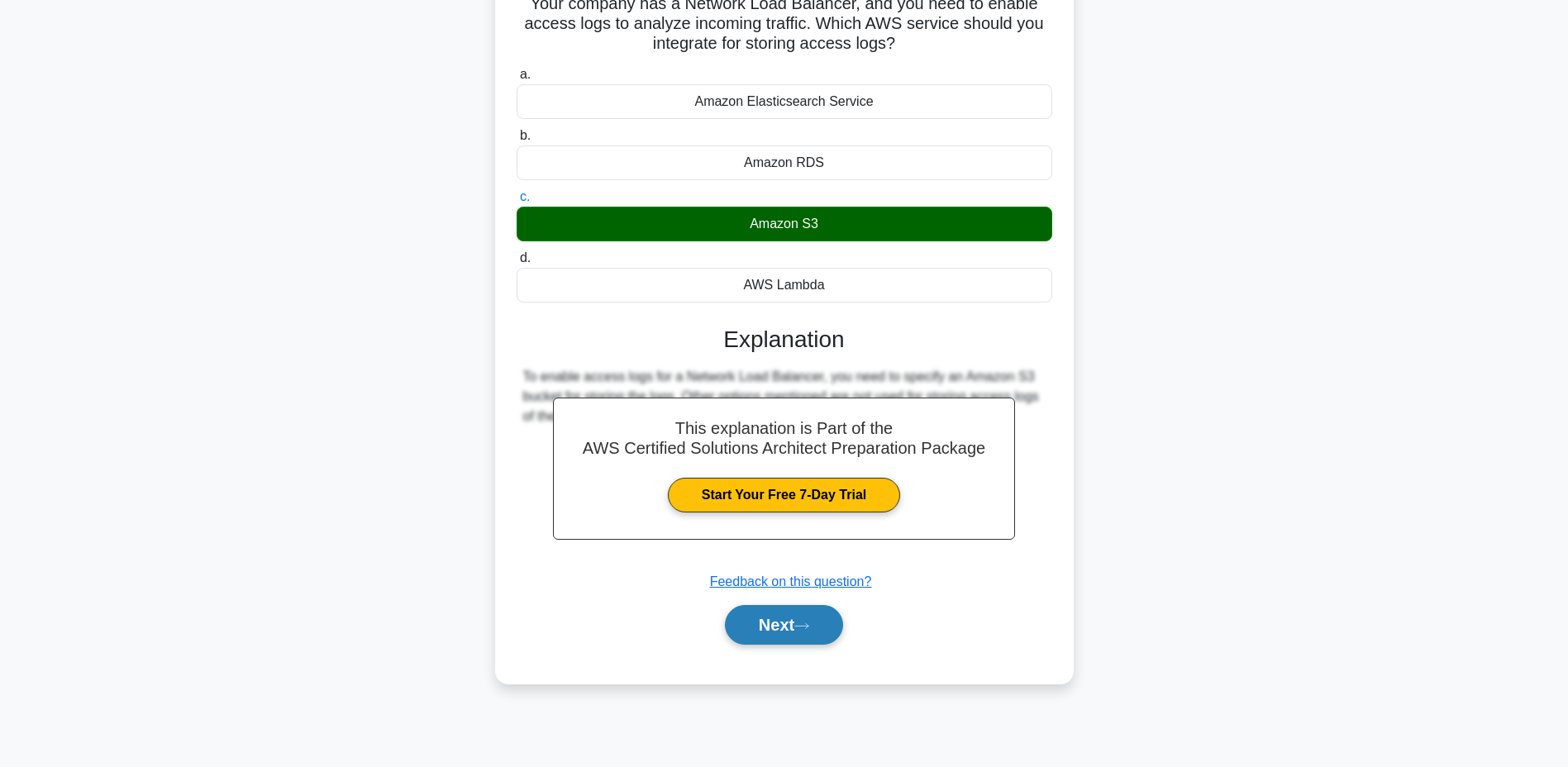 click 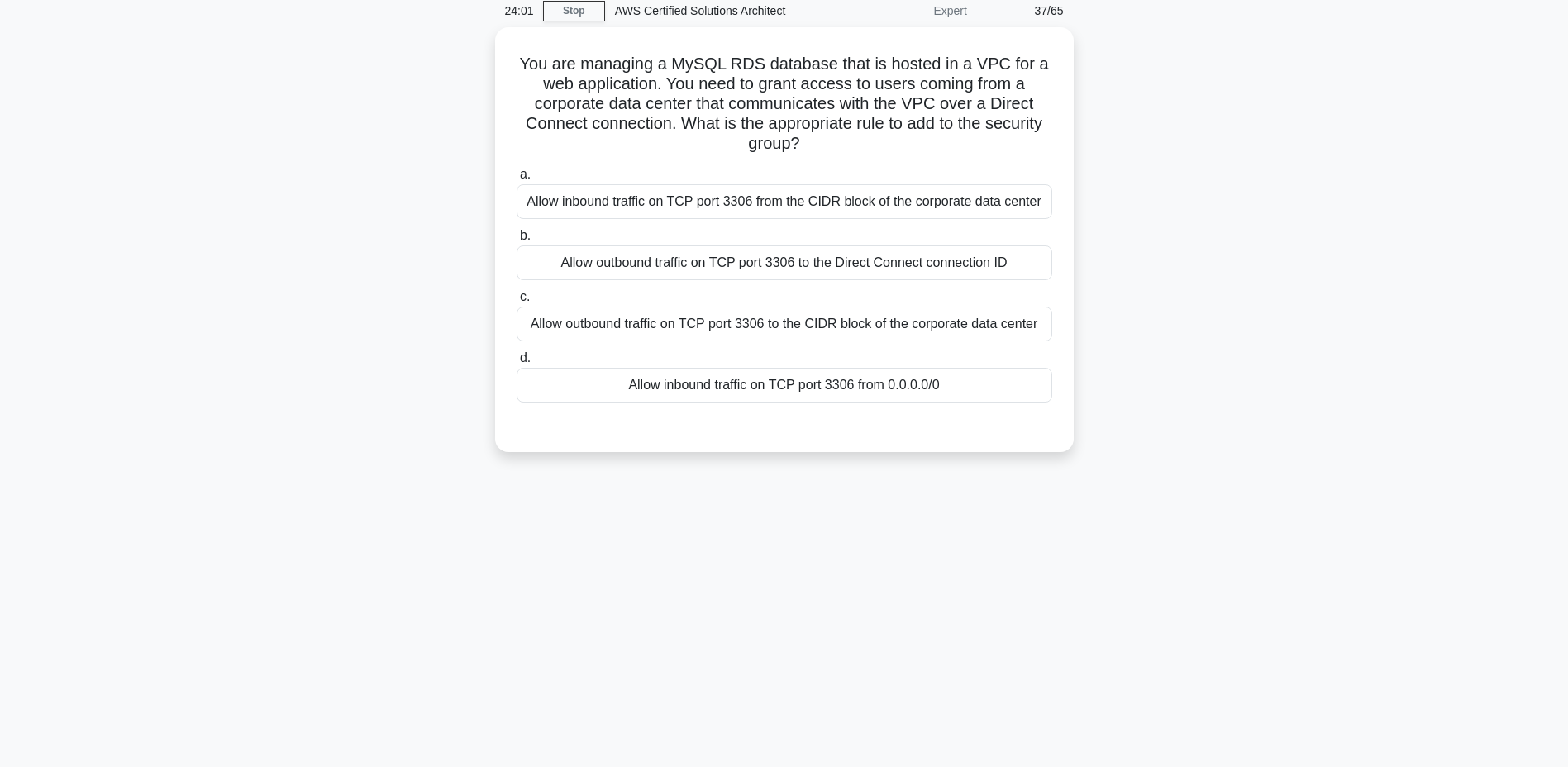 scroll, scrollTop: 0, scrollLeft: 0, axis: both 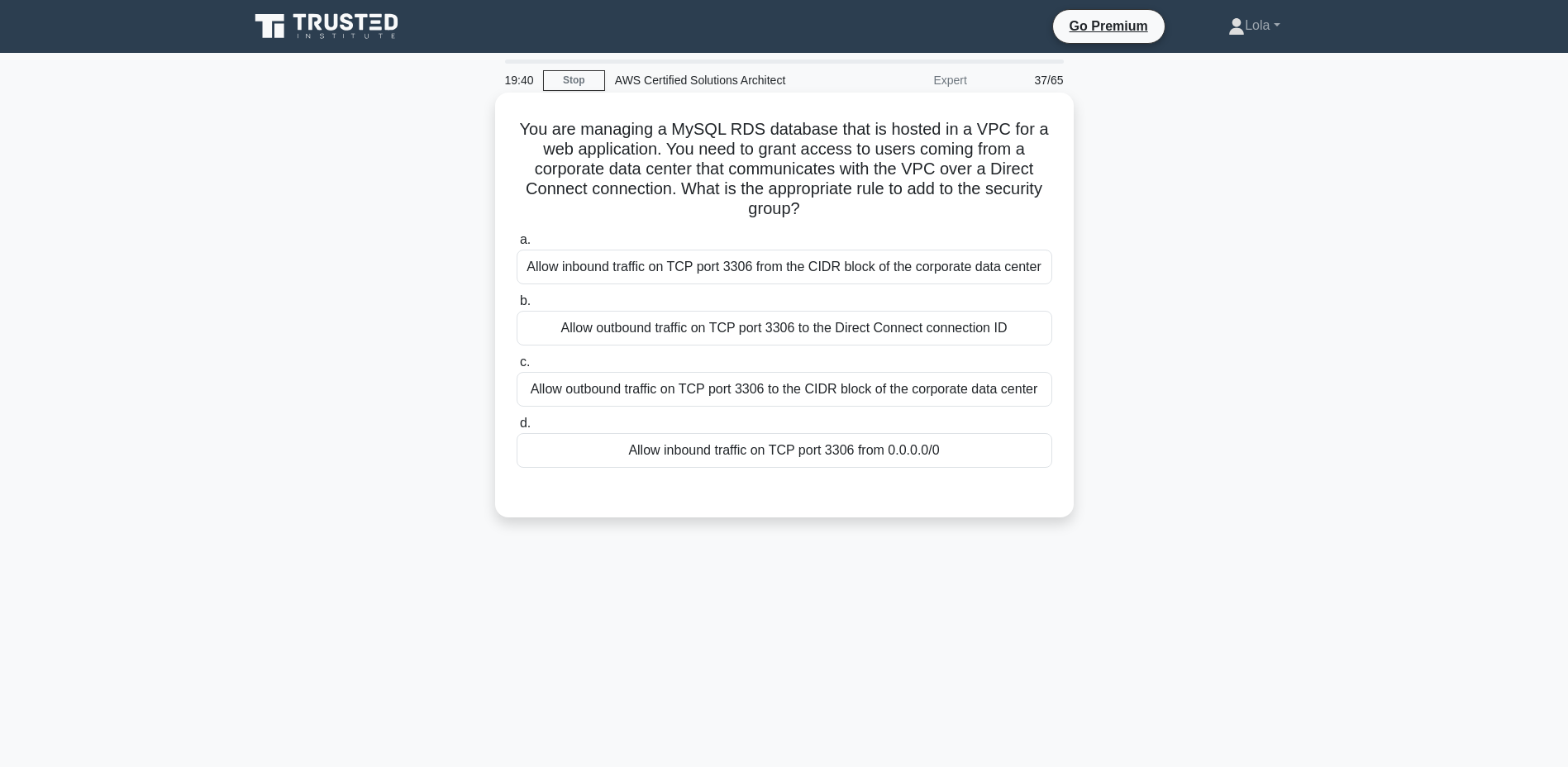 click on "Allow inbound traffic on TCP port 3306 from 0.0.0.0/0" at bounding box center [784, 450] 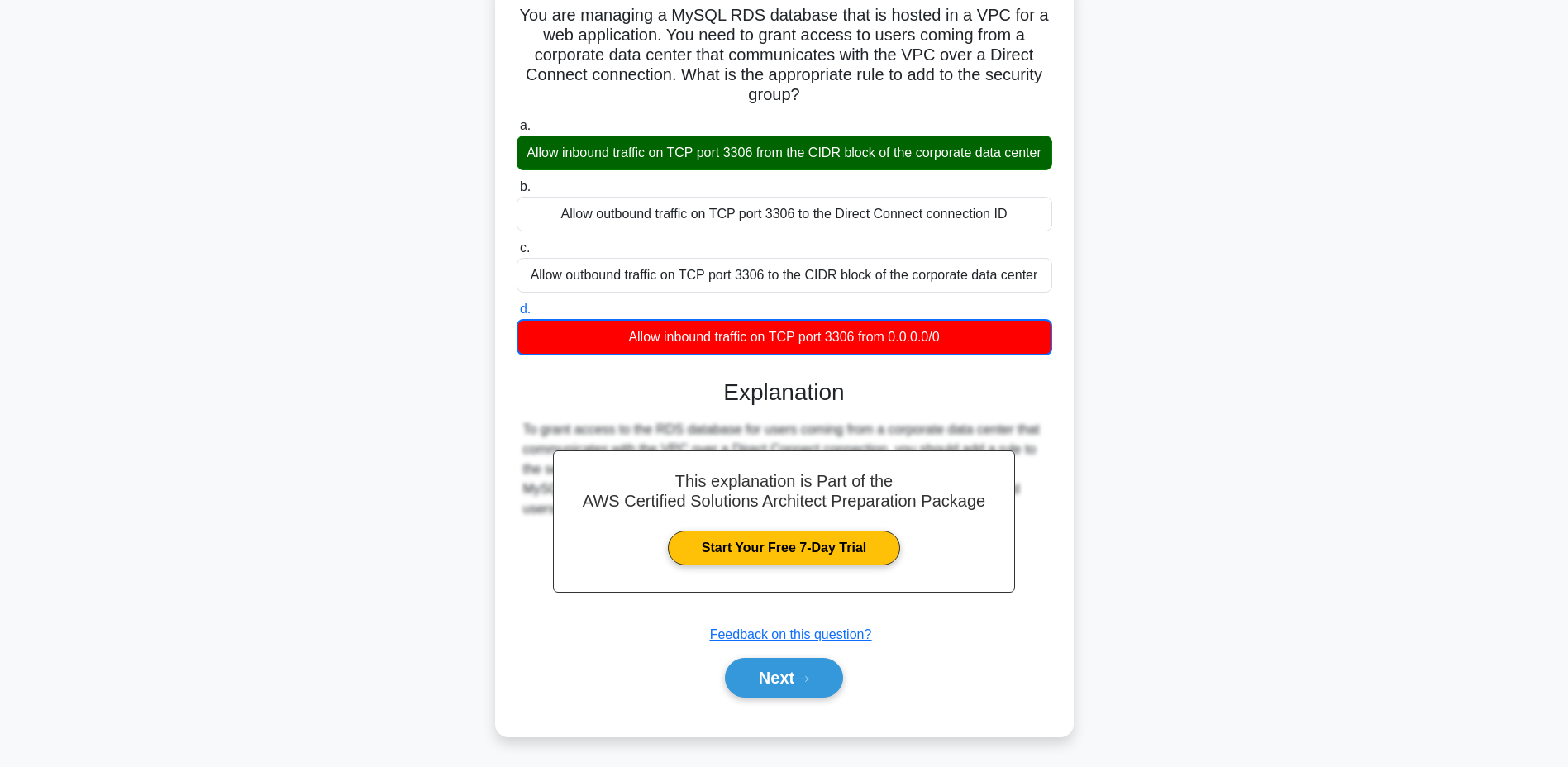scroll, scrollTop: 136, scrollLeft: 0, axis: vertical 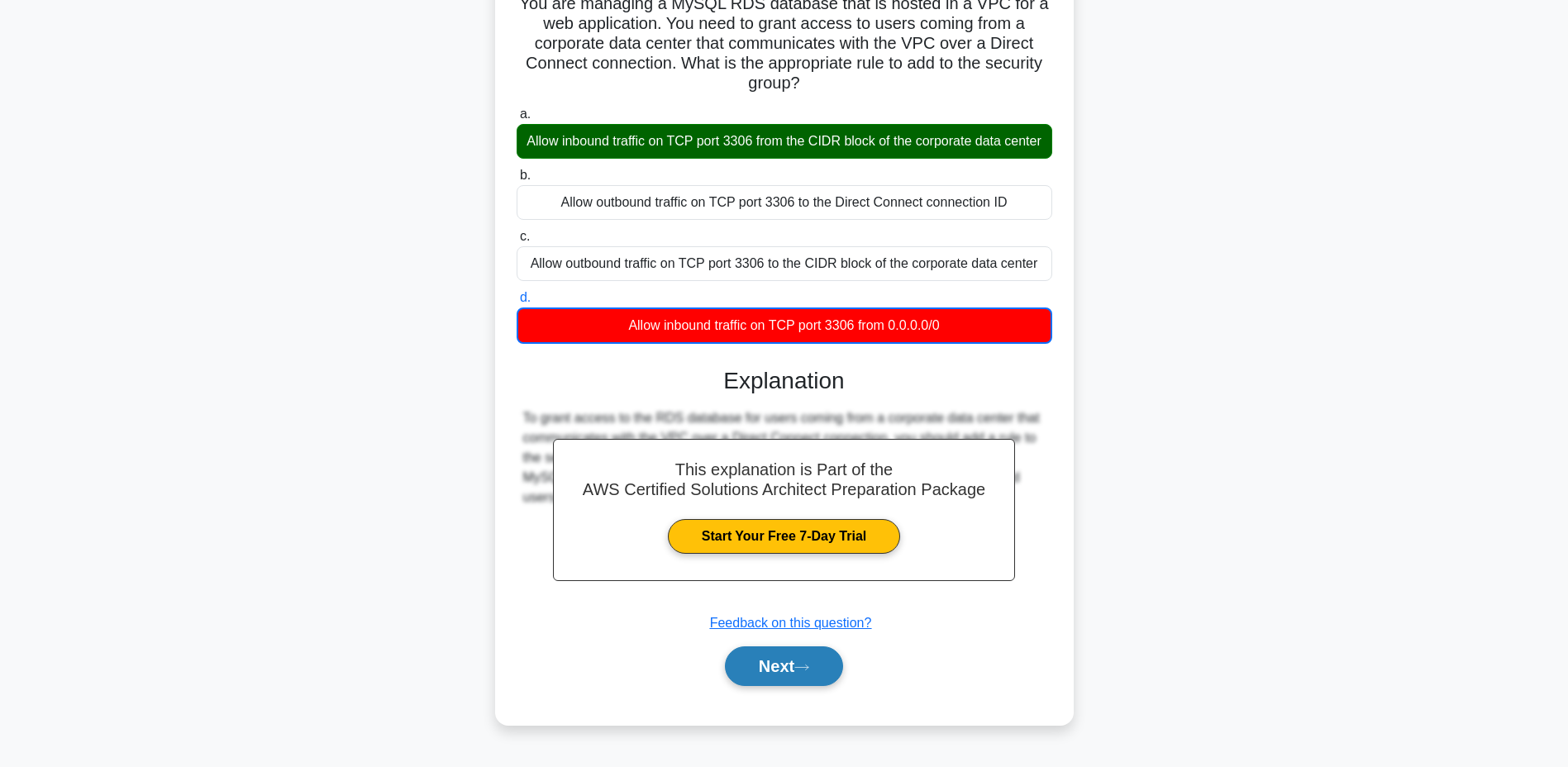 click on "Next" at bounding box center (784, 666) 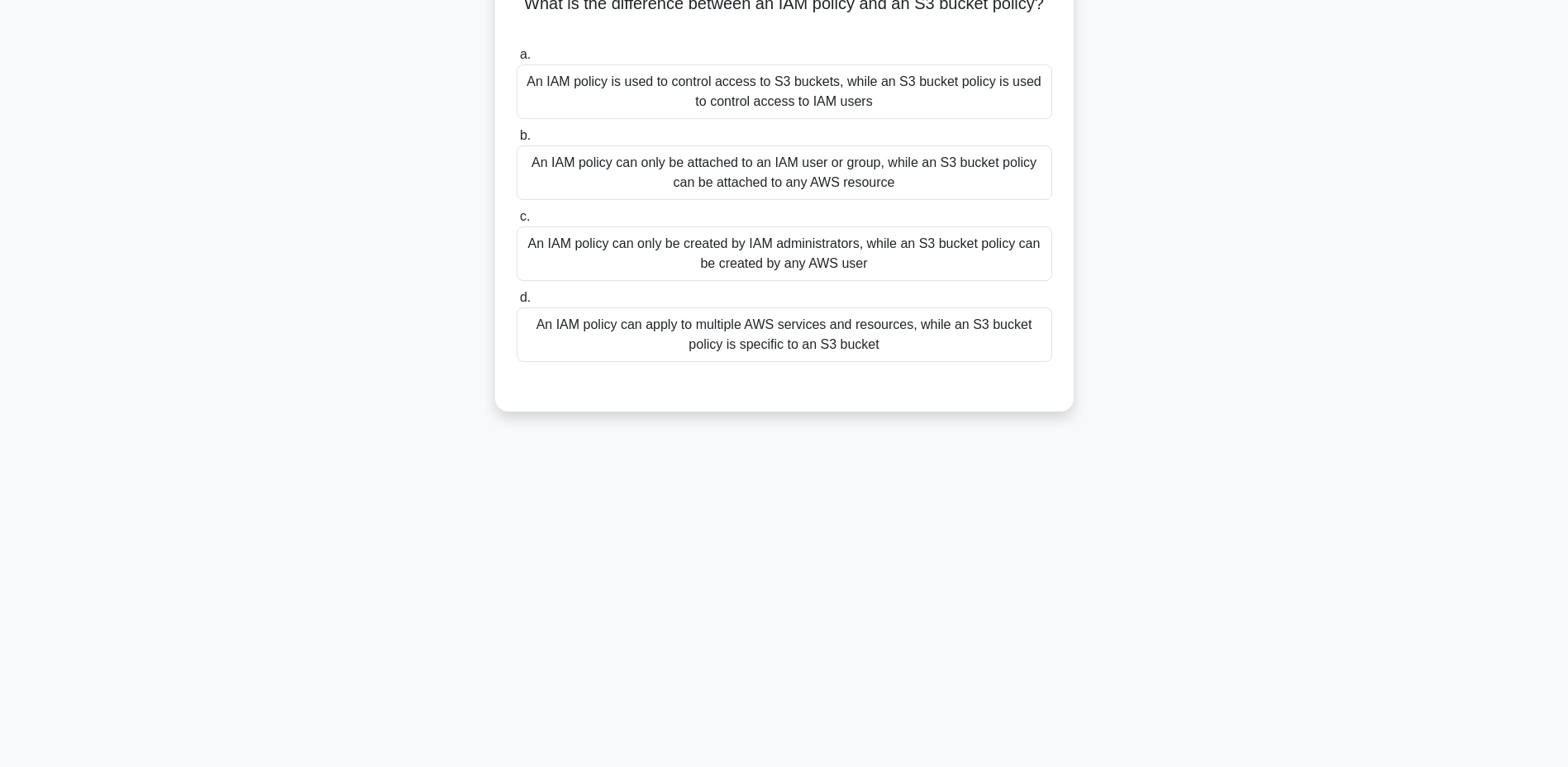 scroll, scrollTop: 0, scrollLeft: 0, axis: both 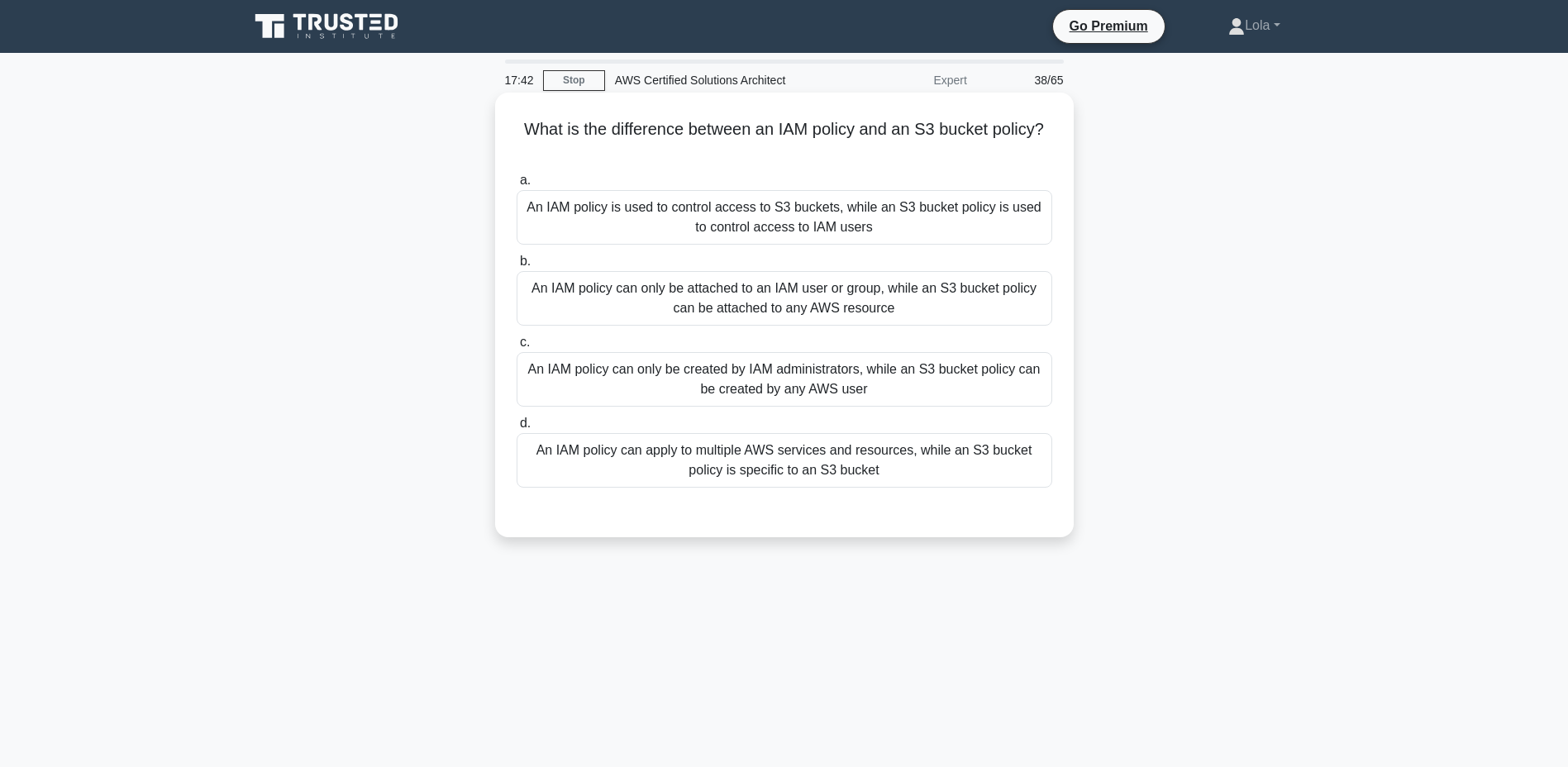 click on "An IAM policy can apply to multiple AWS services and resources, while an S3 bucket policy is specific to an S3 bucket" at bounding box center [784, 460] 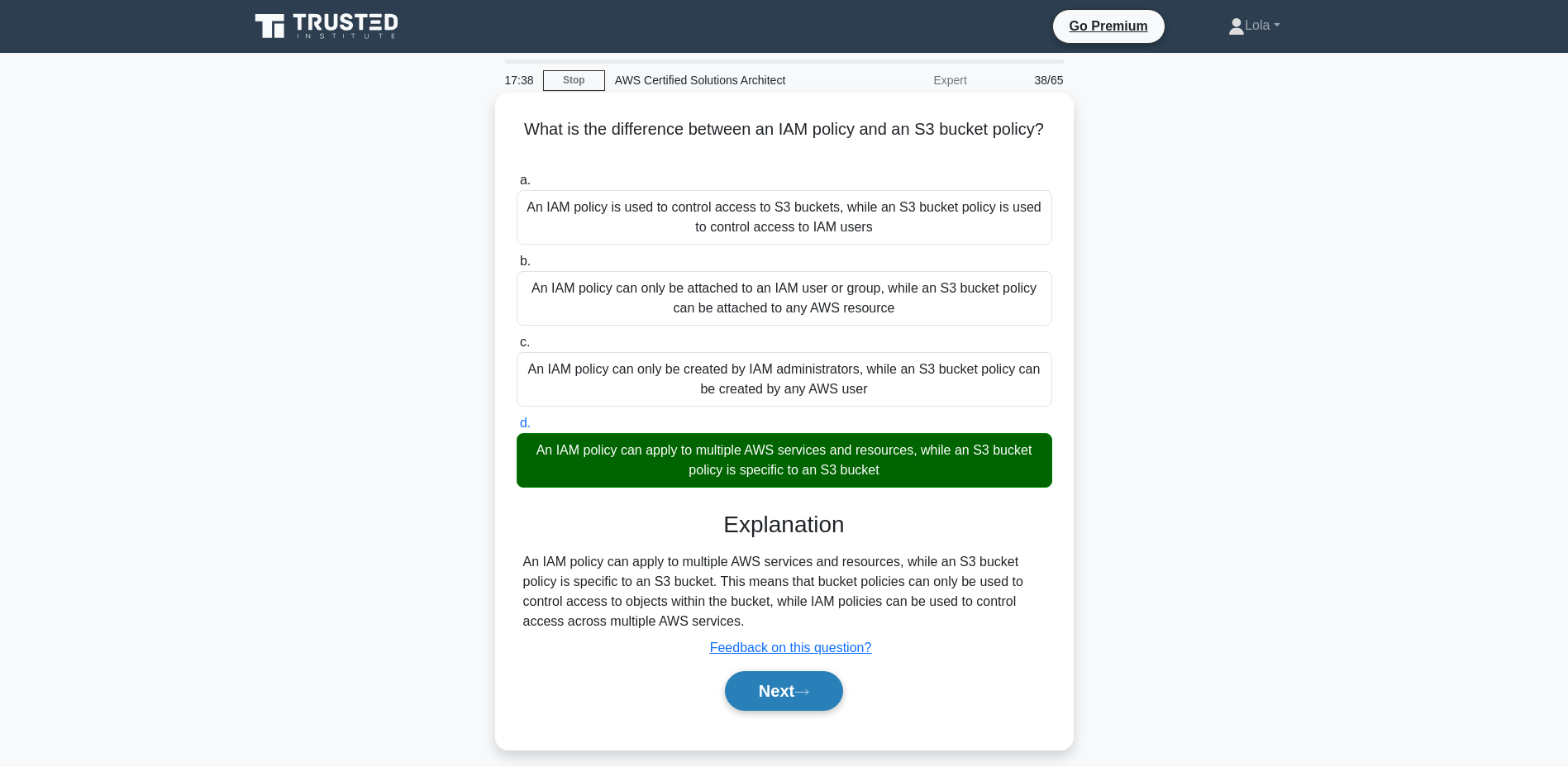 click on "Next" at bounding box center (784, 691) 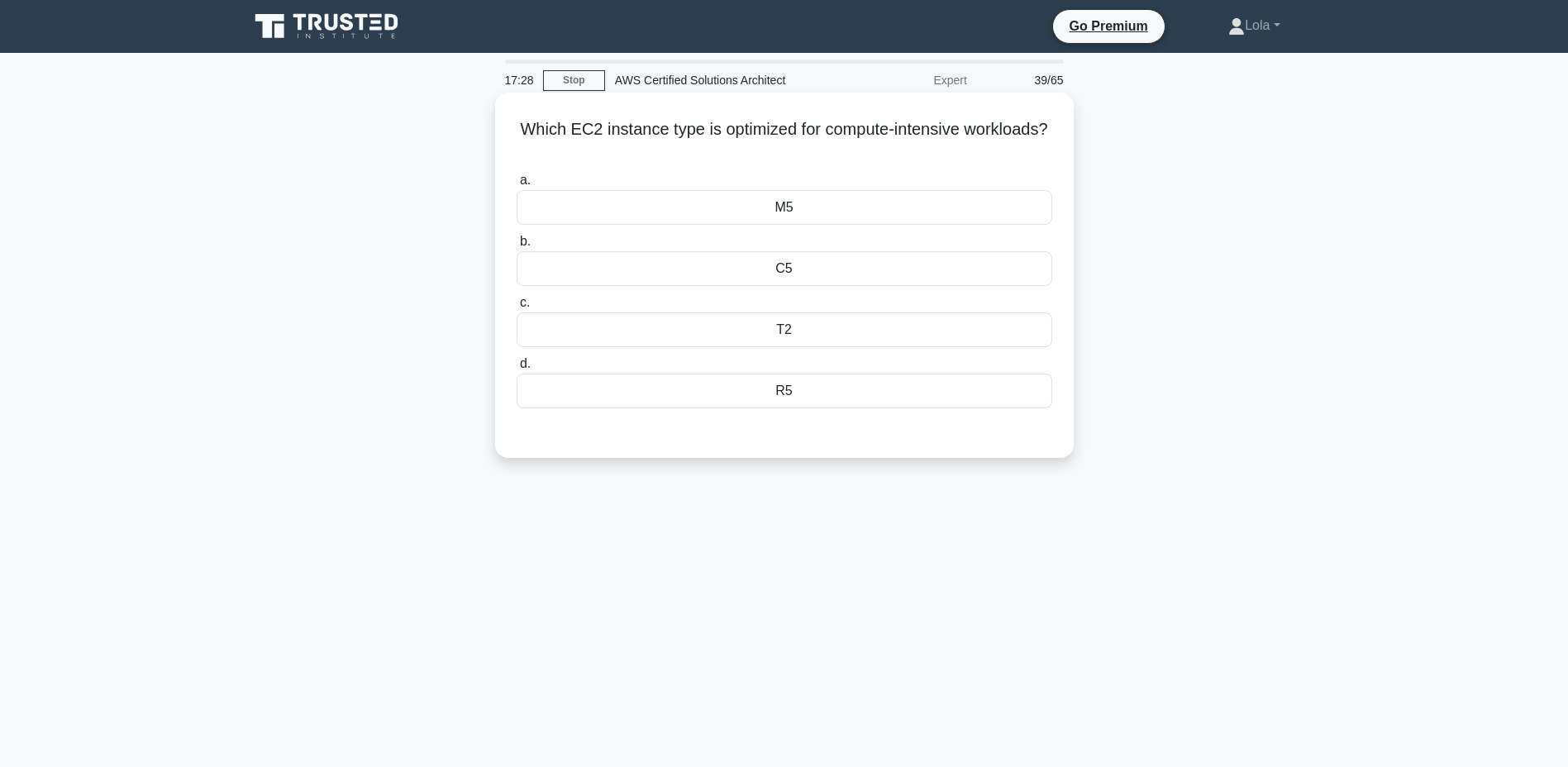 click on "C5" at bounding box center [784, 269] 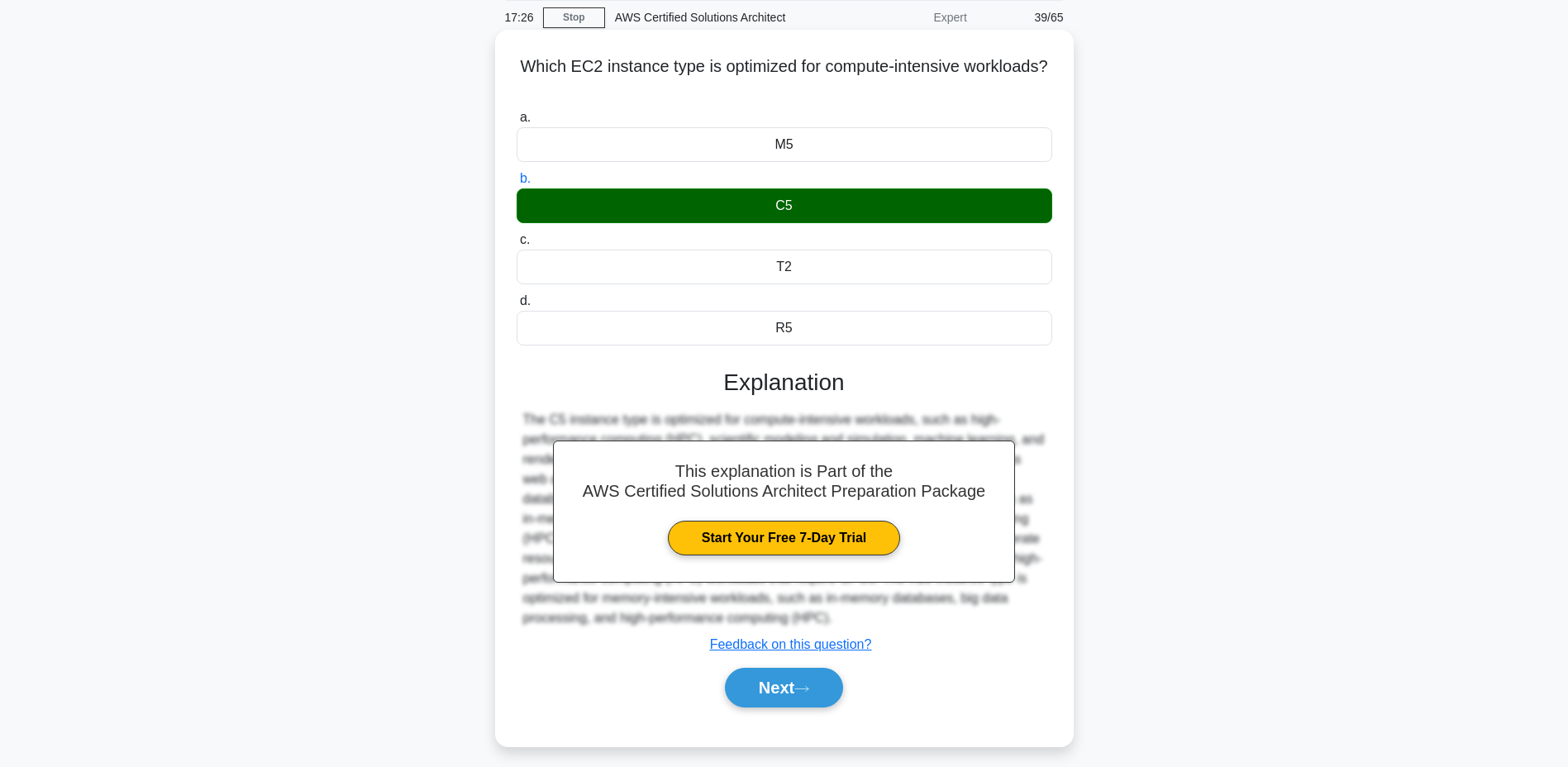 scroll, scrollTop: 126, scrollLeft: 0, axis: vertical 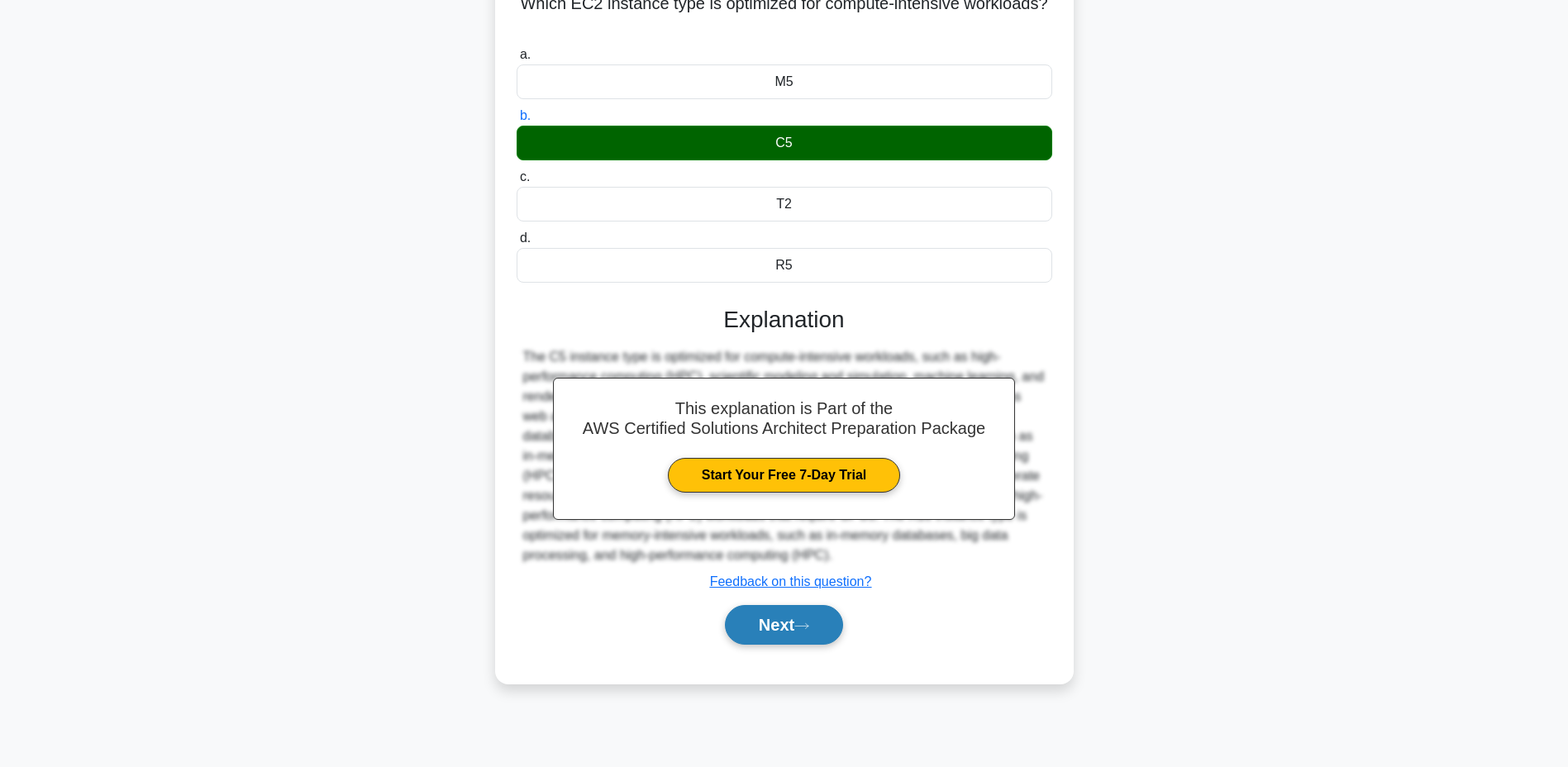 click on "Next" at bounding box center [784, 625] 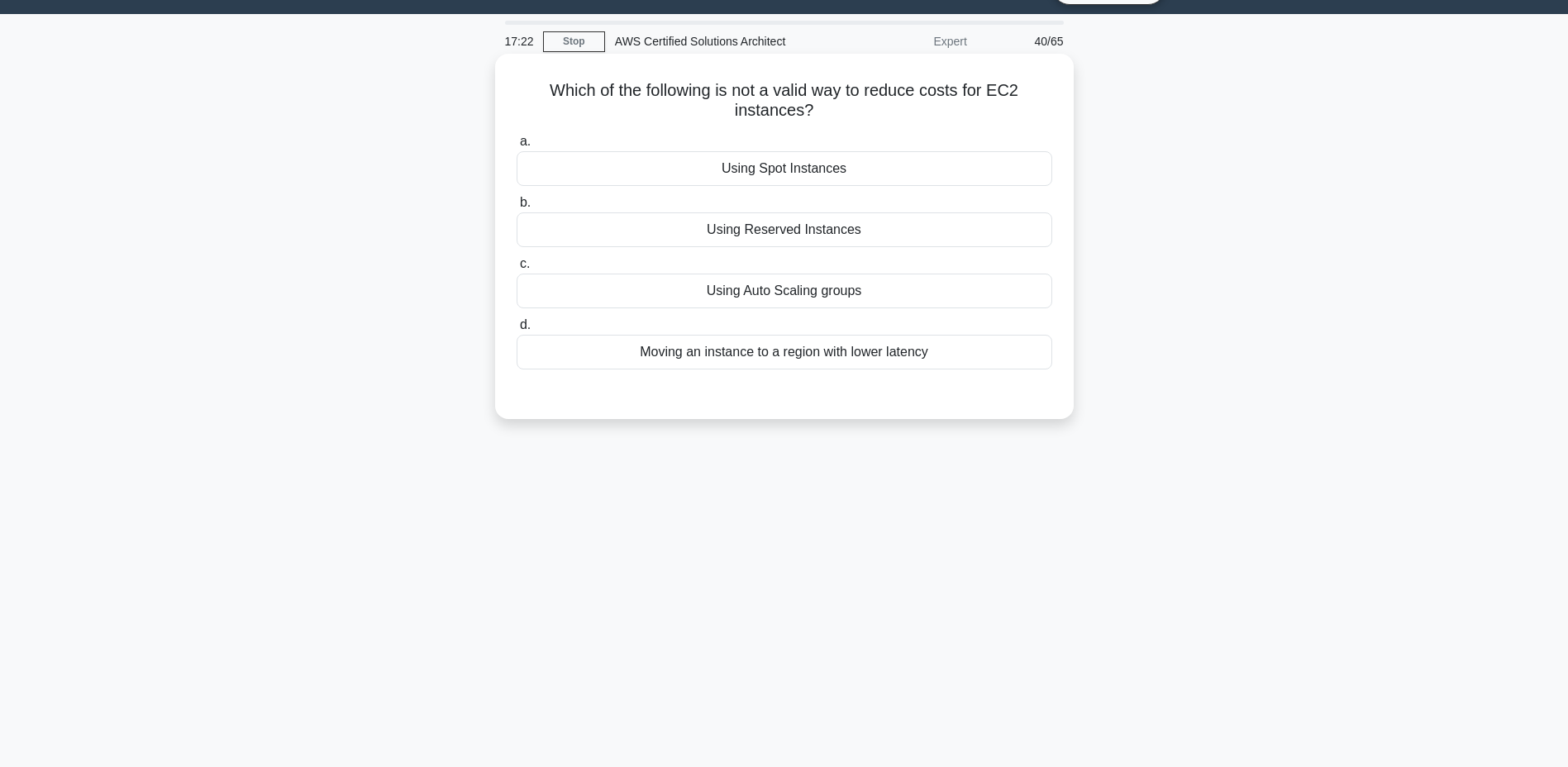 scroll, scrollTop: 0, scrollLeft: 0, axis: both 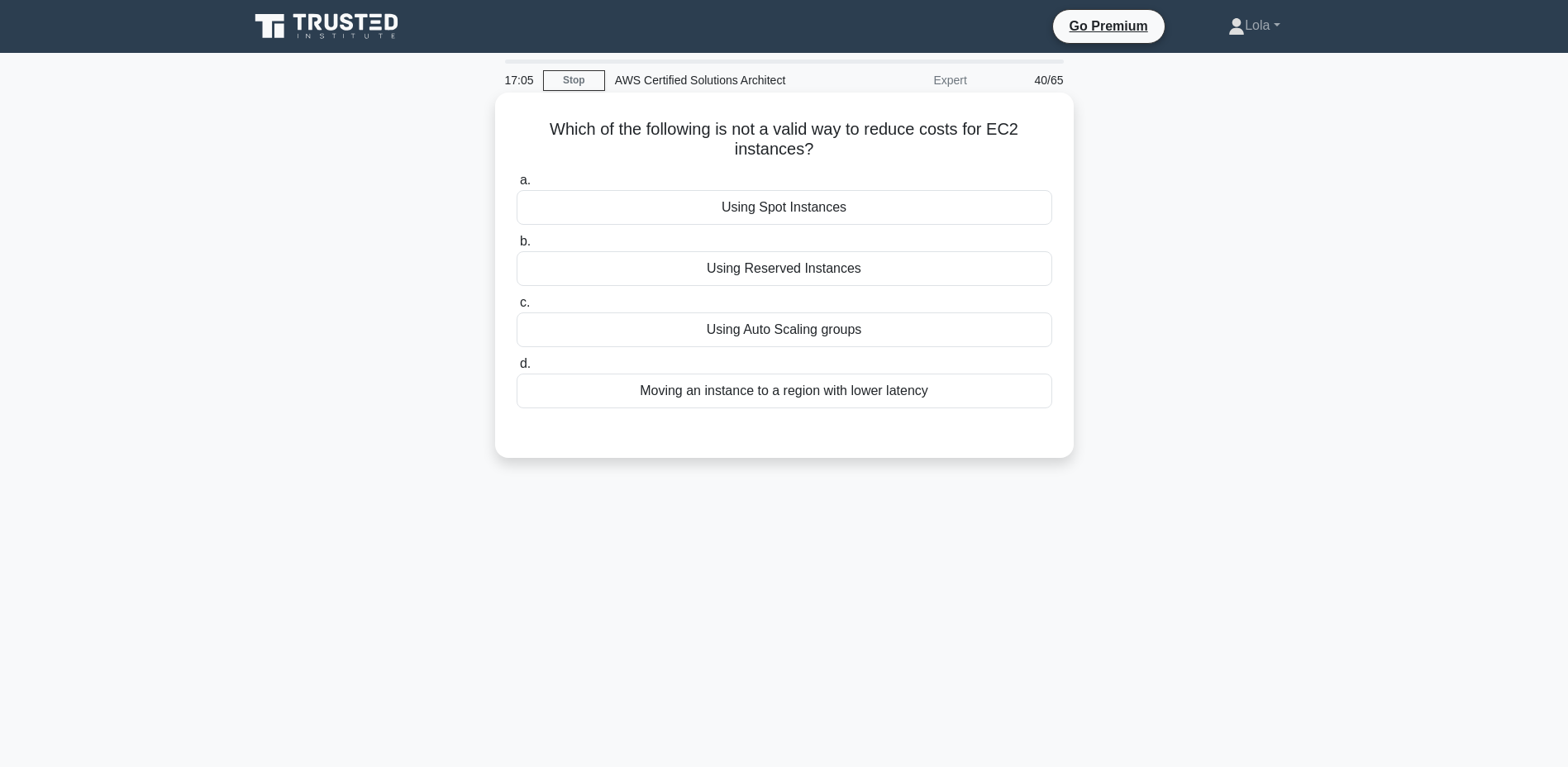 click on "Moving an instance to a region with lower latency" at bounding box center (784, 391) 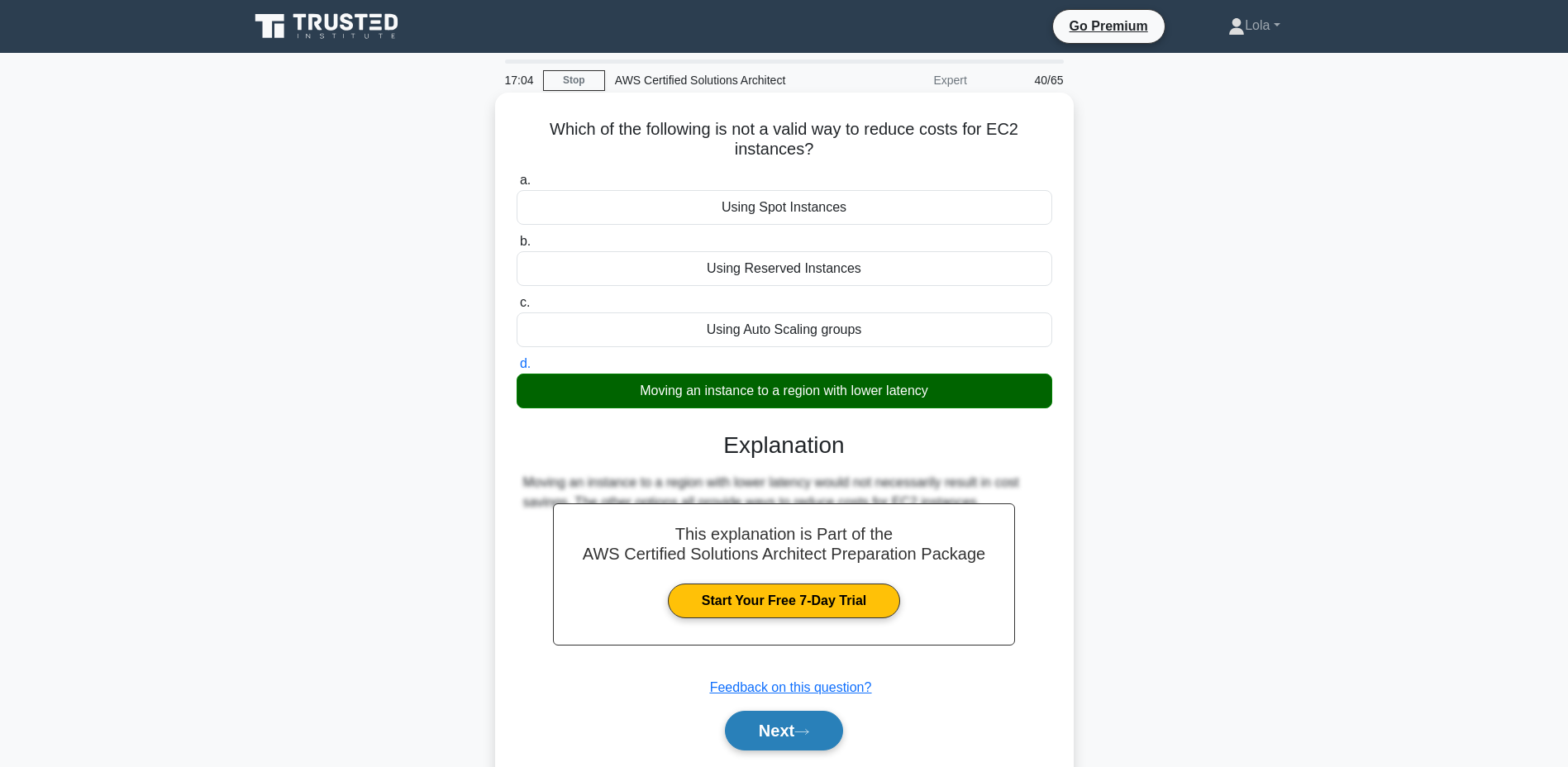 click on "Next" at bounding box center [784, 731] 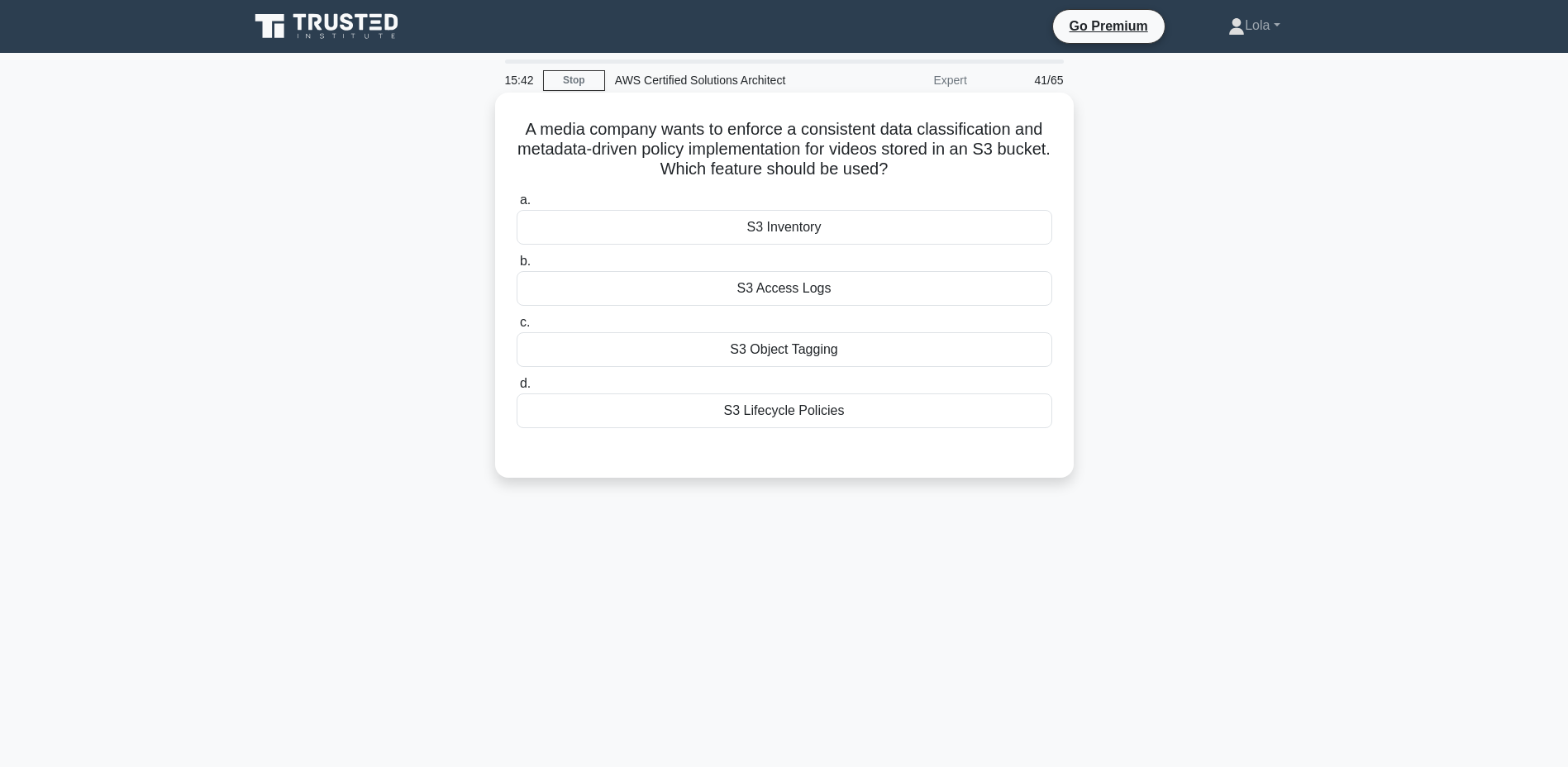click on "S3 Object Tagging" at bounding box center (784, 350) 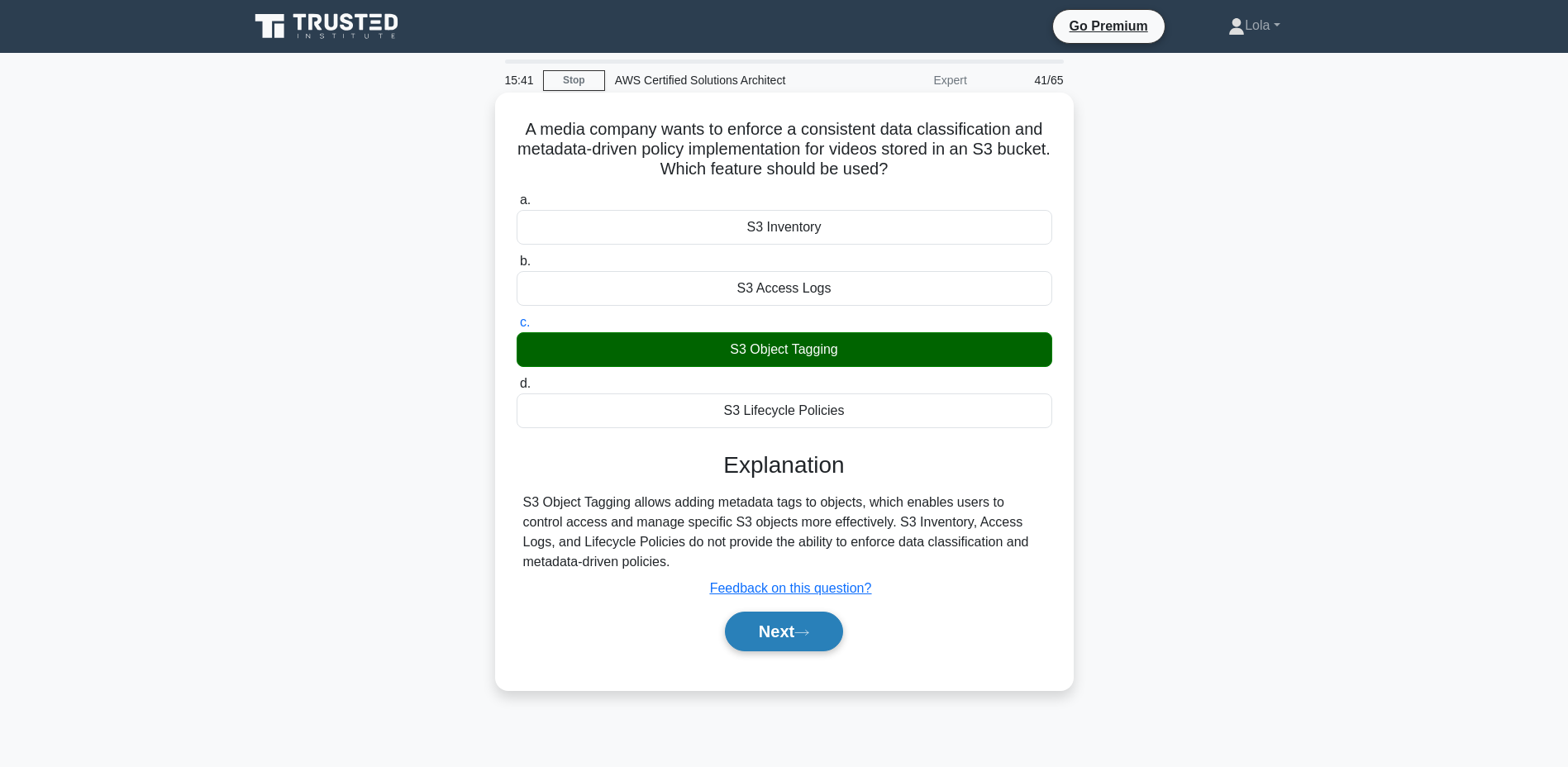 click on "Next" at bounding box center [784, 631] 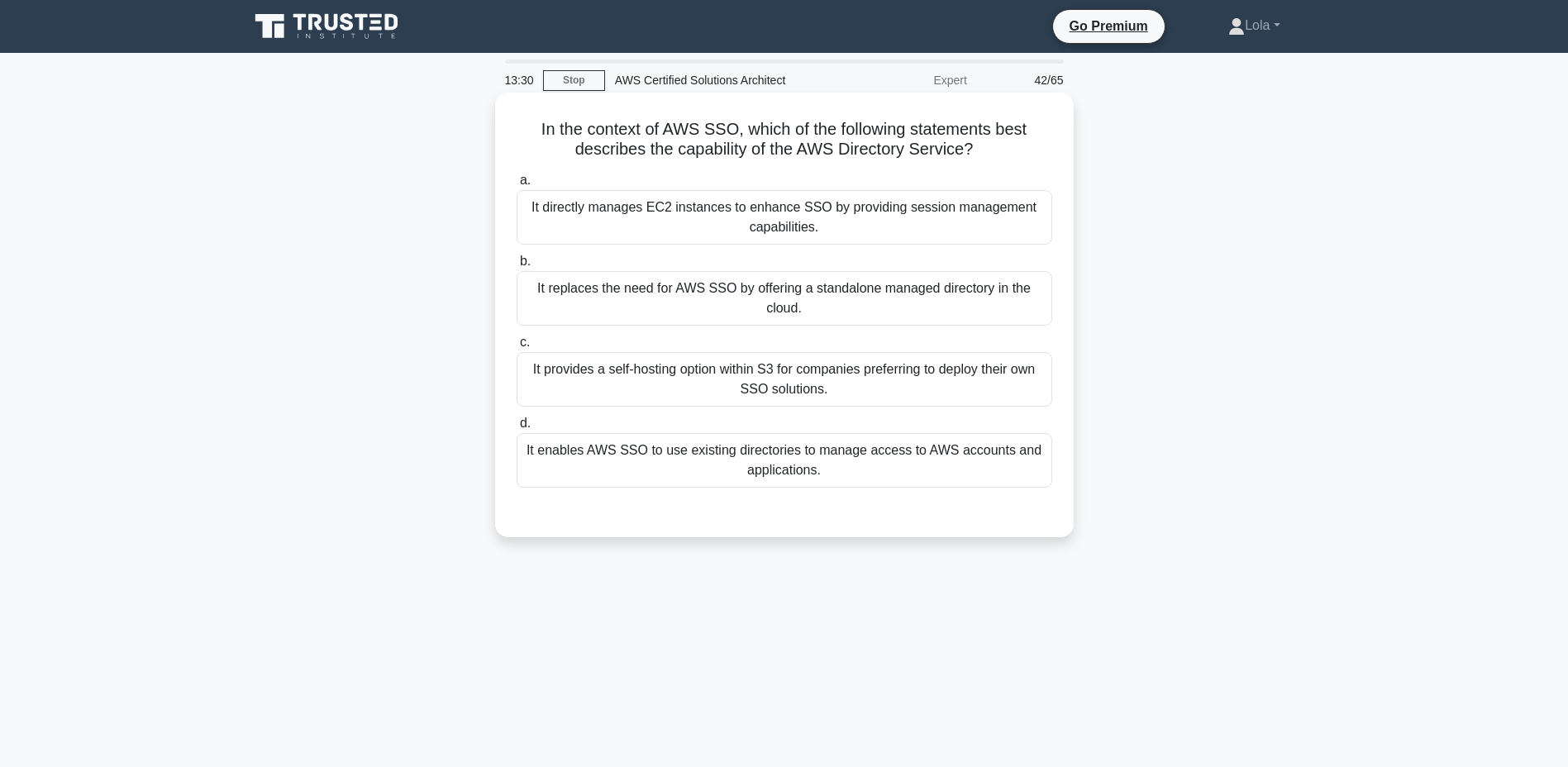 click on "It enables AWS SSO to use existing directories to manage access to AWS accounts and applications." at bounding box center (784, 460) 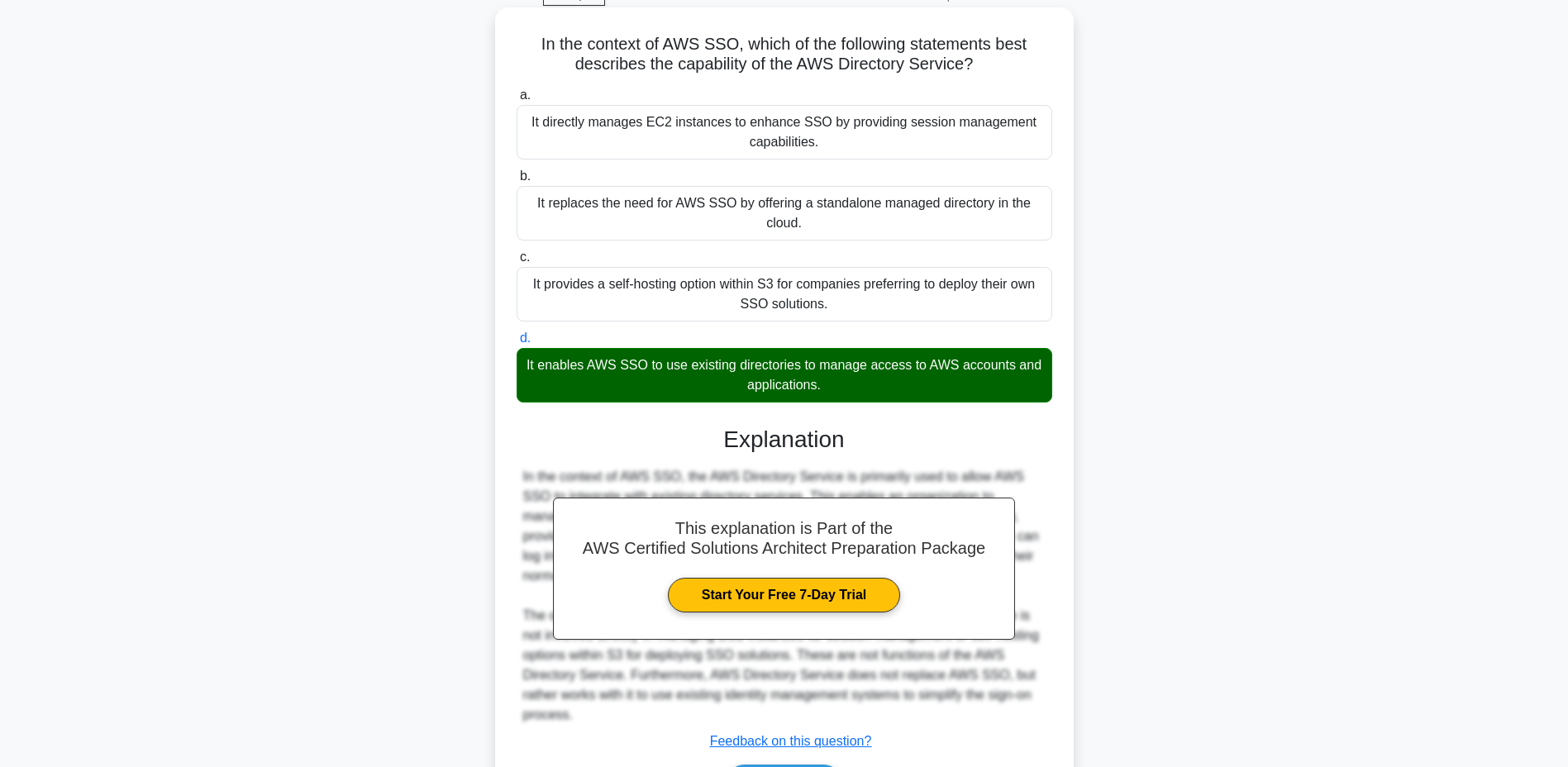 scroll, scrollTop: 193, scrollLeft: 0, axis: vertical 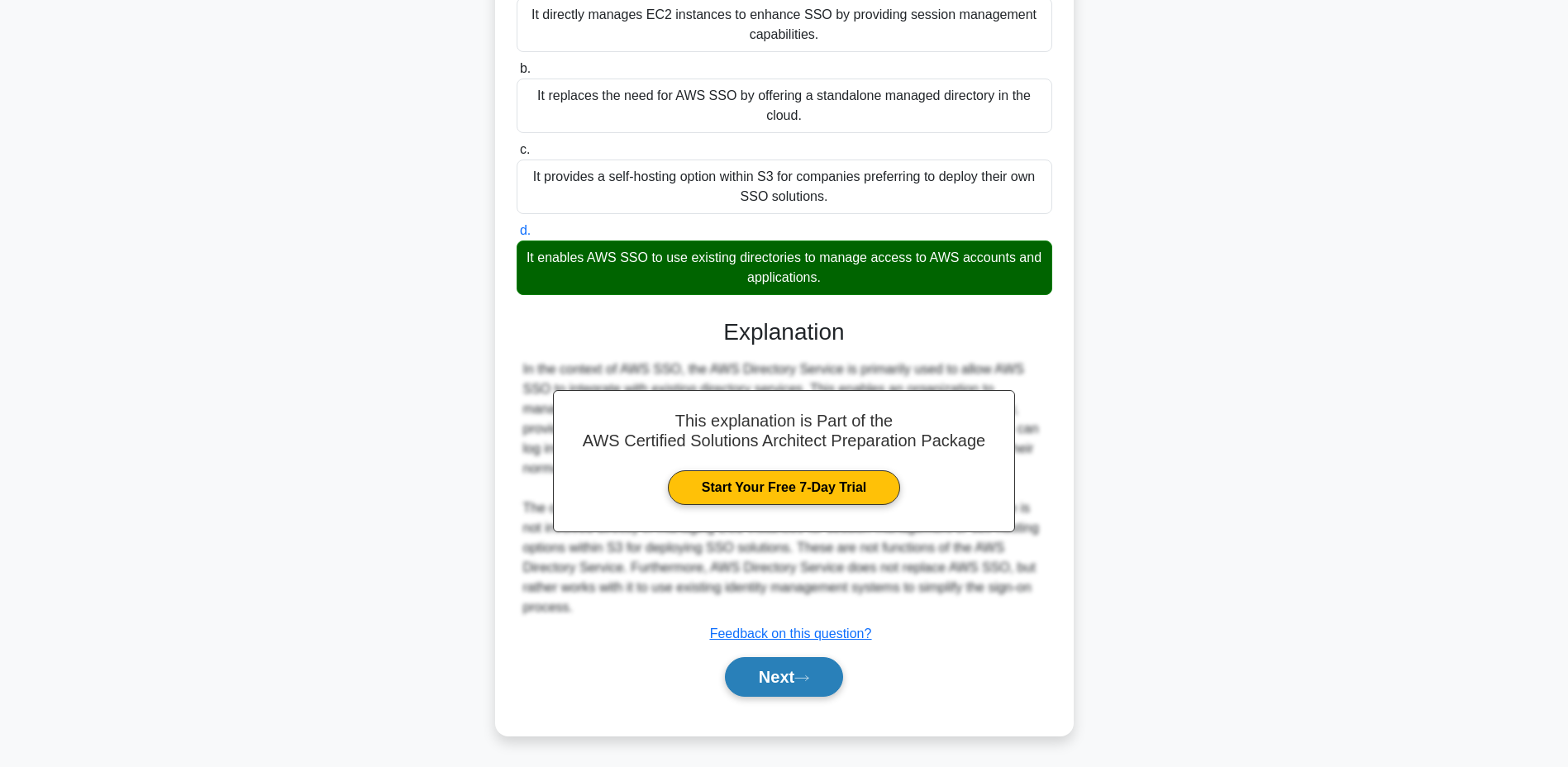 click on "Next" at bounding box center [784, 677] 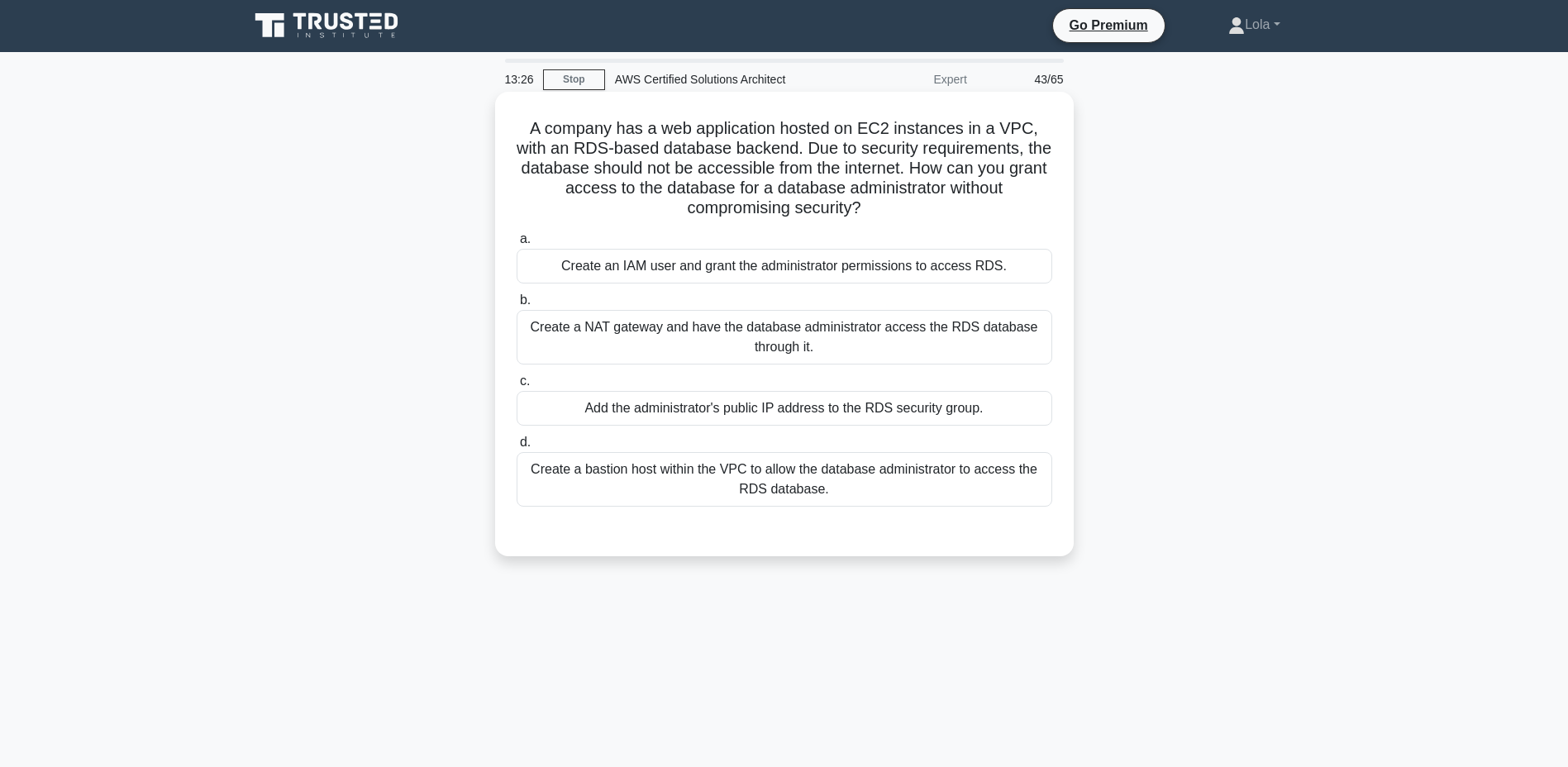 scroll, scrollTop: 0, scrollLeft: 0, axis: both 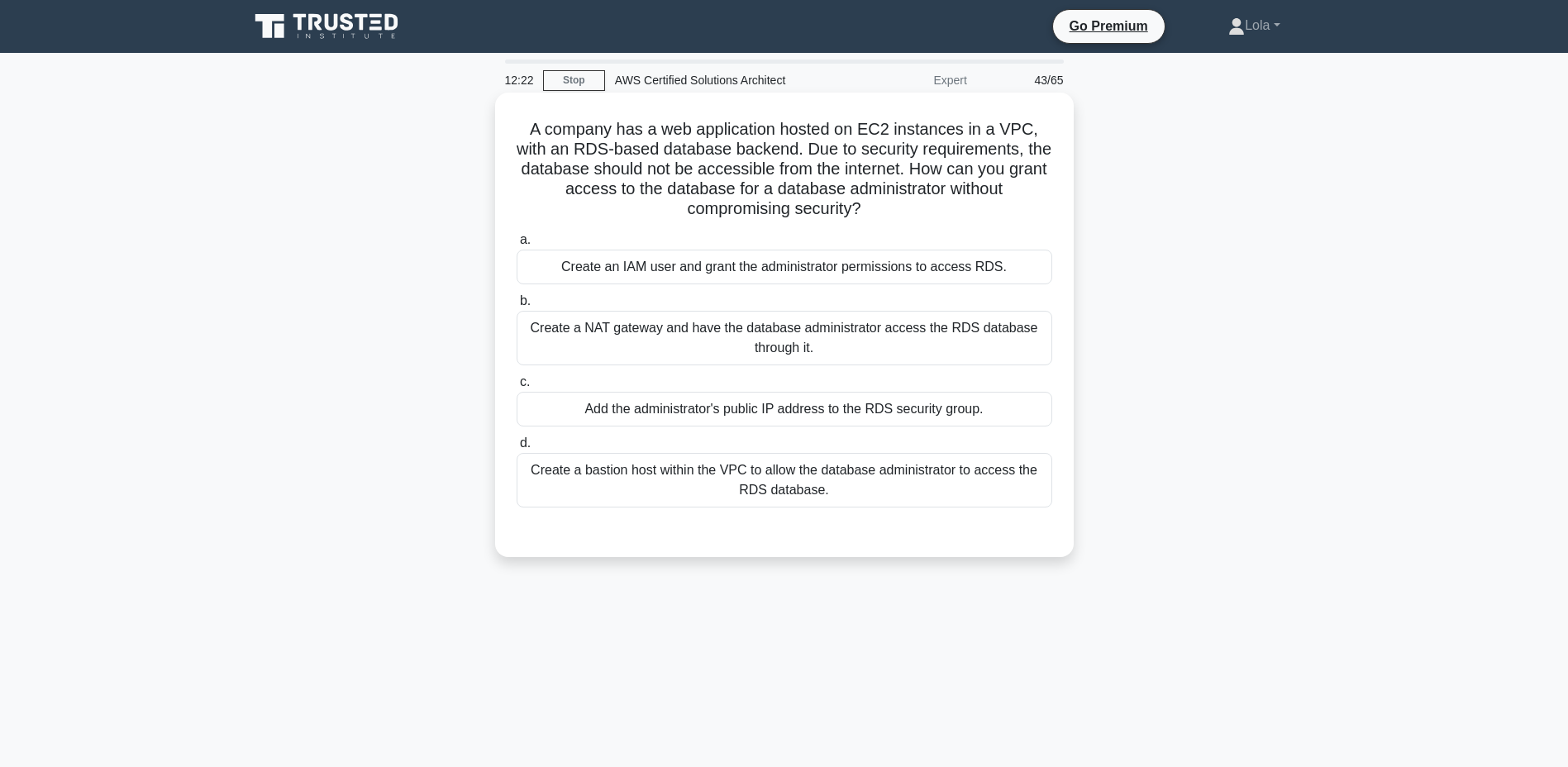 click on "Create a NAT gateway and have the database administrator access the RDS database through it." at bounding box center (784, 338) 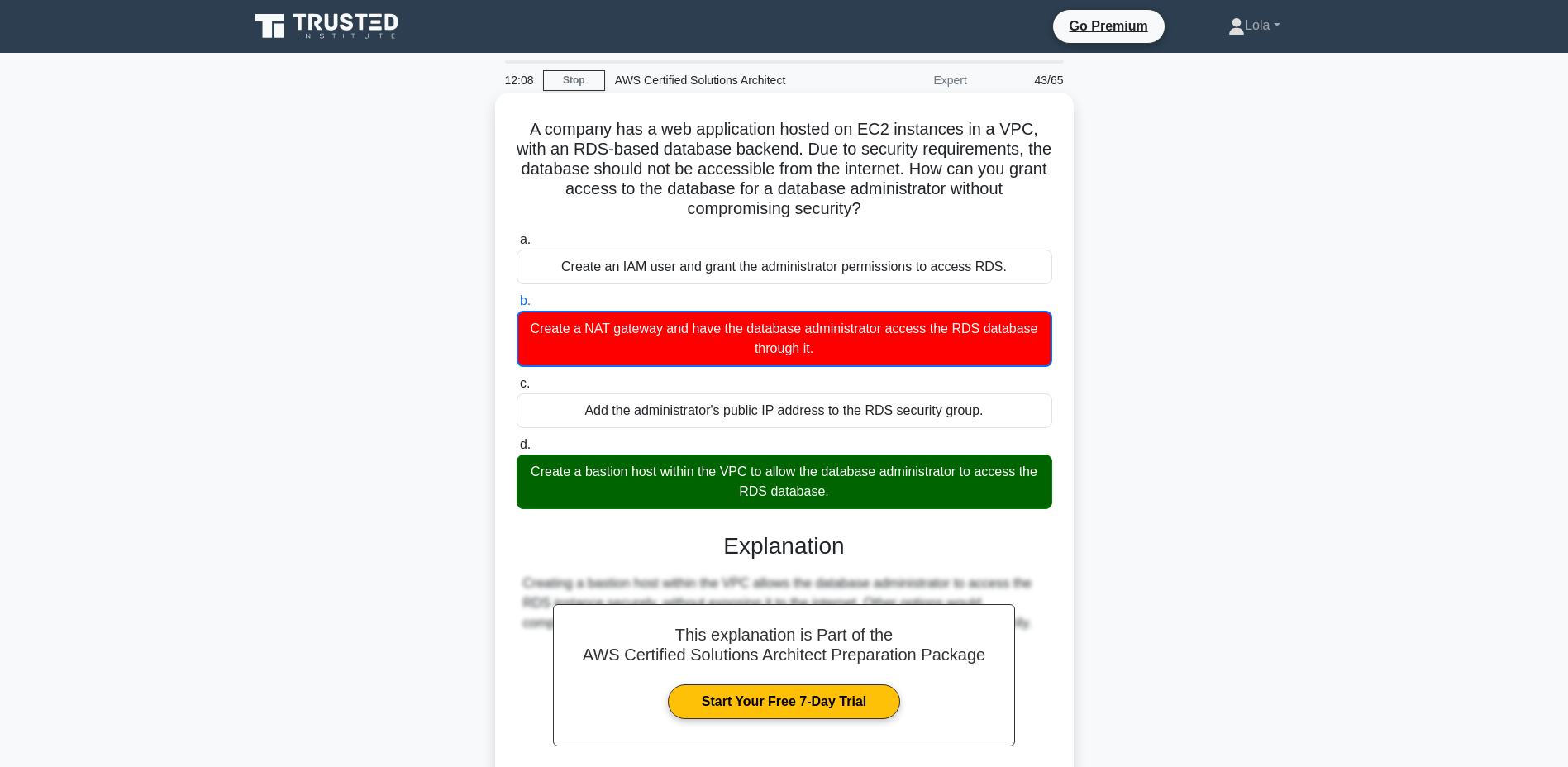 drag, startPoint x: 576, startPoint y: 475, endPoint x: 623, endPoint y: 475, distance: 47 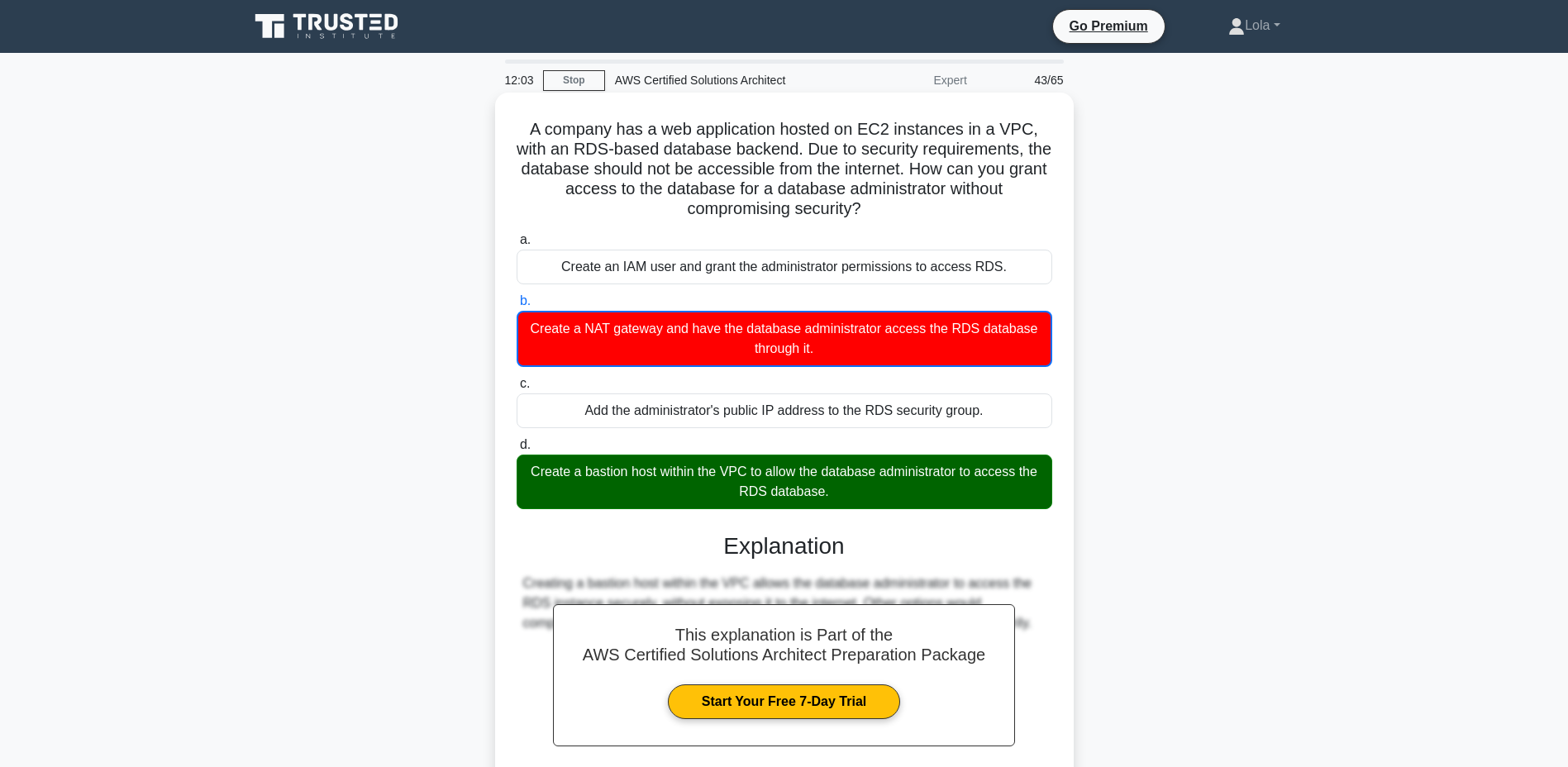 drag, startPoint x: 623, startPoint y: 475, endPoint x: 697, endPoint y: 541, distance: 99.1564 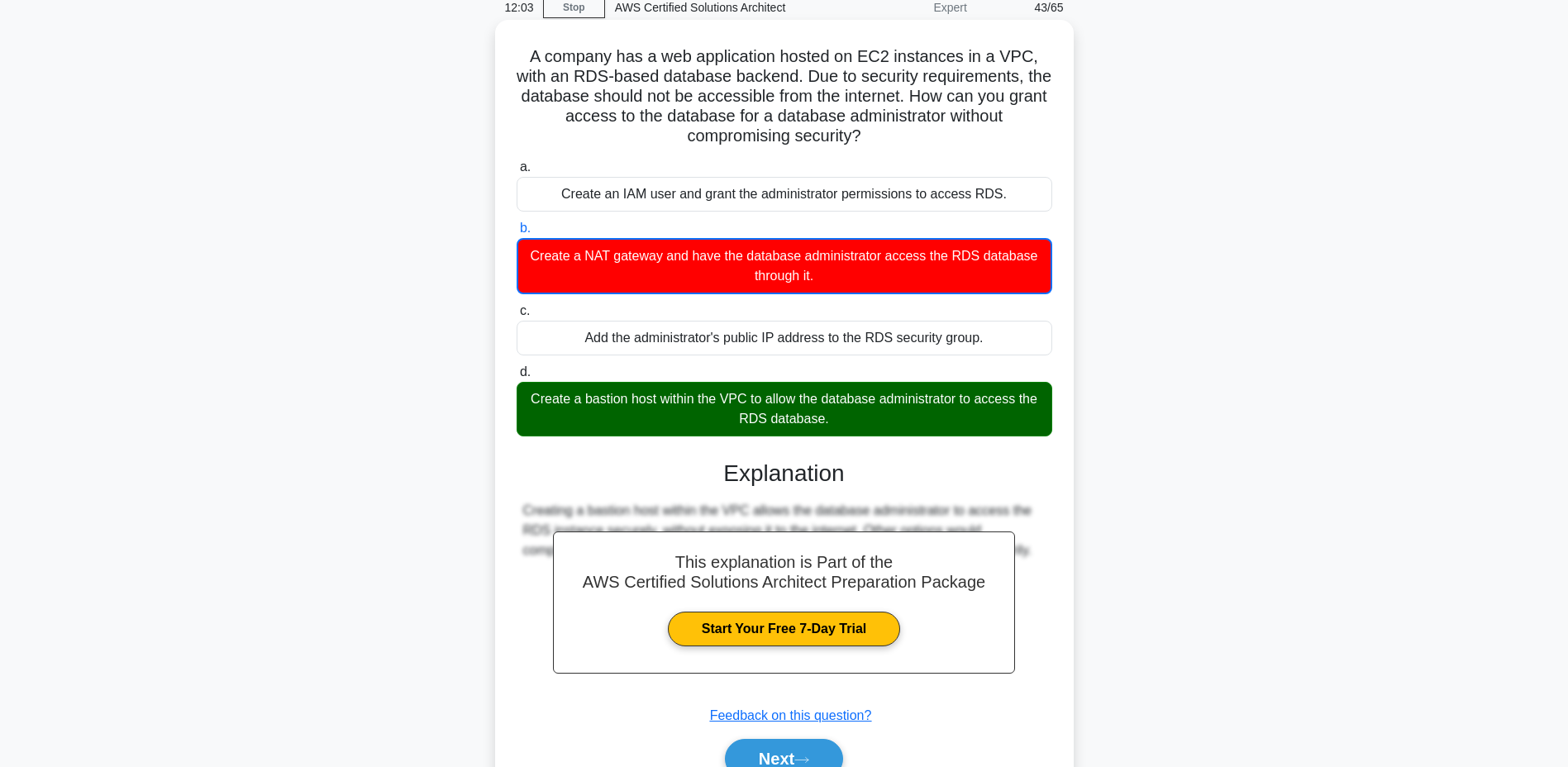 scroll, scrollTop: 155, scrollLeft: 0, axis: vertical 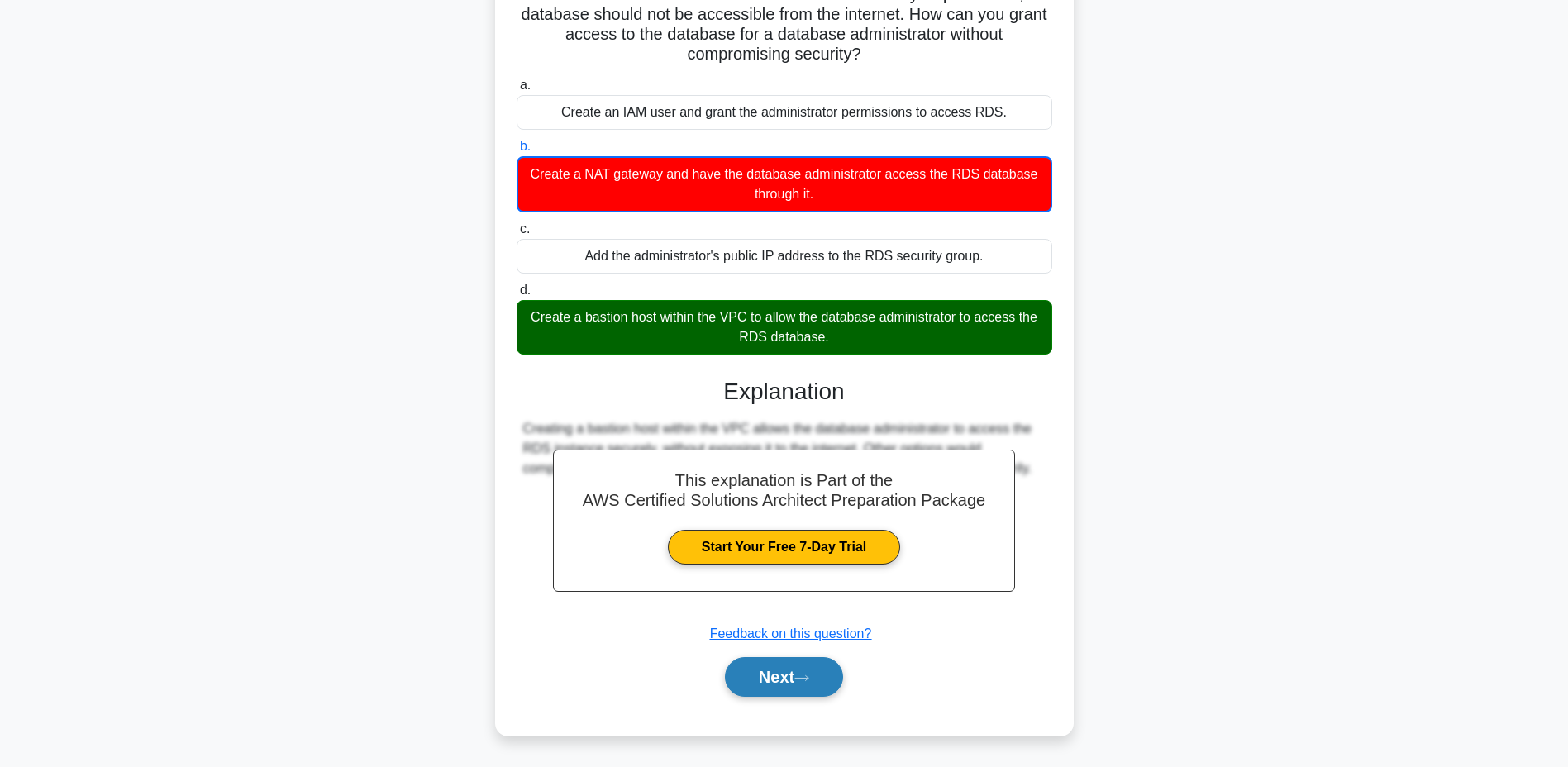 click on "Next" at bounding box center (784, 677) 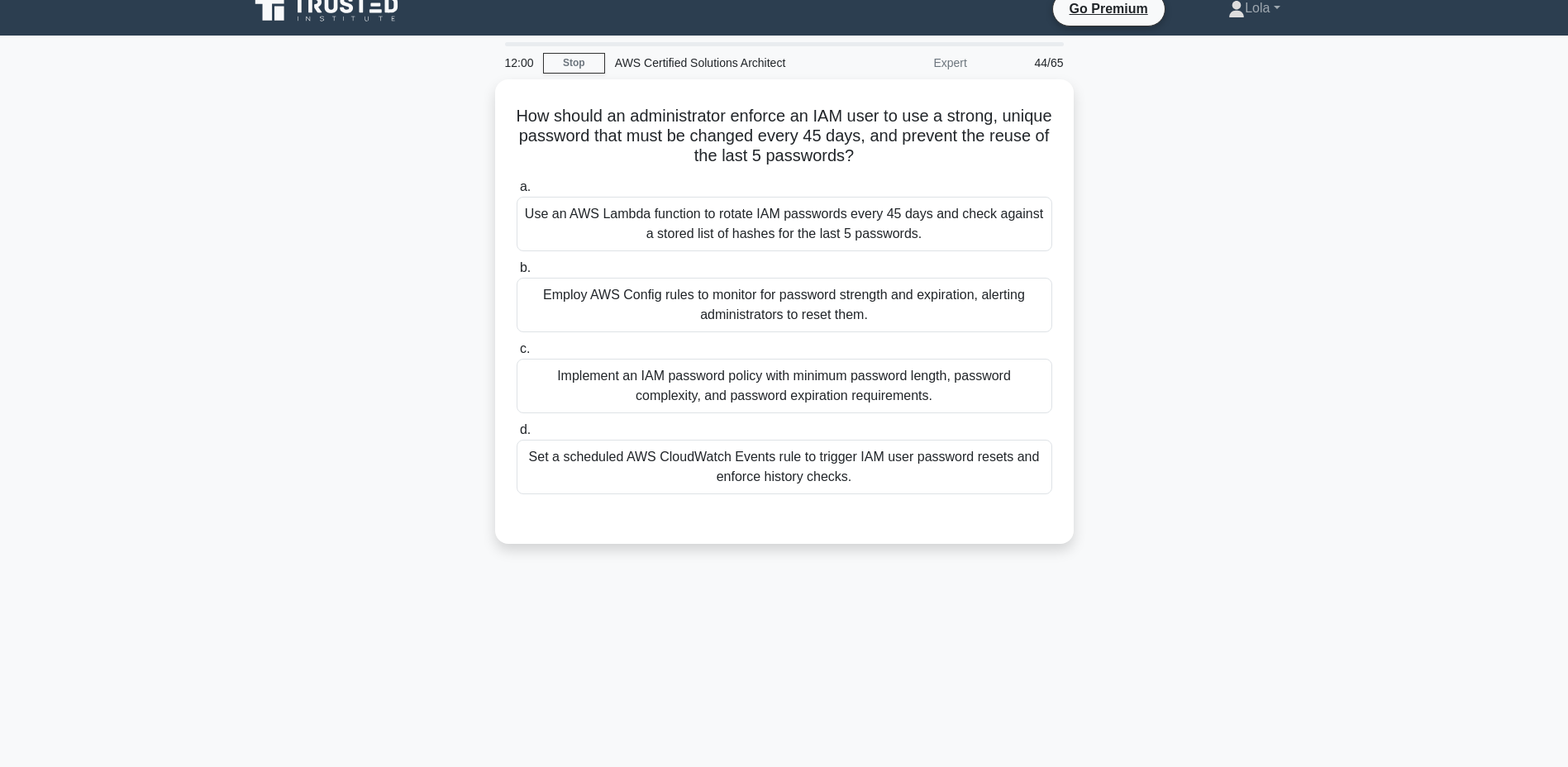 scroll, scrollTop: 0, scrollLeft: 0, axis: both 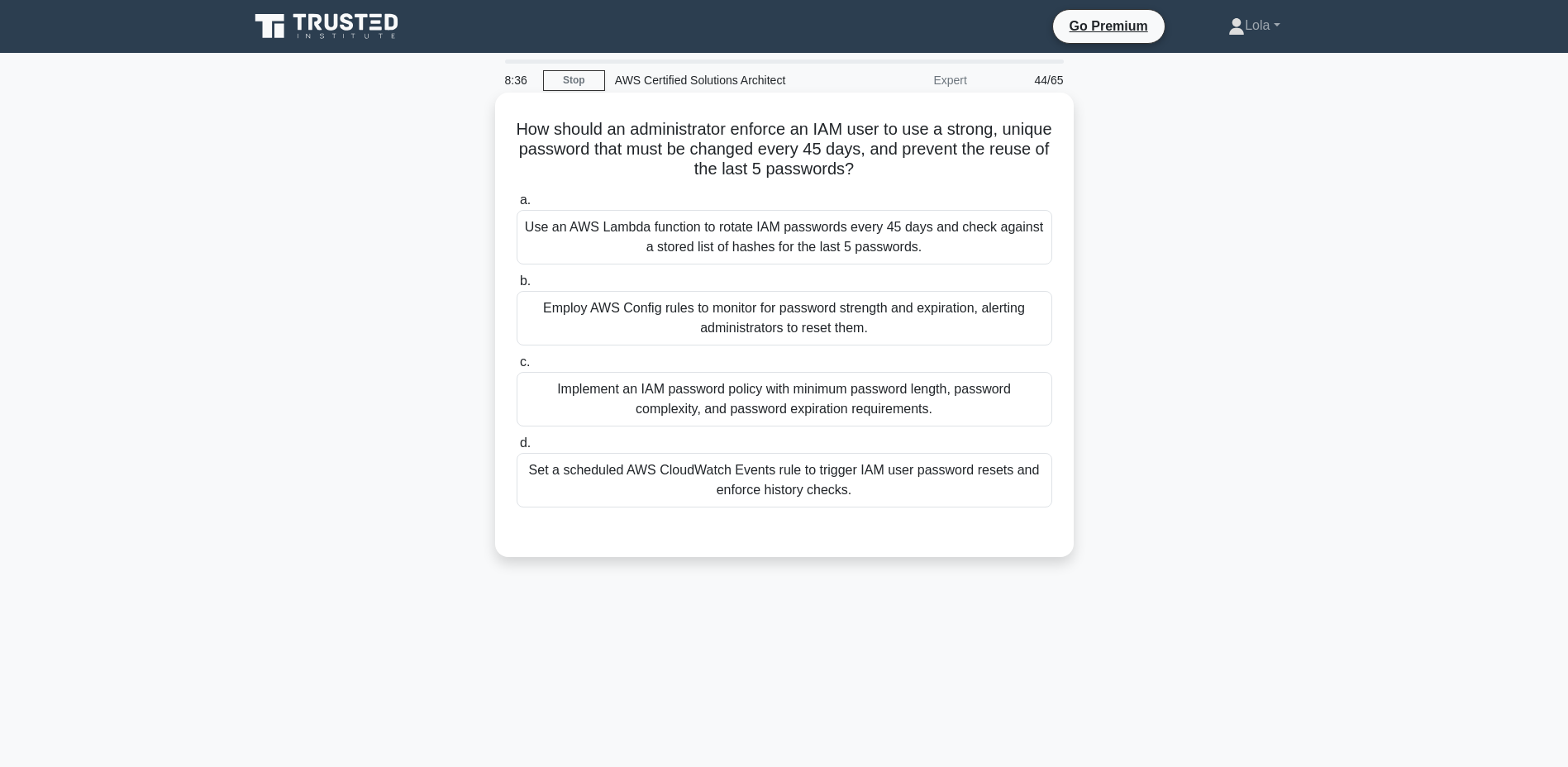 click on "Employ AWS Config rules to monitor for password strength and expiration, alerting administrators to reset them." at bounding box center (784, 318) 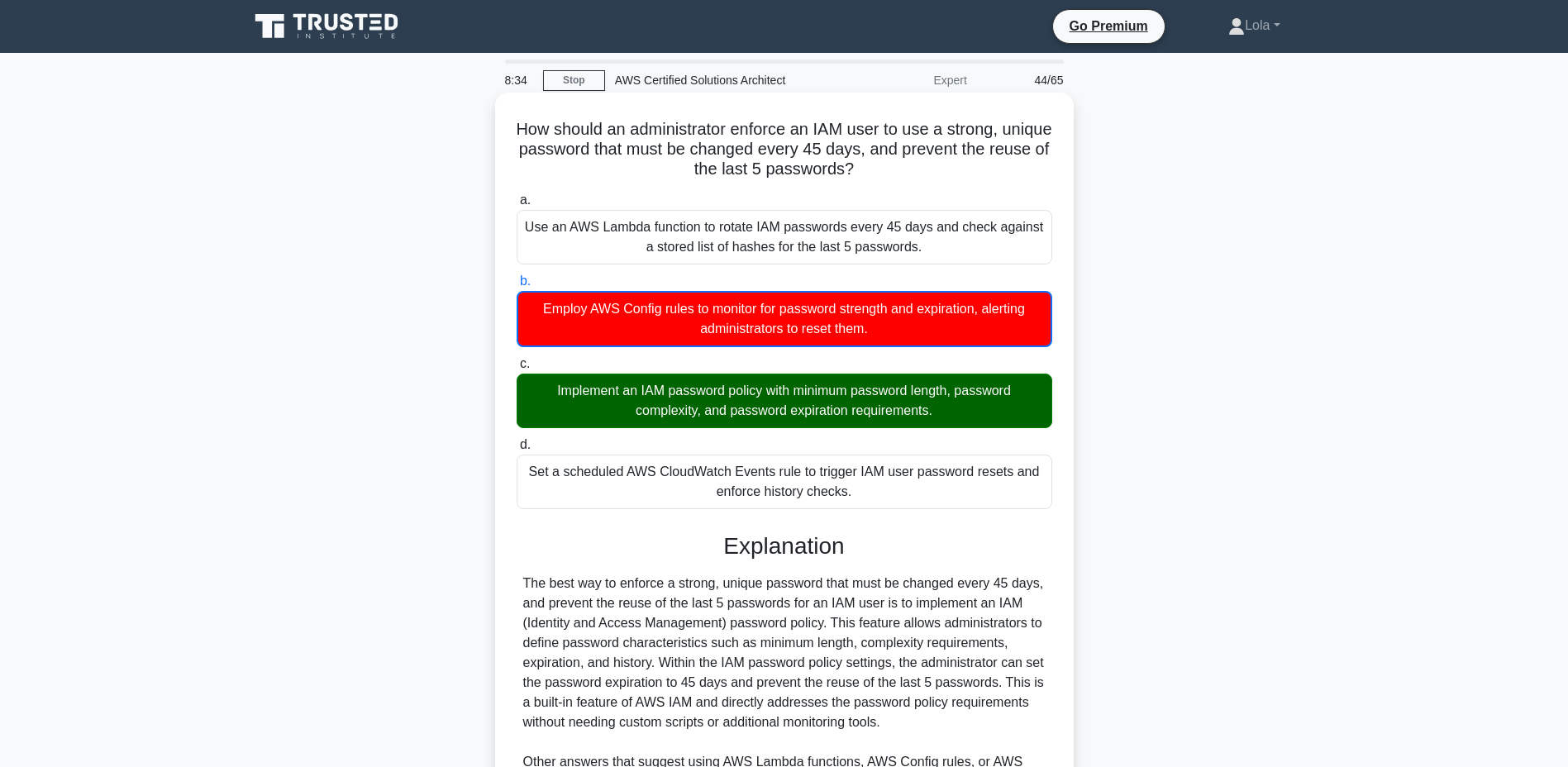 click on "Implement an IAM password policy with minimum password length, password complexity, and password expiration requirements." at bounding box center [784, 401] 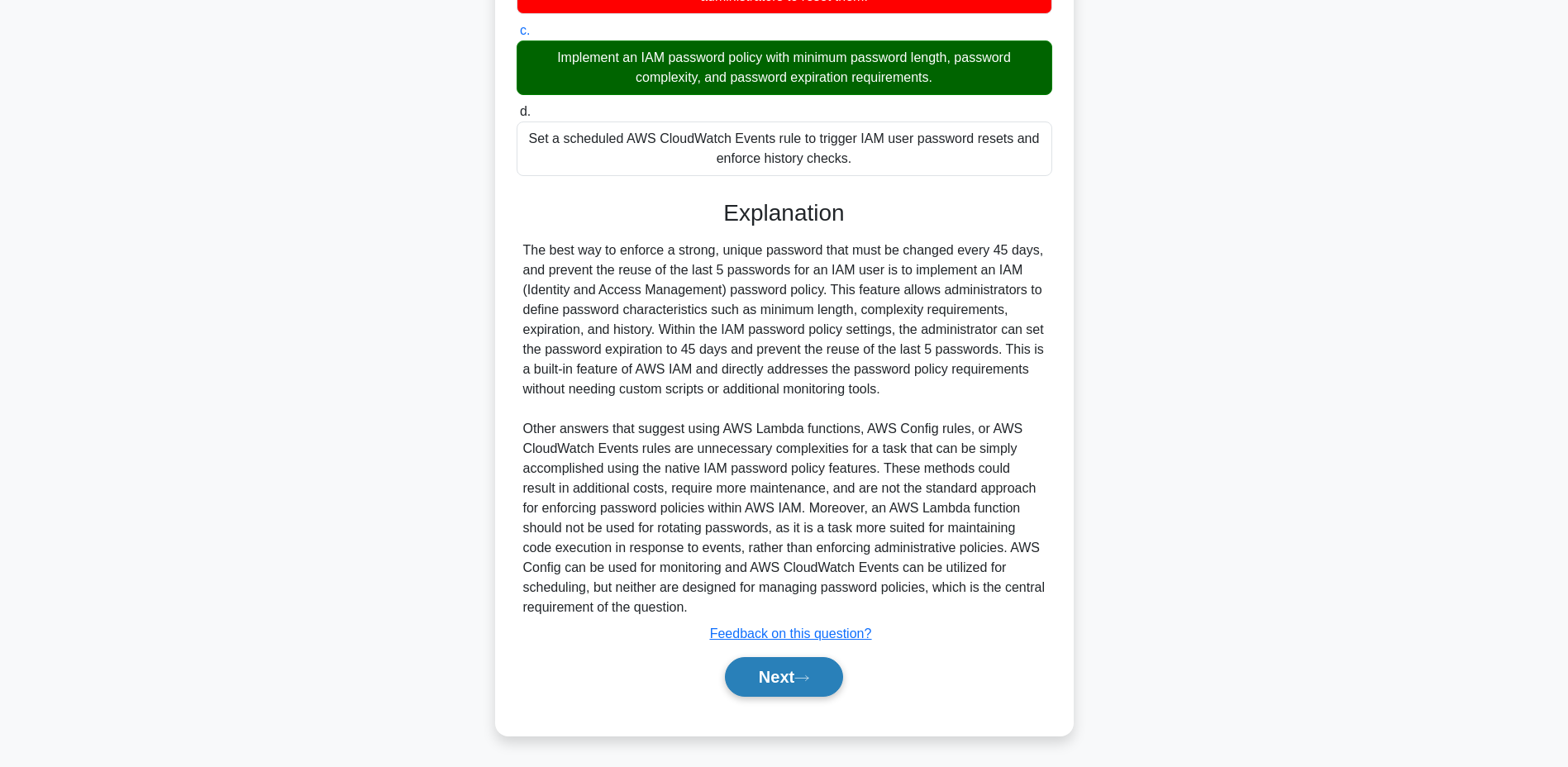 click on "Next" at bounding box center [784, 677] 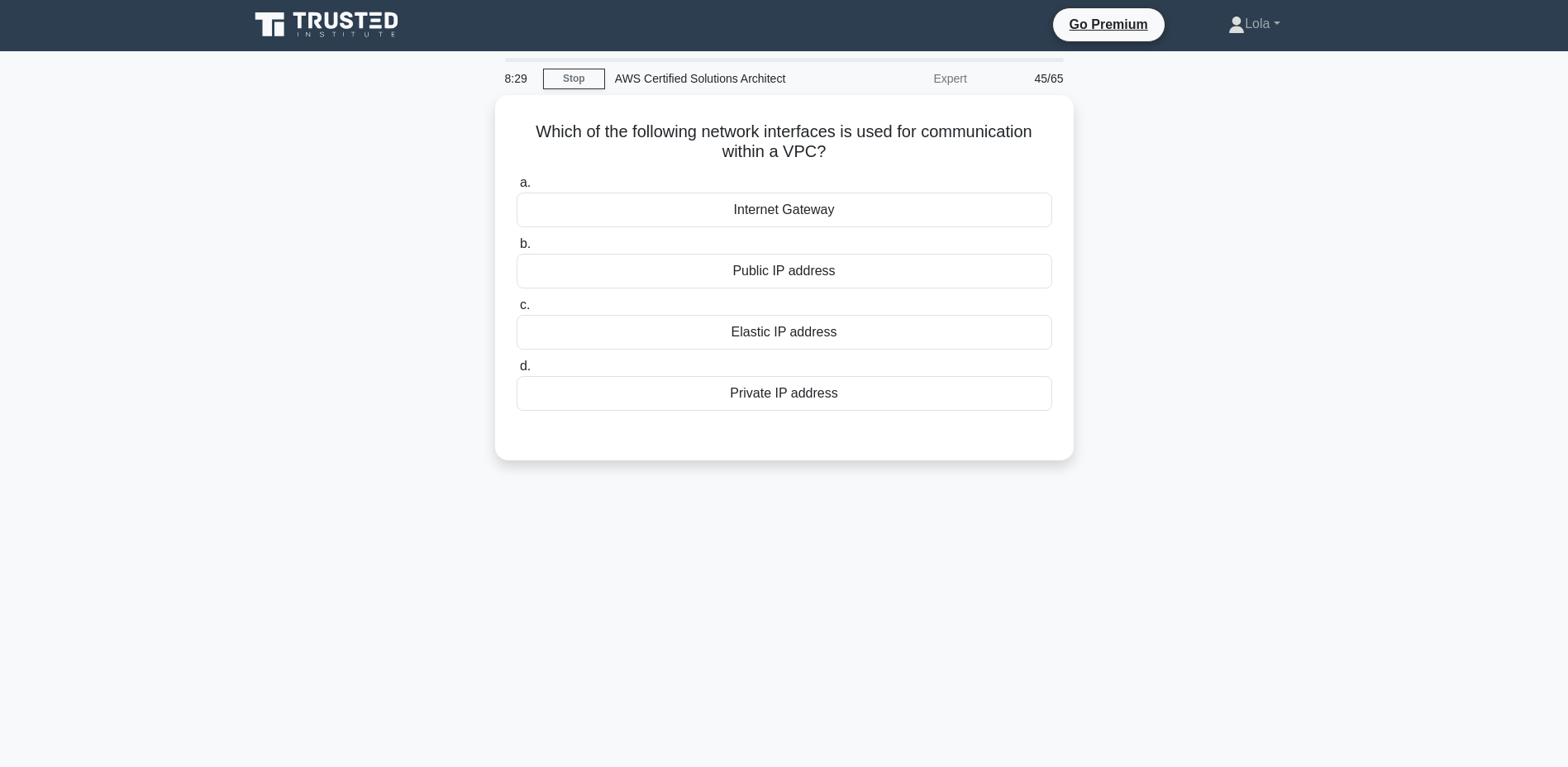 scroll, scrollTop: 0, scrollLeft: 0, axis: both 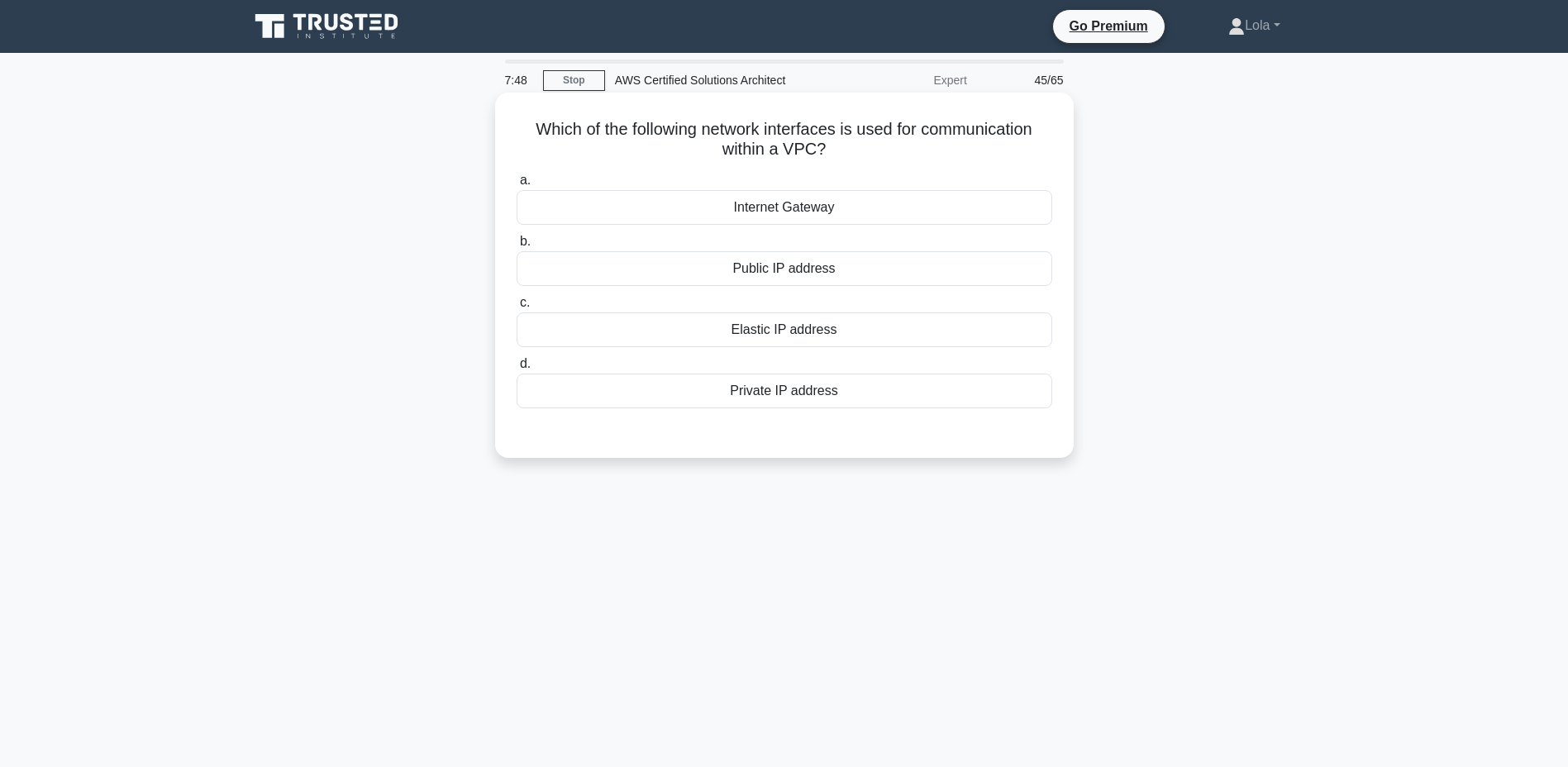click on "Private IP address" at bounding box center [784, 391] 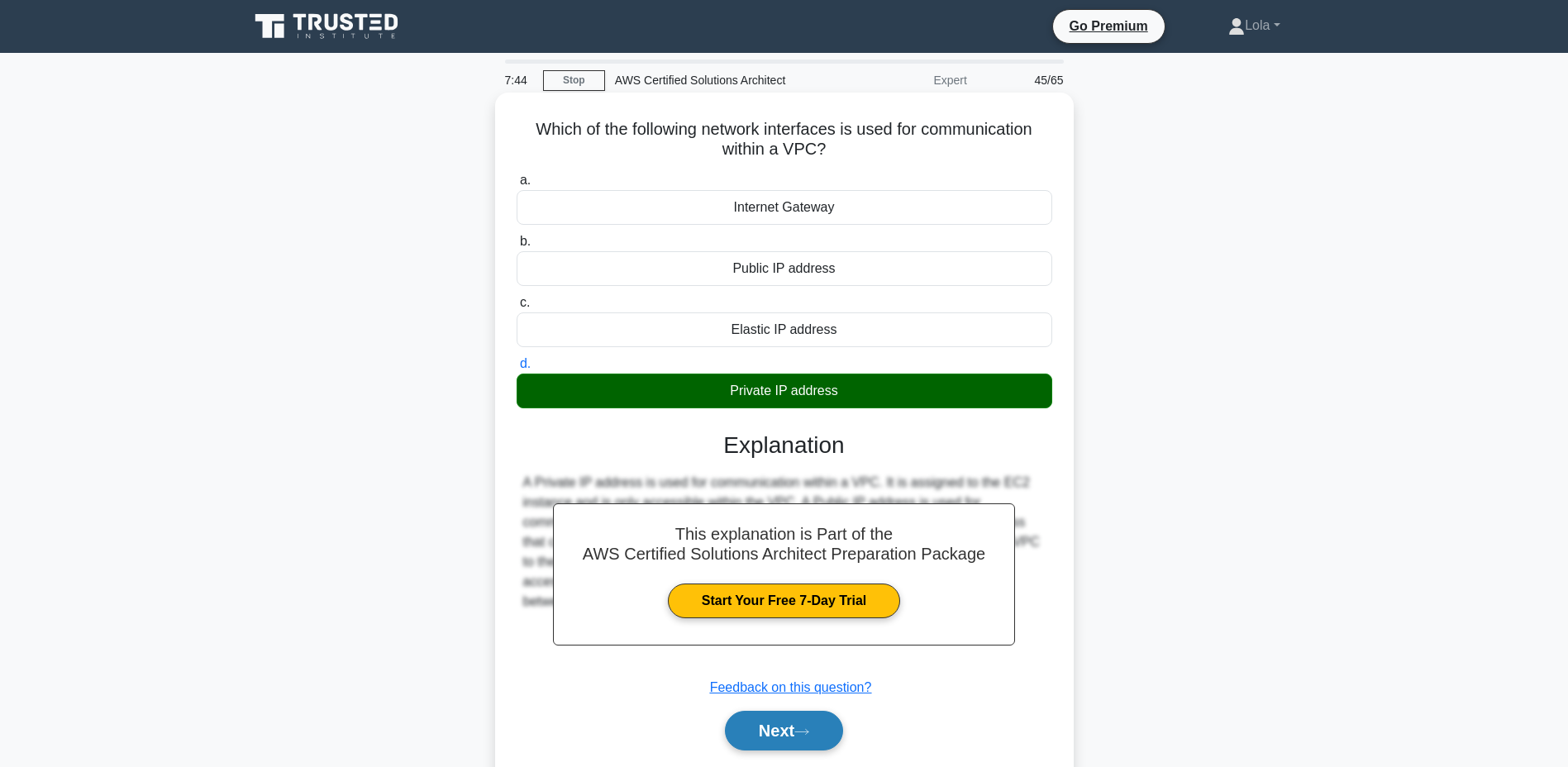 click on "Next" at bounding box center [784, 731] 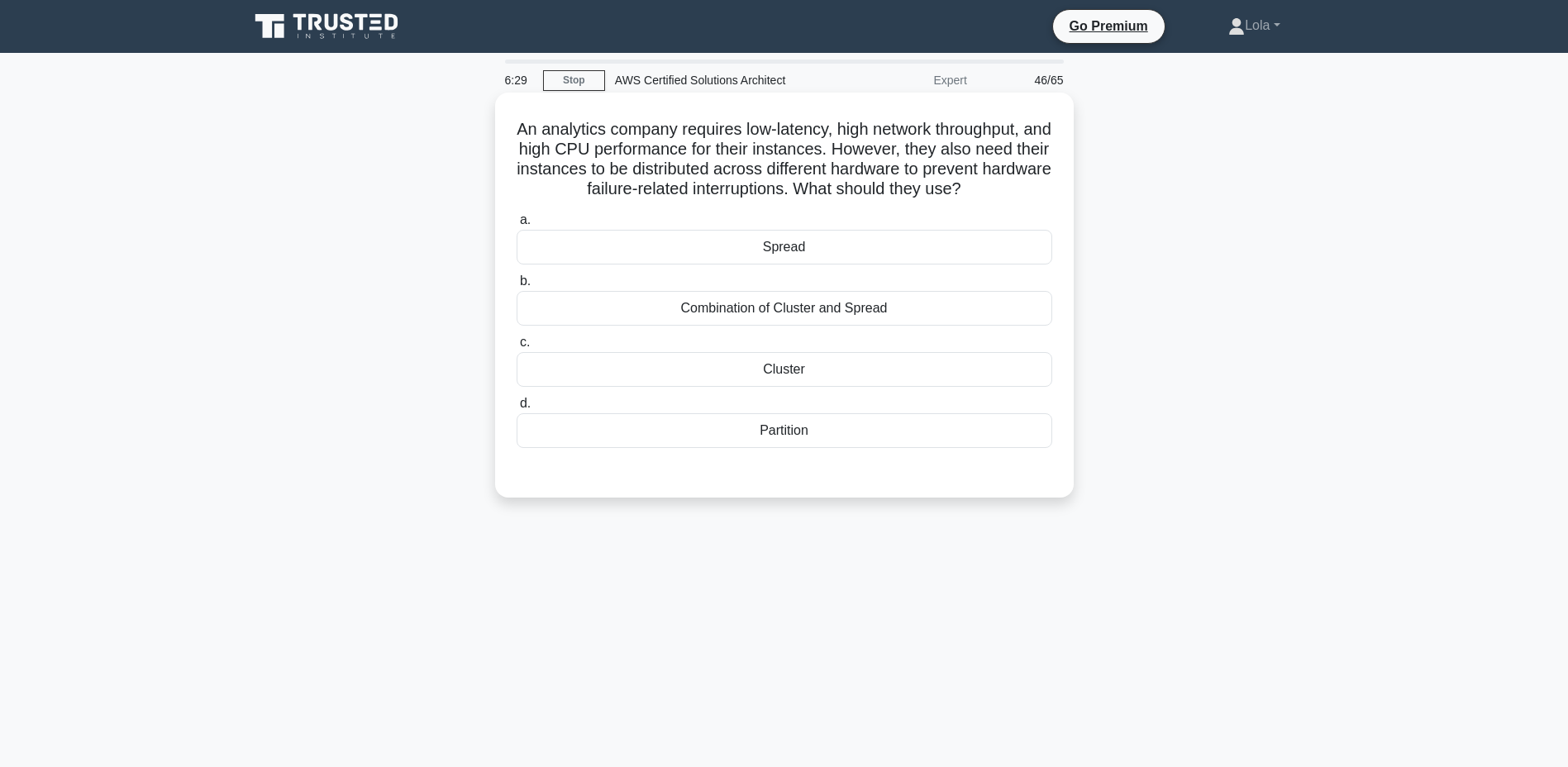 click on "Combination of Cluster and Spread" at bounding box center [784, 308] 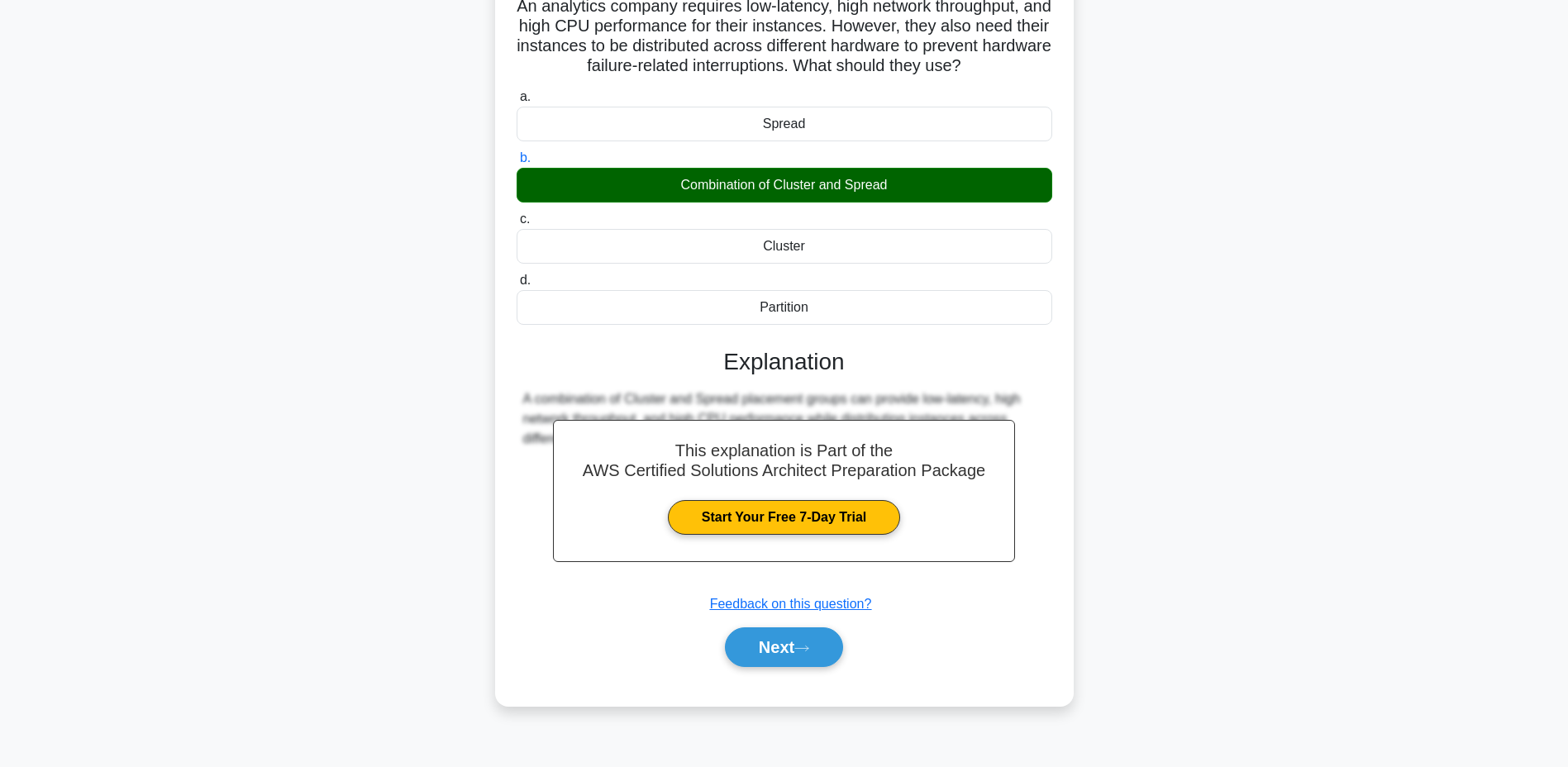 scroll, scrollTop: 126, scrollLeft: 0, axis: vertical 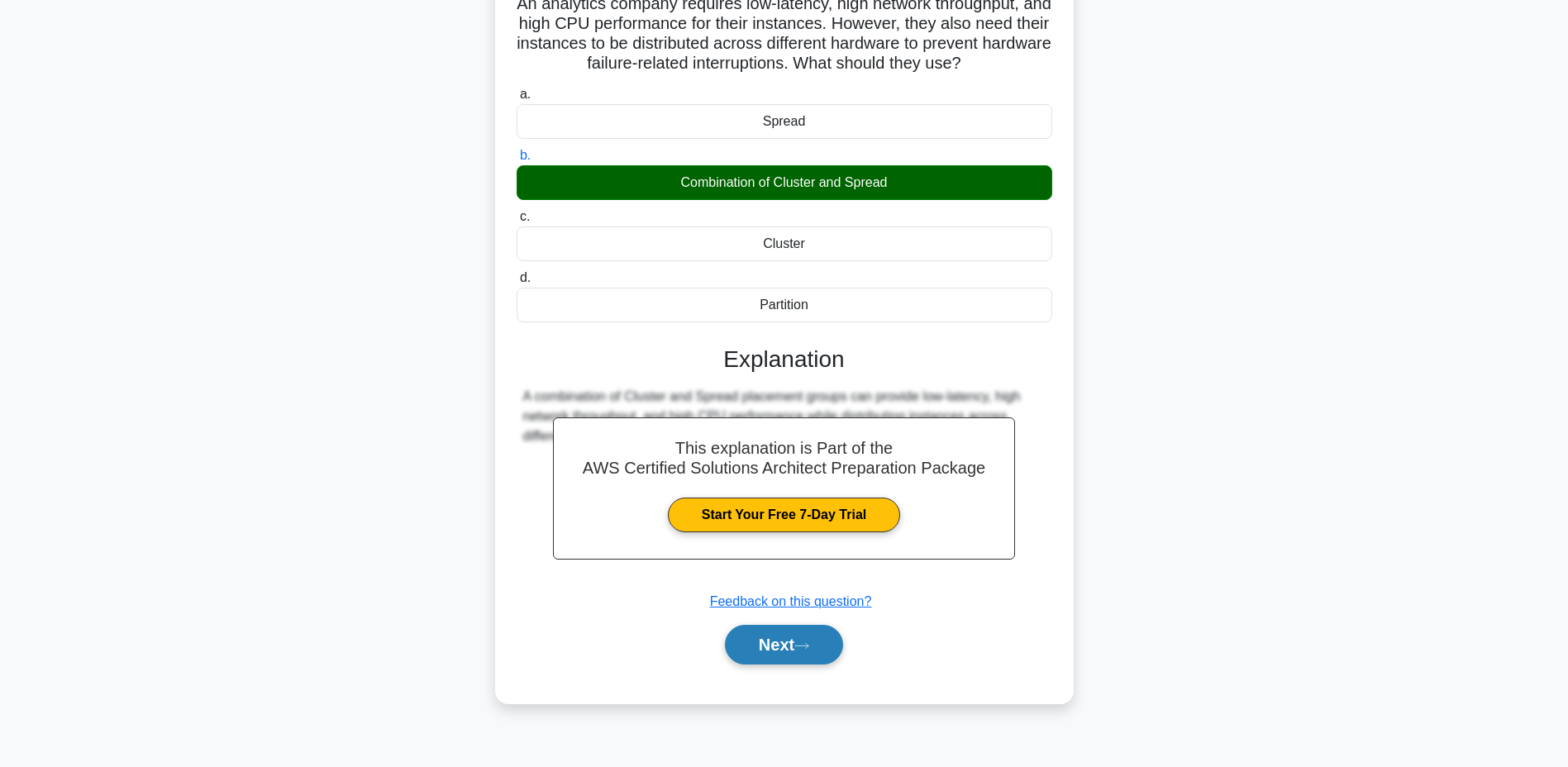 click 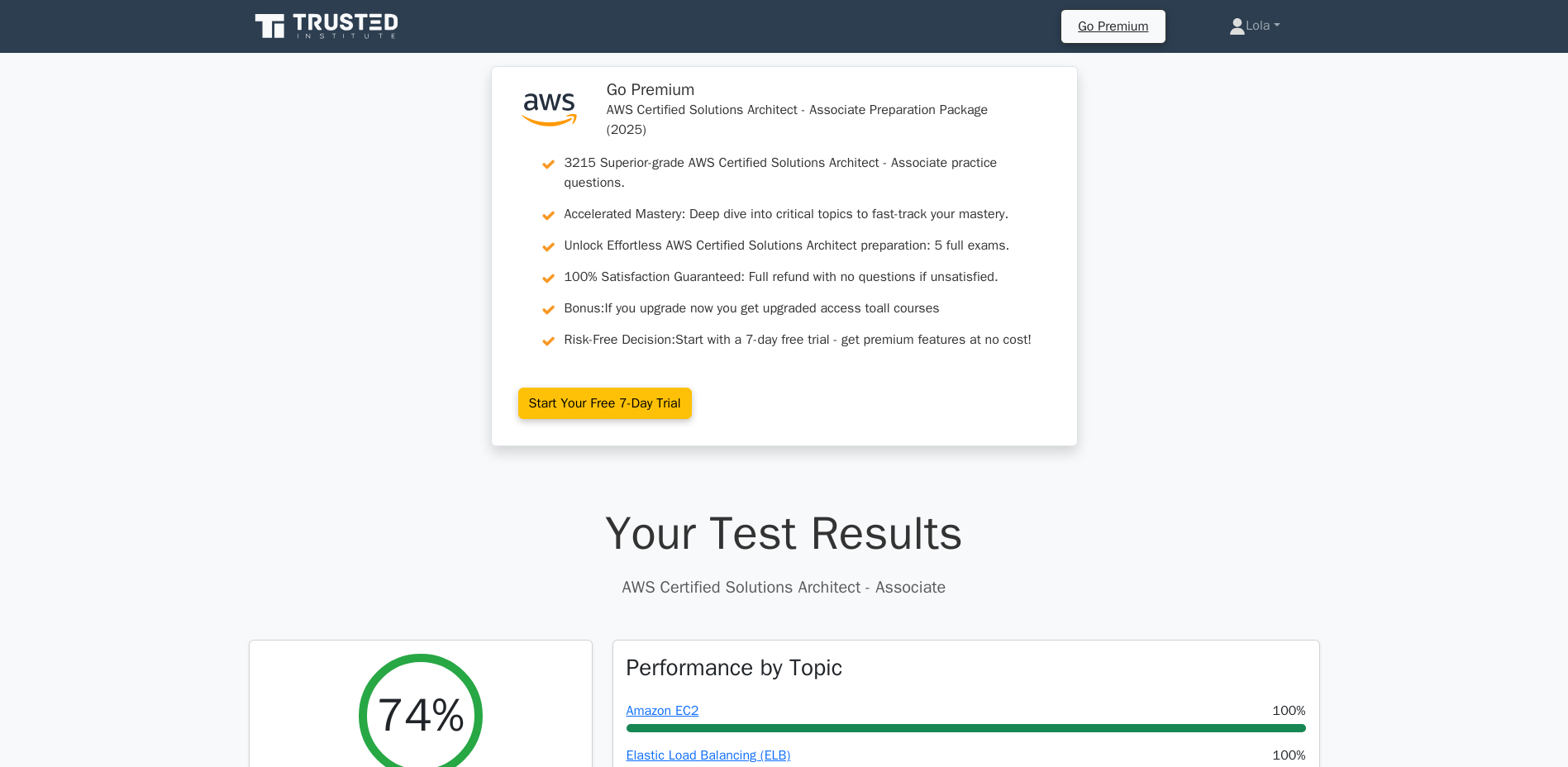 scroll, scrollTop: 0, scrollLeft: 0, axis: both 